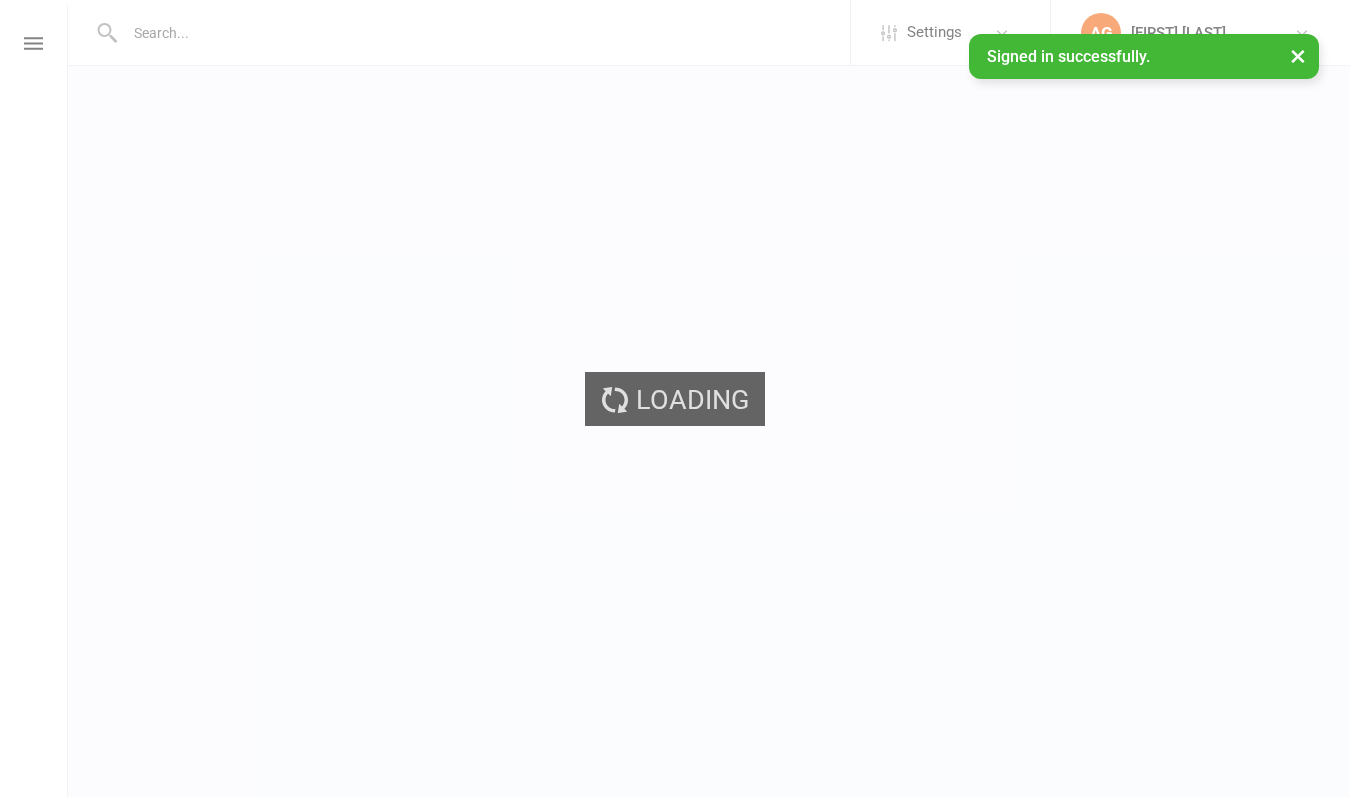 scroll, scrollTop: 0, scrollLeft: 0, axis: both 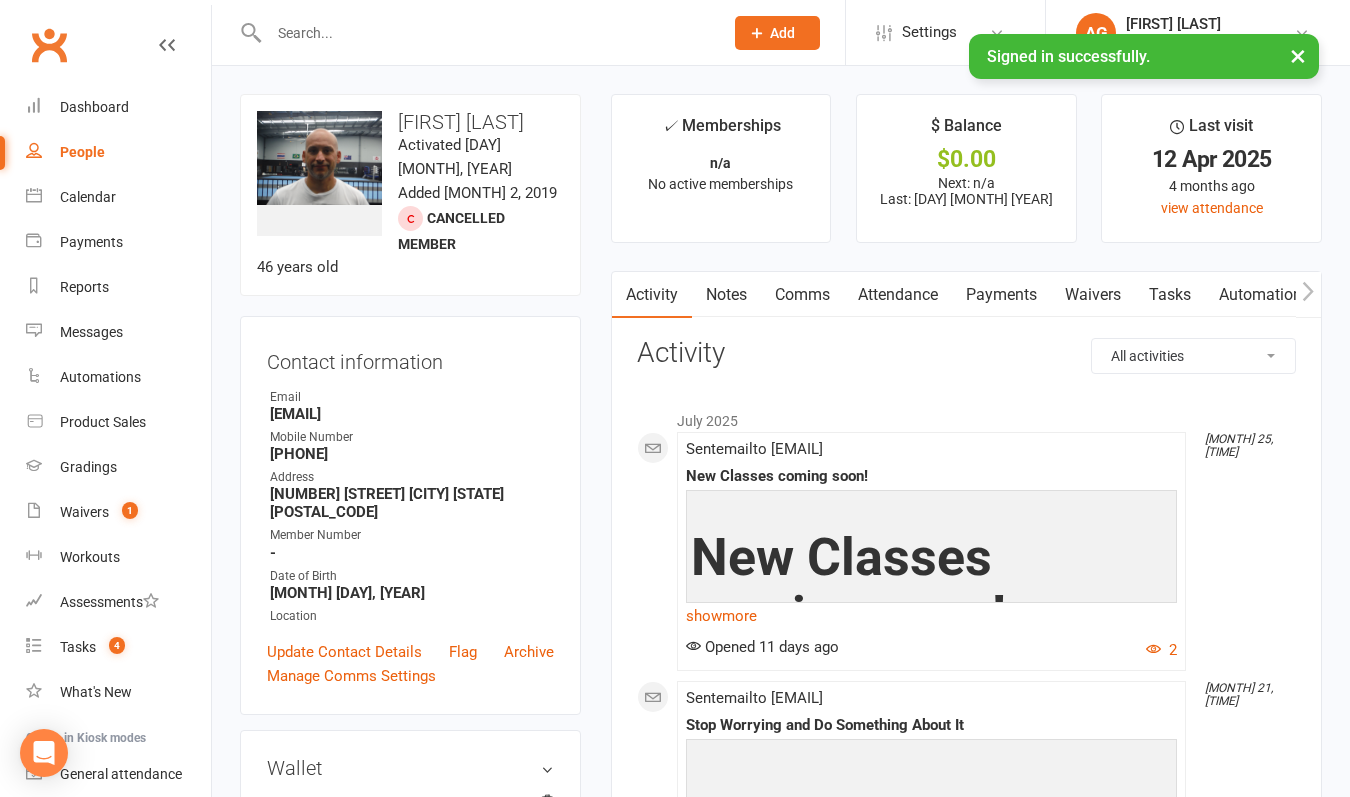 click at bounding box center [486, 33] 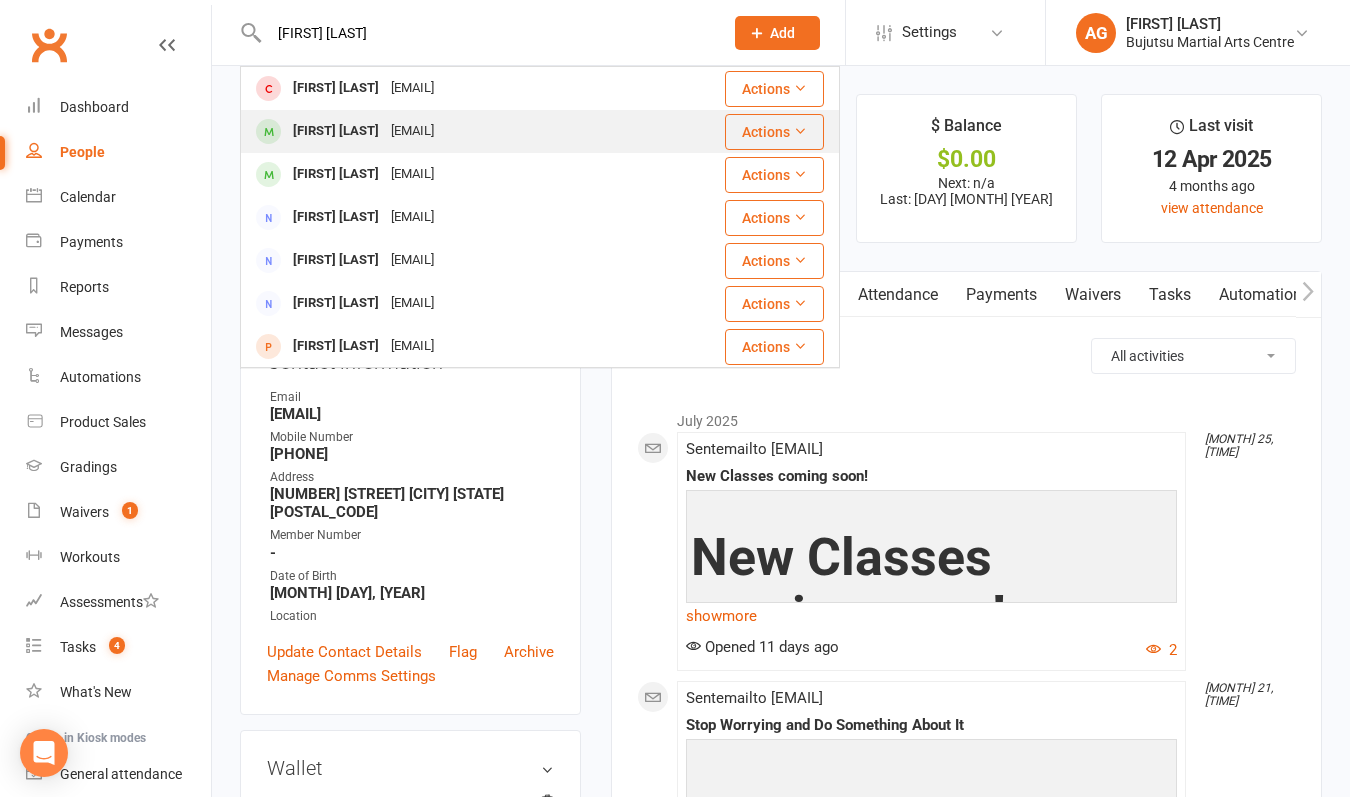 type on "[FIRST] [LAST]" 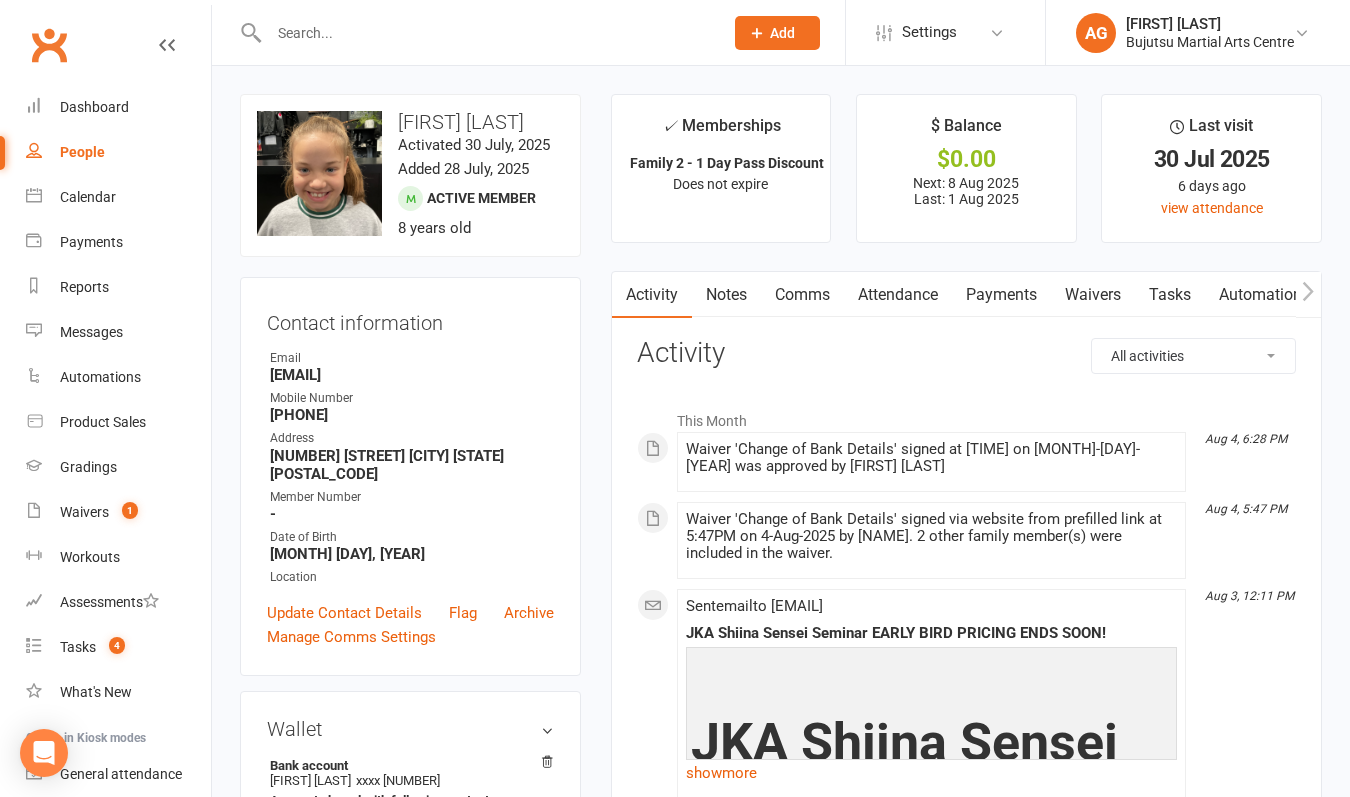 scroll, scrollTop: 0, scrollLeft: 0, axis: both 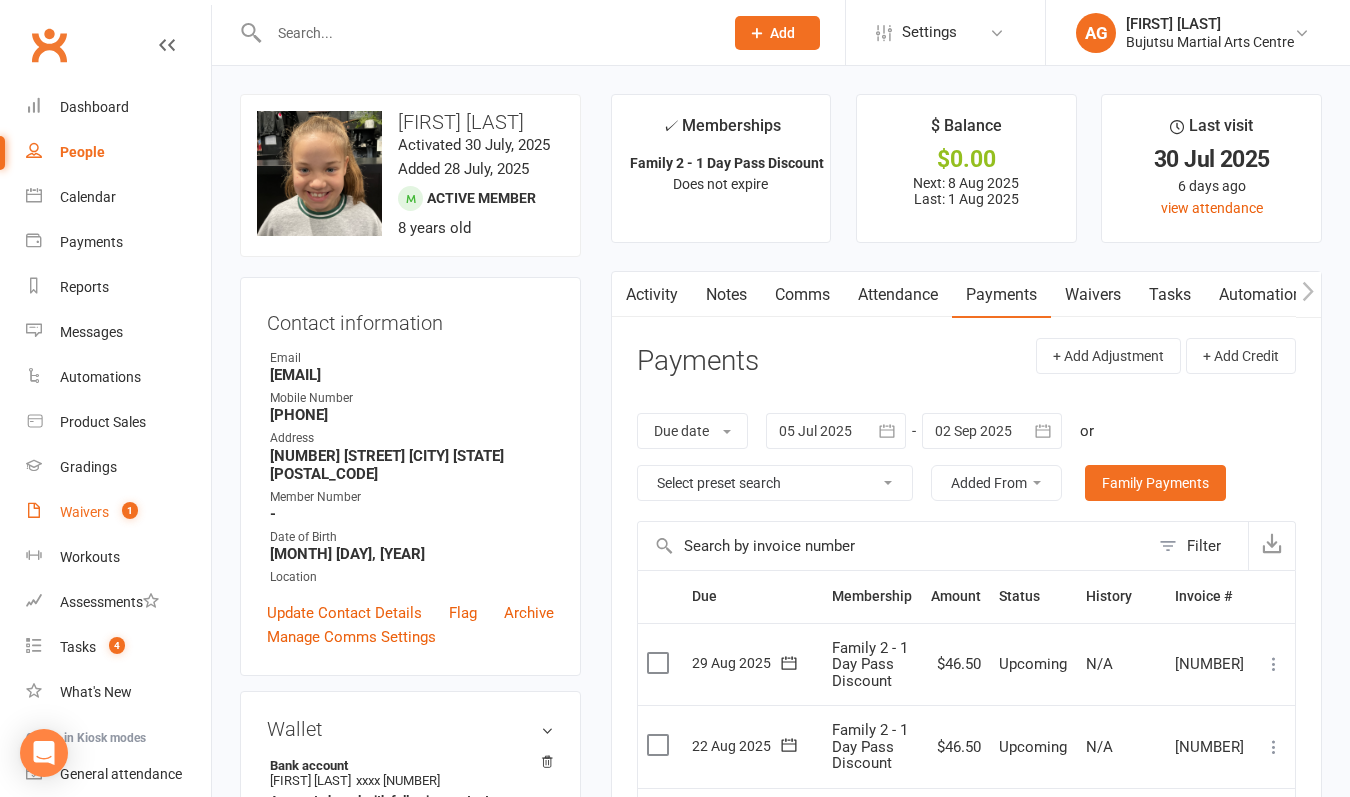 click on "Waivers" at bounding box center (84, 512) 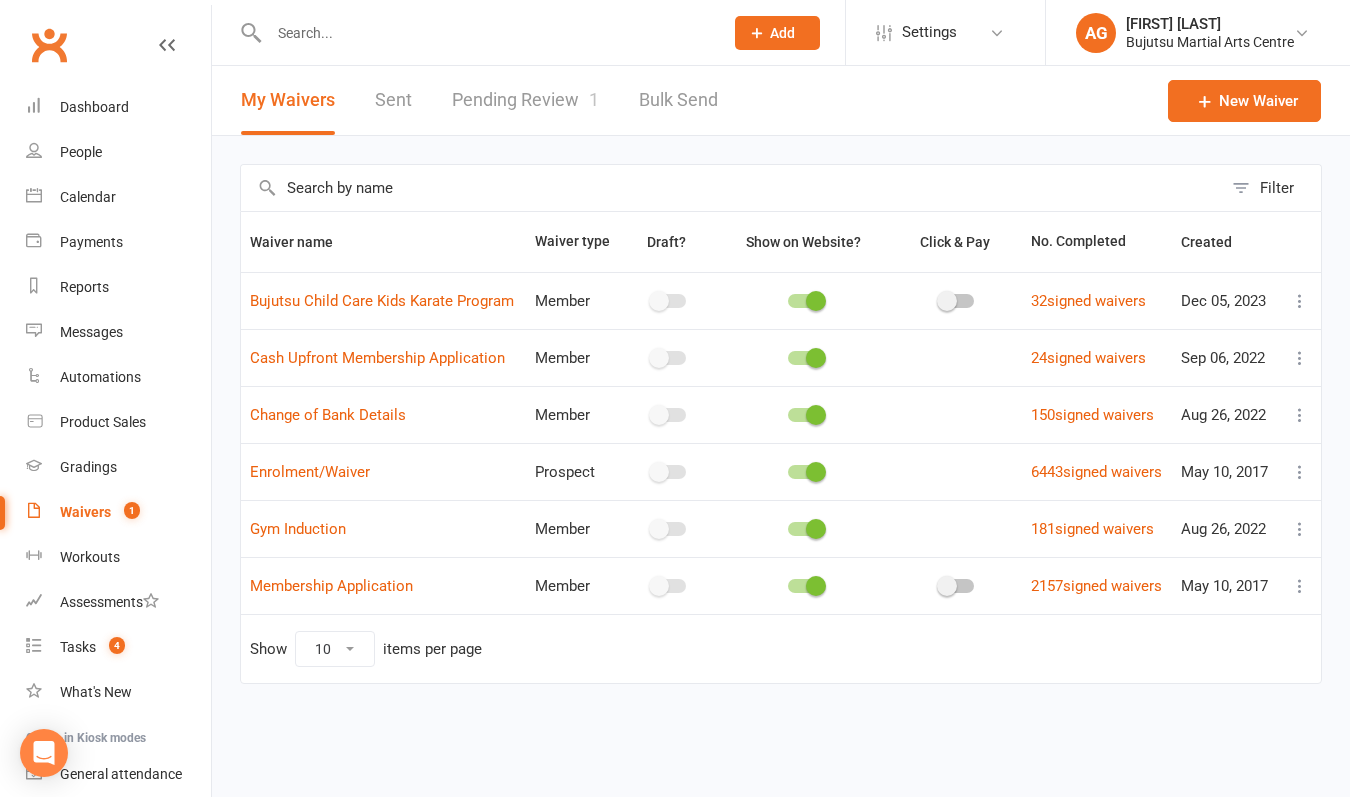 click on "Pending Review 1" at bounding box center [525, 100] 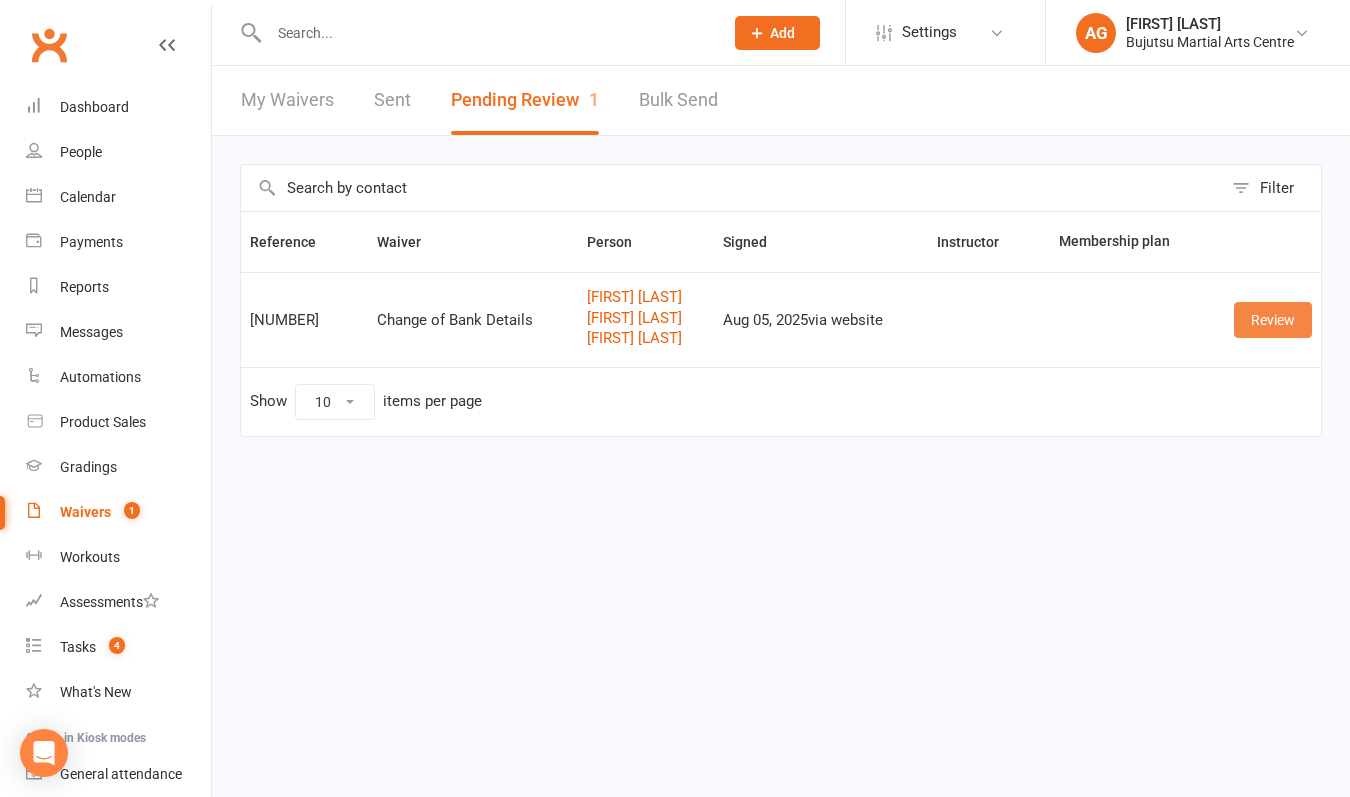 click on "Review" at bounding box center [1273, 320] 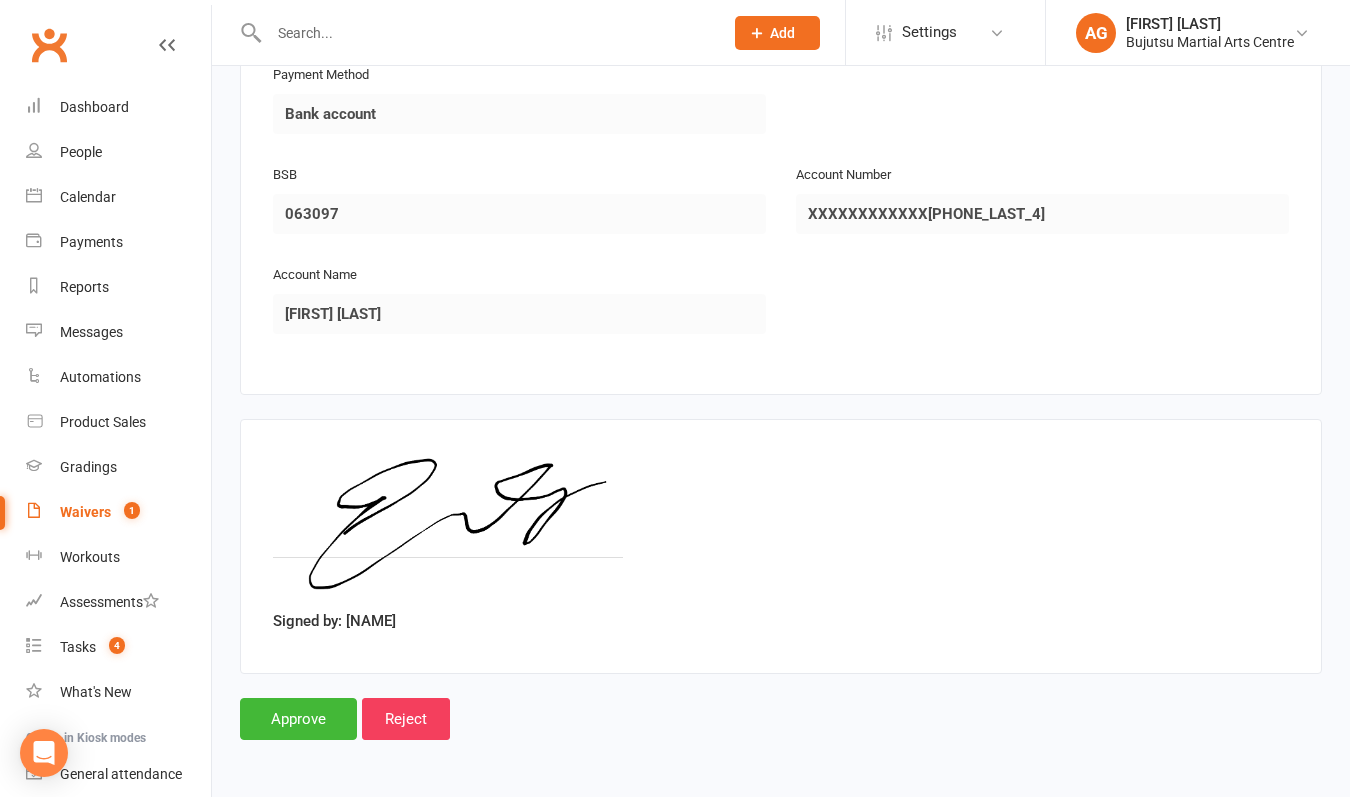 scroll, scrollTop: 2414, scrollLeft: 0, axis: vertical 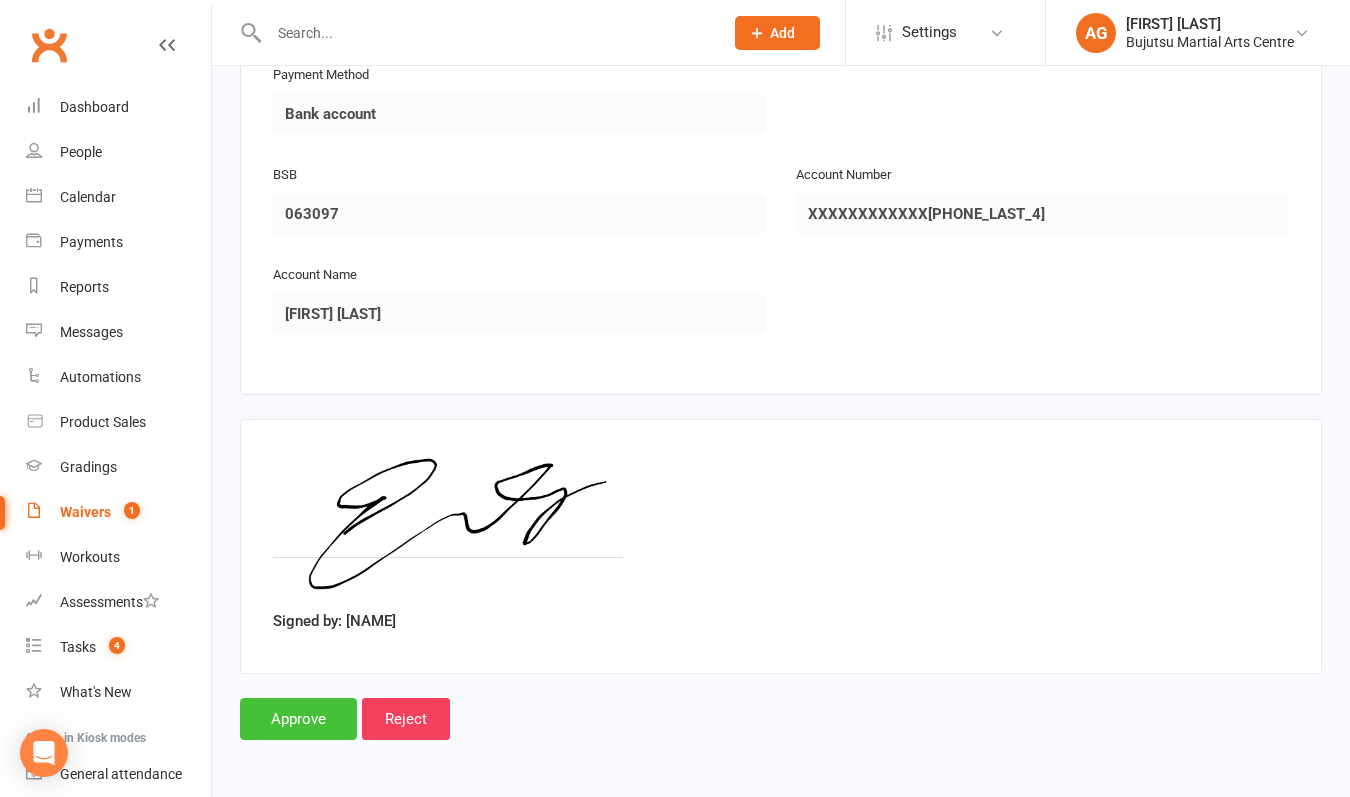 click on "Approve" at bounding box center [298, 719] 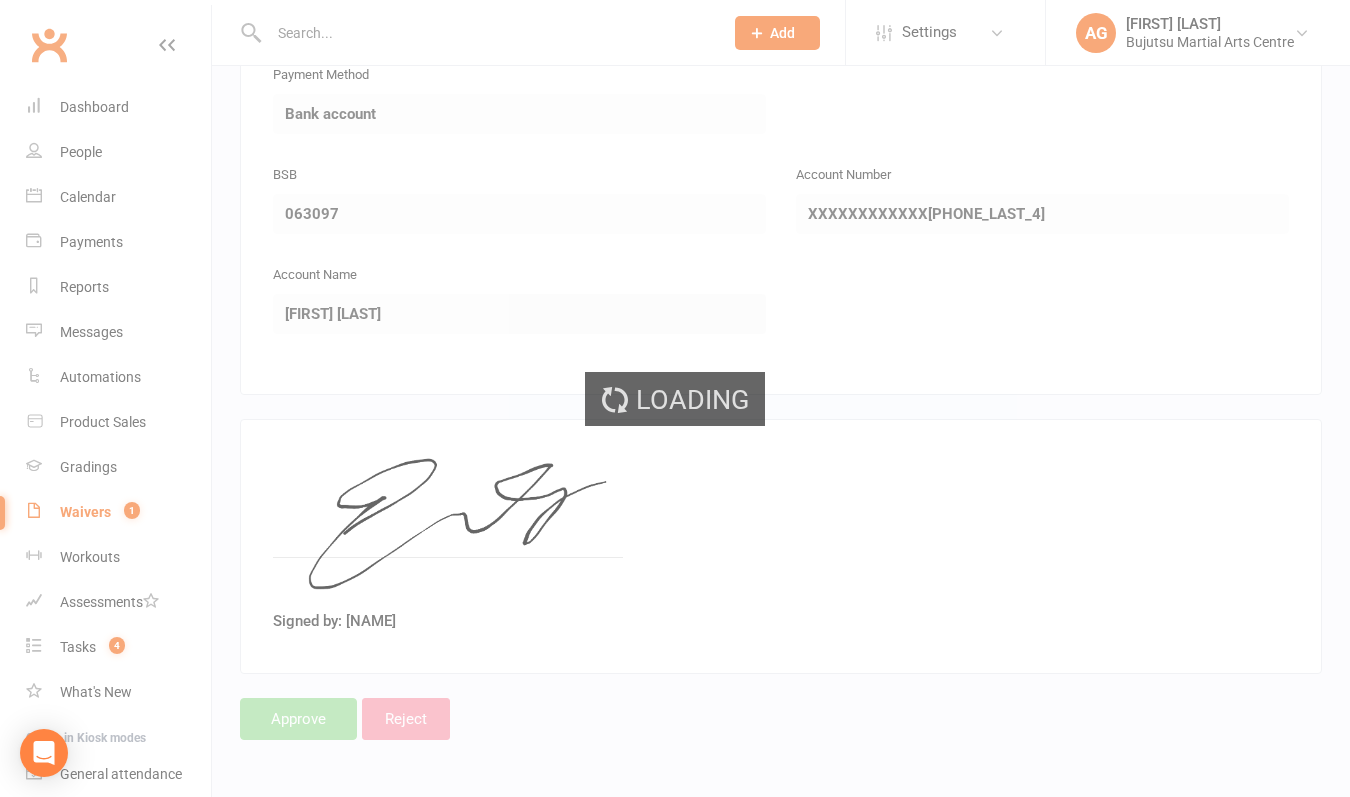 scroll, scrollTop: 0, scrollLeft: 0, axis: both 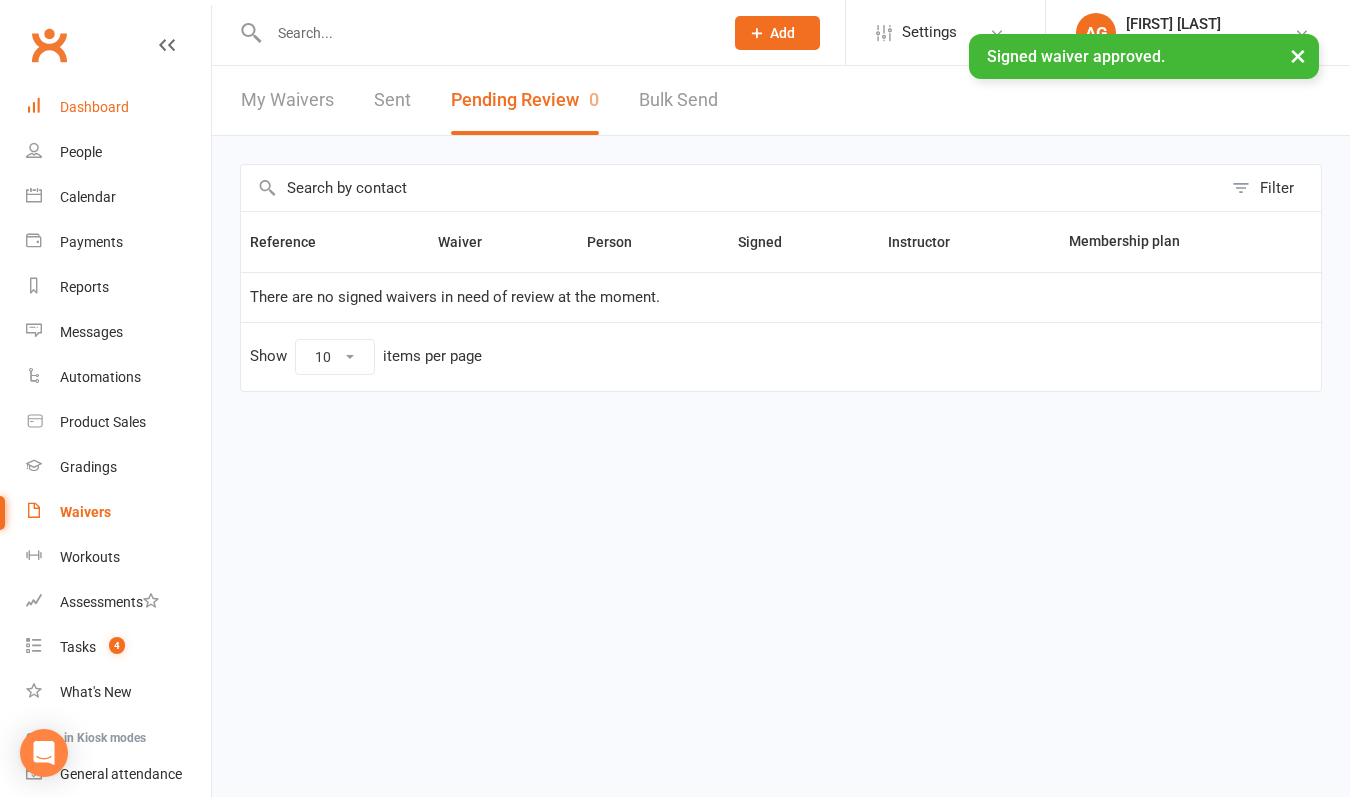 click on "Dashboard" at bounding box center (94, 107) 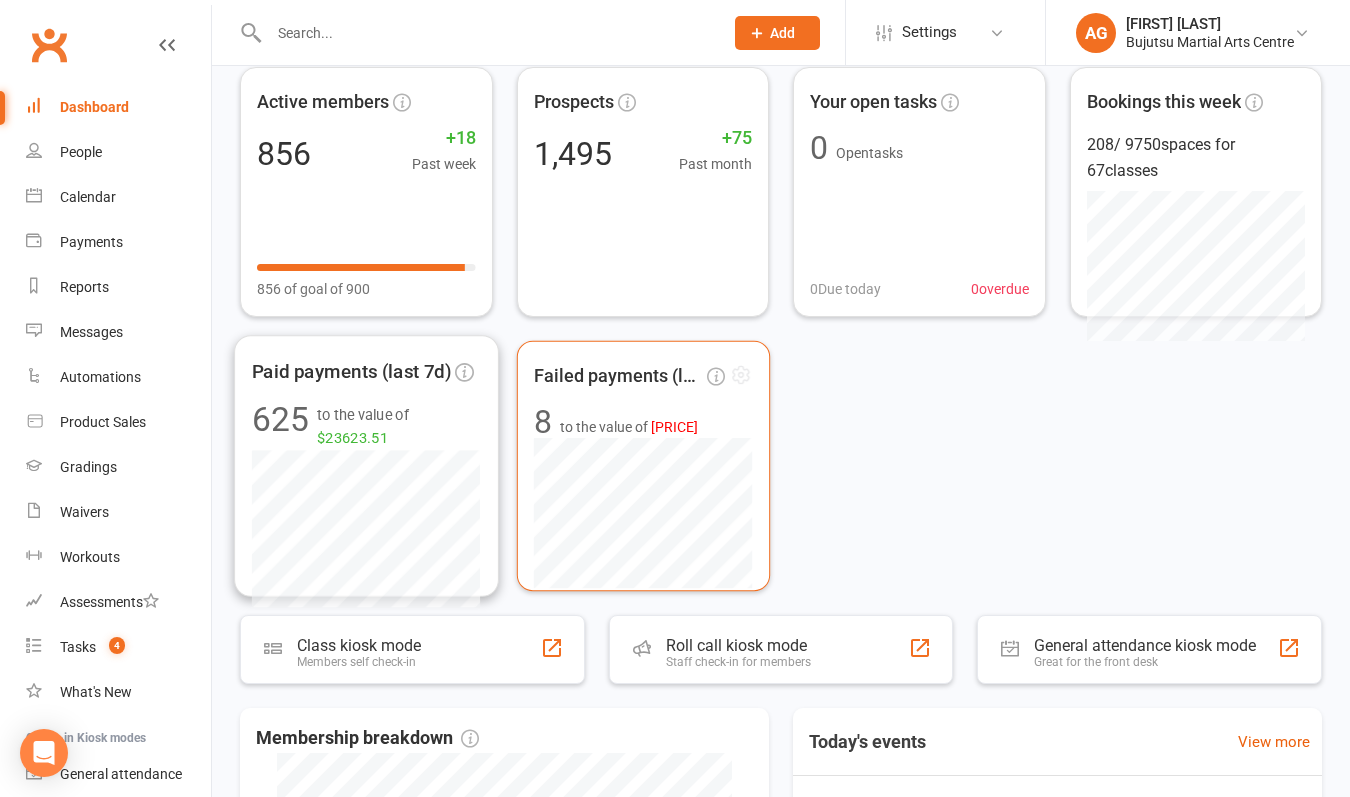 scroll, scrollTop: 98, scrollLeft: 0, axis: vertical 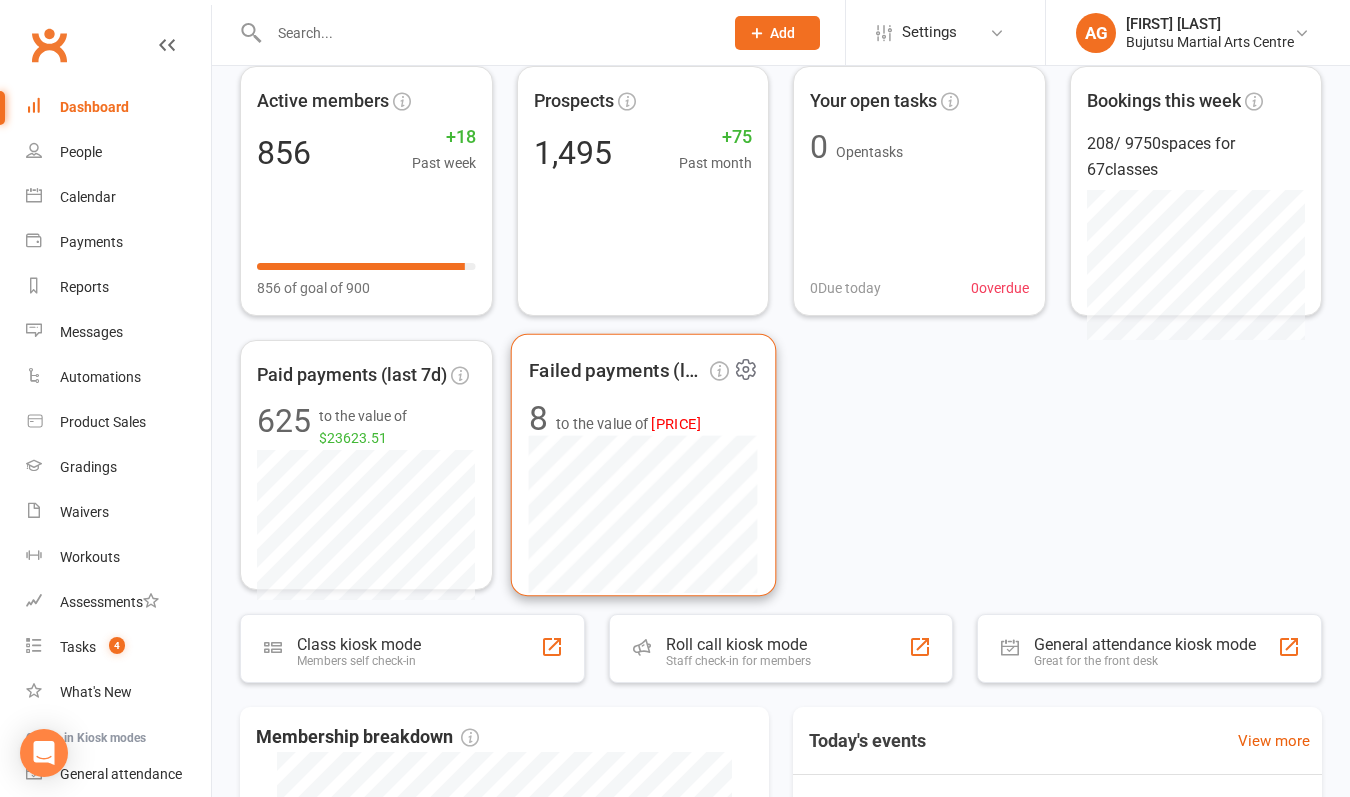 click on "[PRICE]" at bounding box center (675, 423) 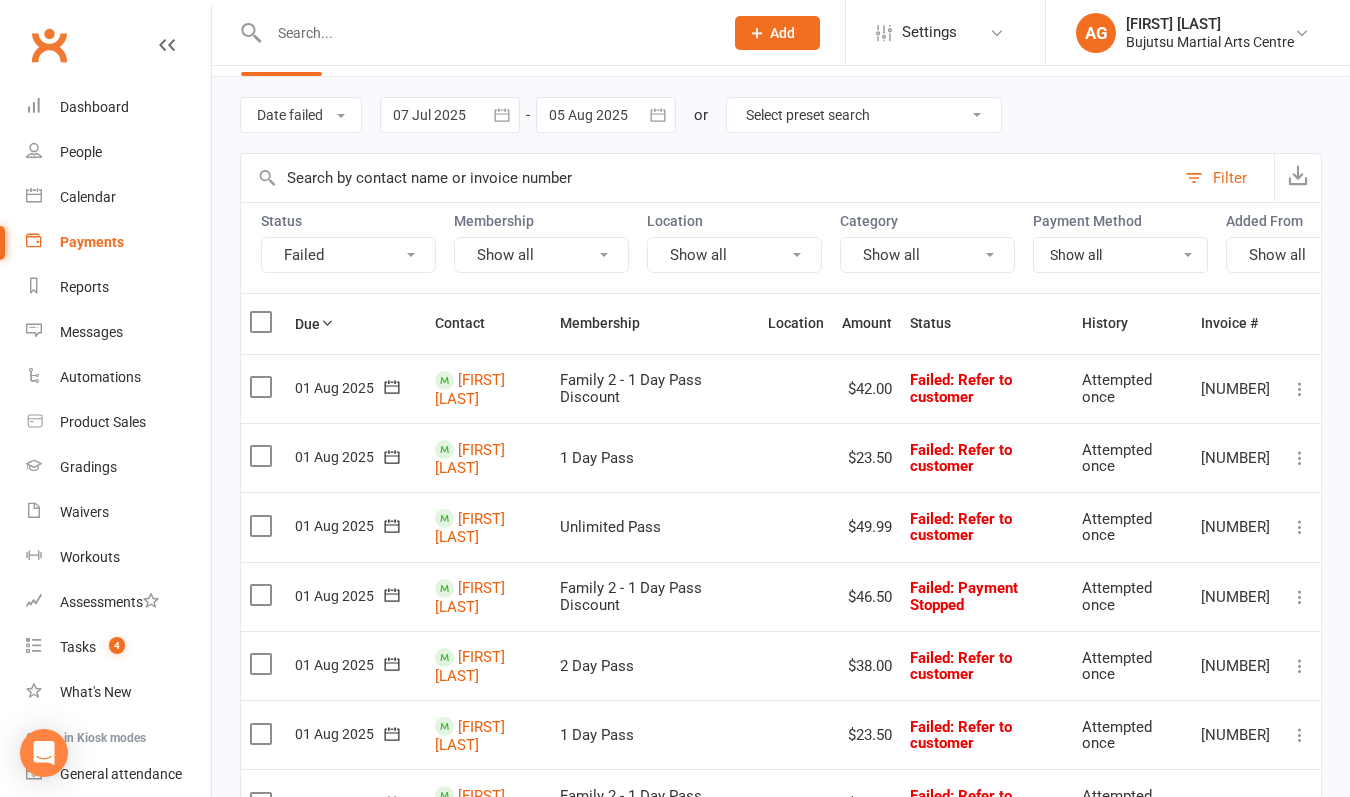 scroll, scrollTop: 59, scrollLeft: 0, axis: vertical 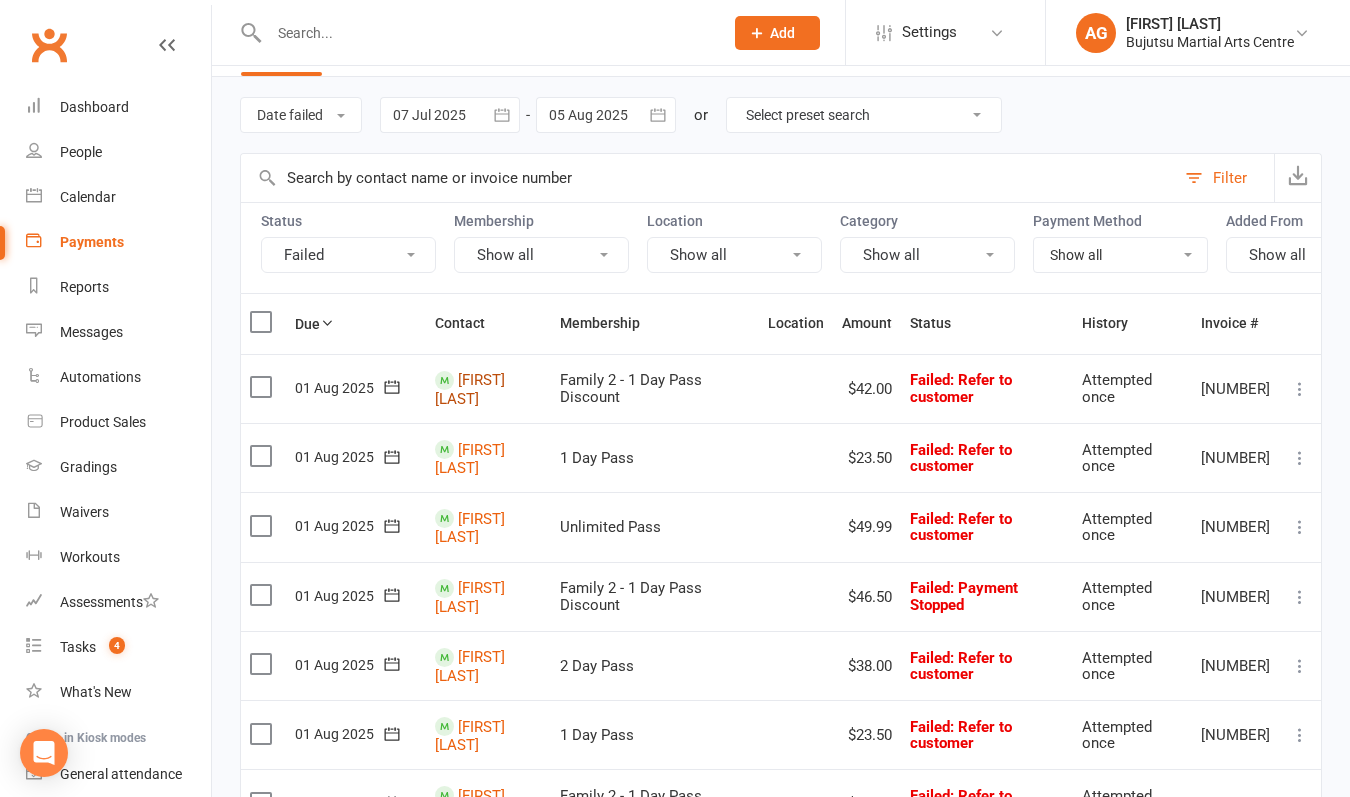 click on "[FIRST] [LAST]" at bounding box center (470, 389) 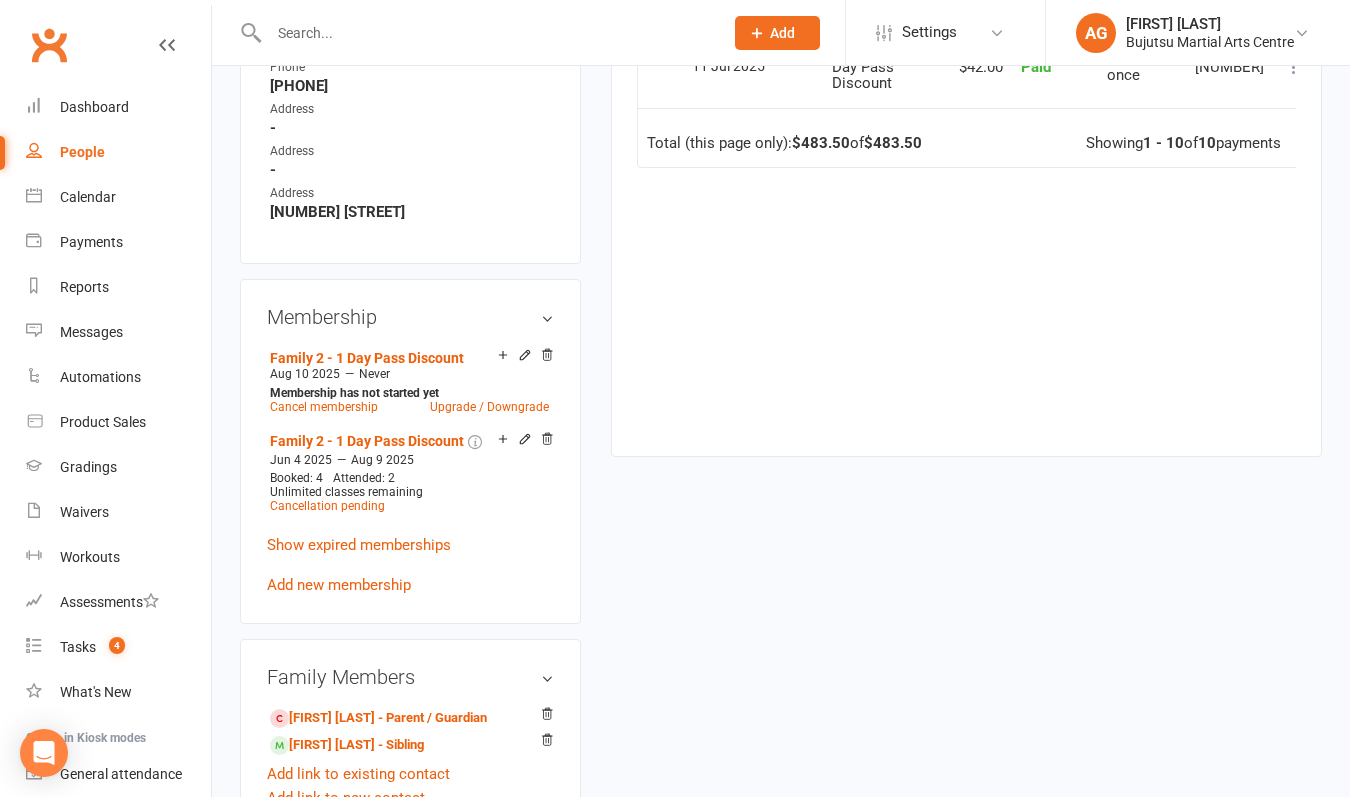 scroll, scrollTop: 1314, scrollLeft: 0, axis: vertical 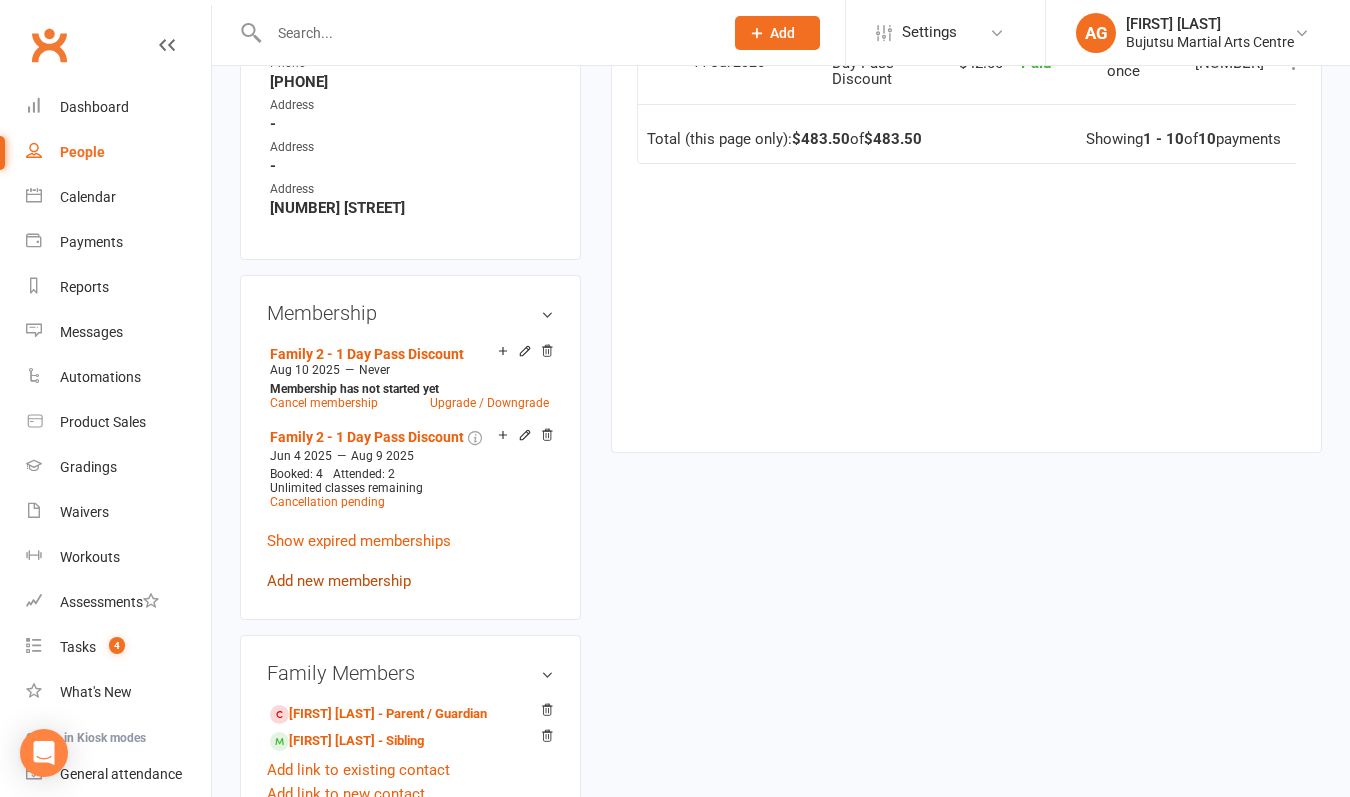 click on "Add new membership" at bounding box center (339, 581) 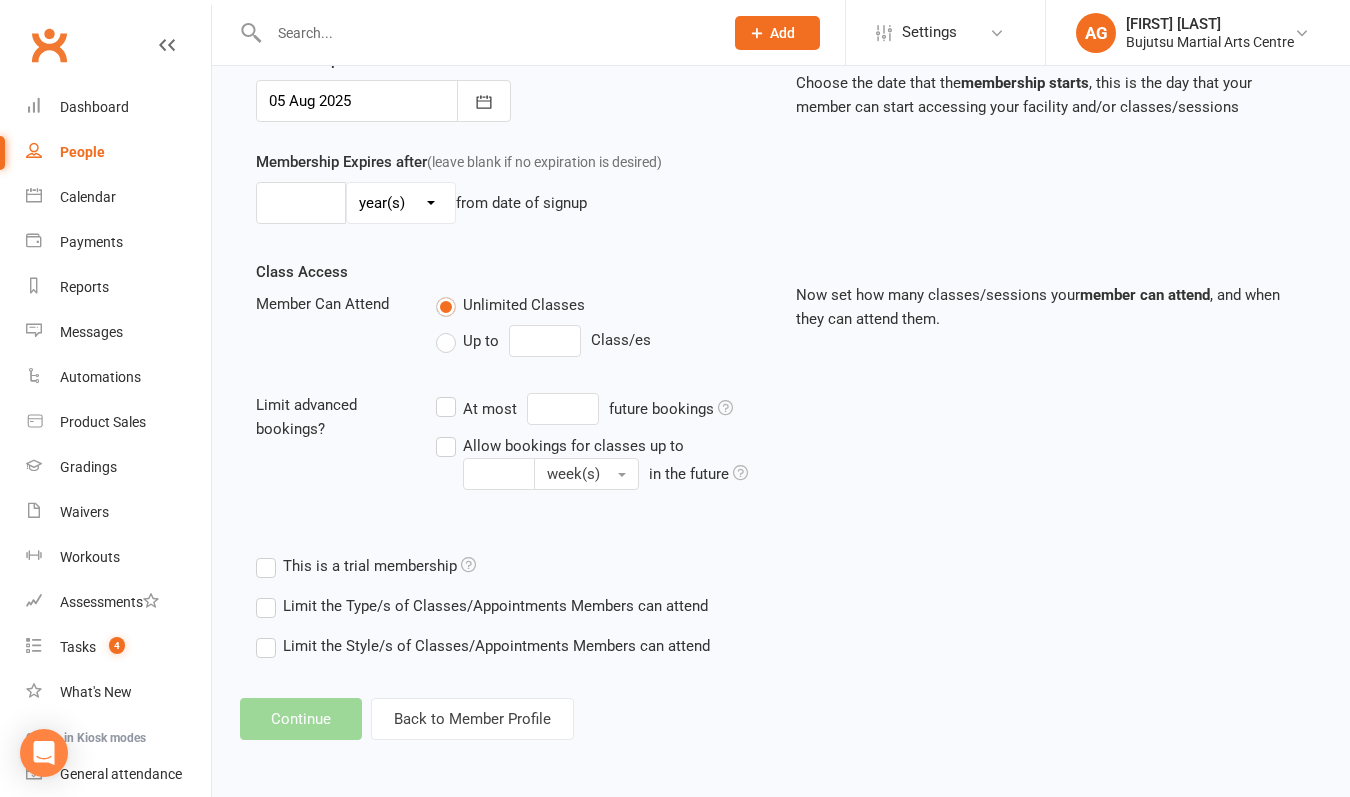 scroll, scrollTop: 0, scrollLeft: 0, axis: both 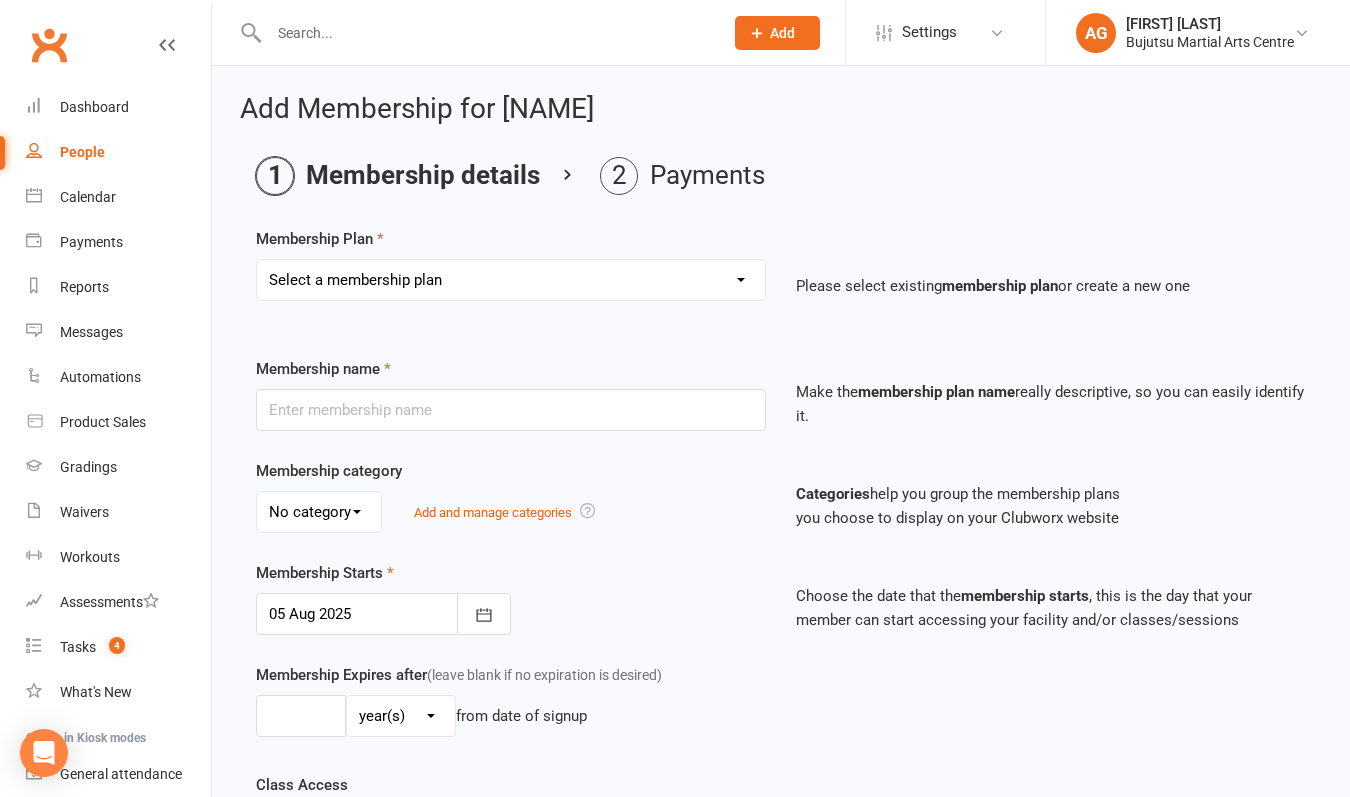 select on "25" 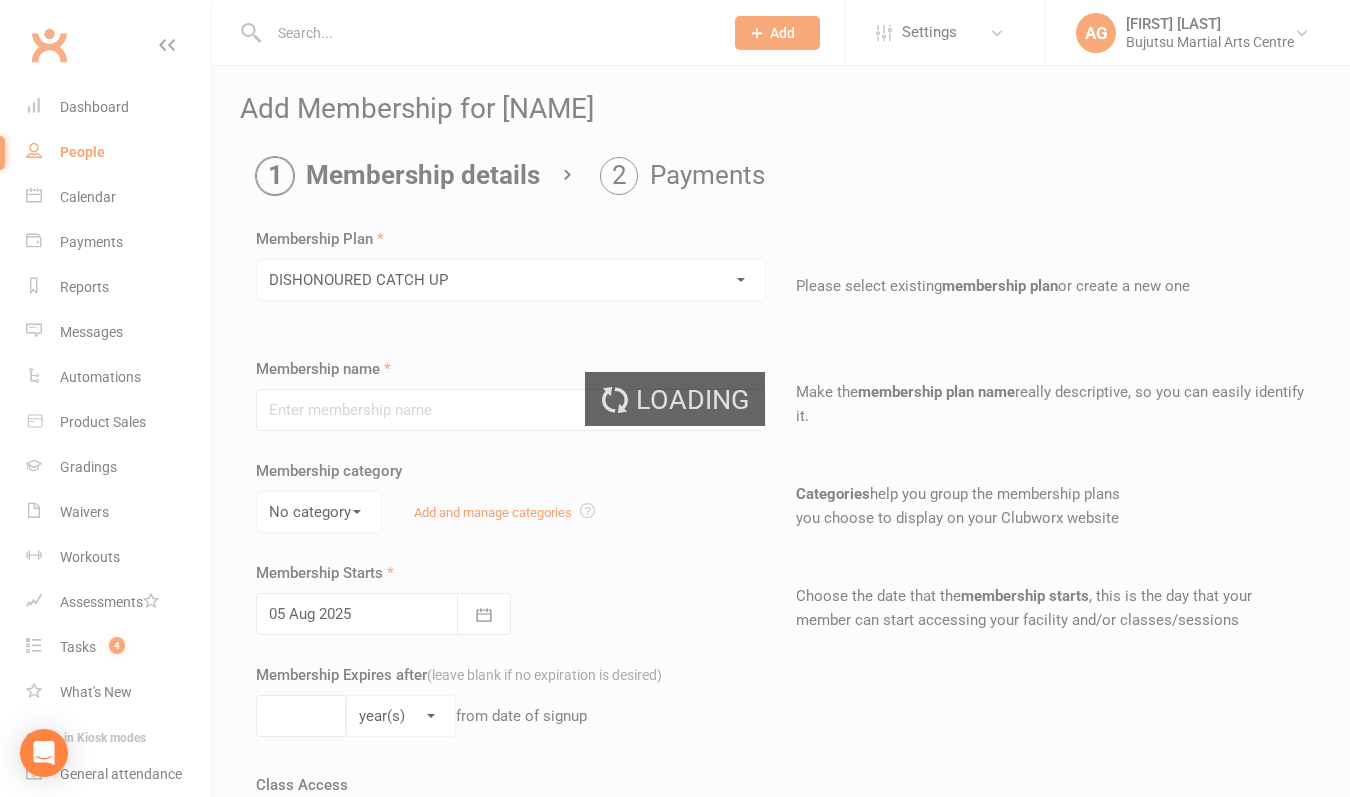 type on "DISHONOURED CATCH UP" 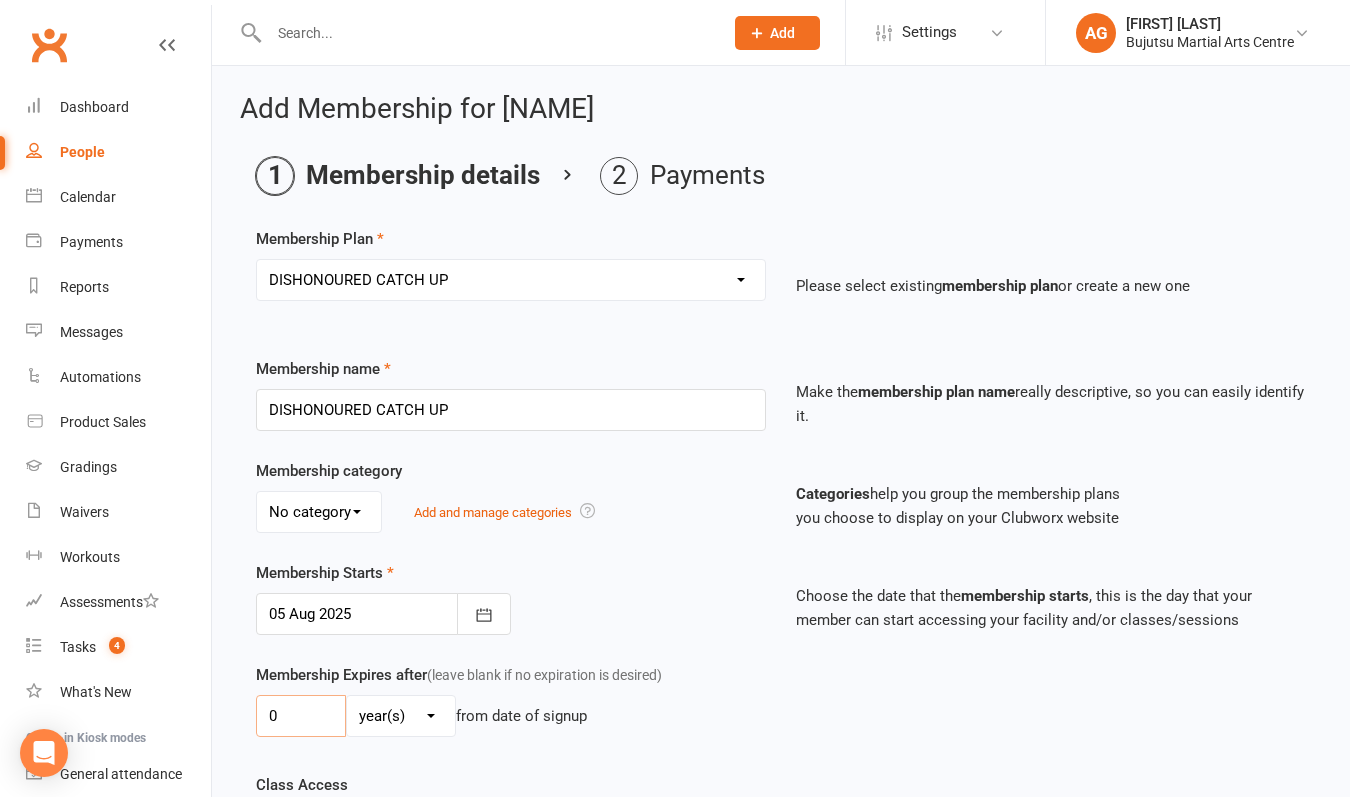 click on "0" at bounding box center (301, 716) 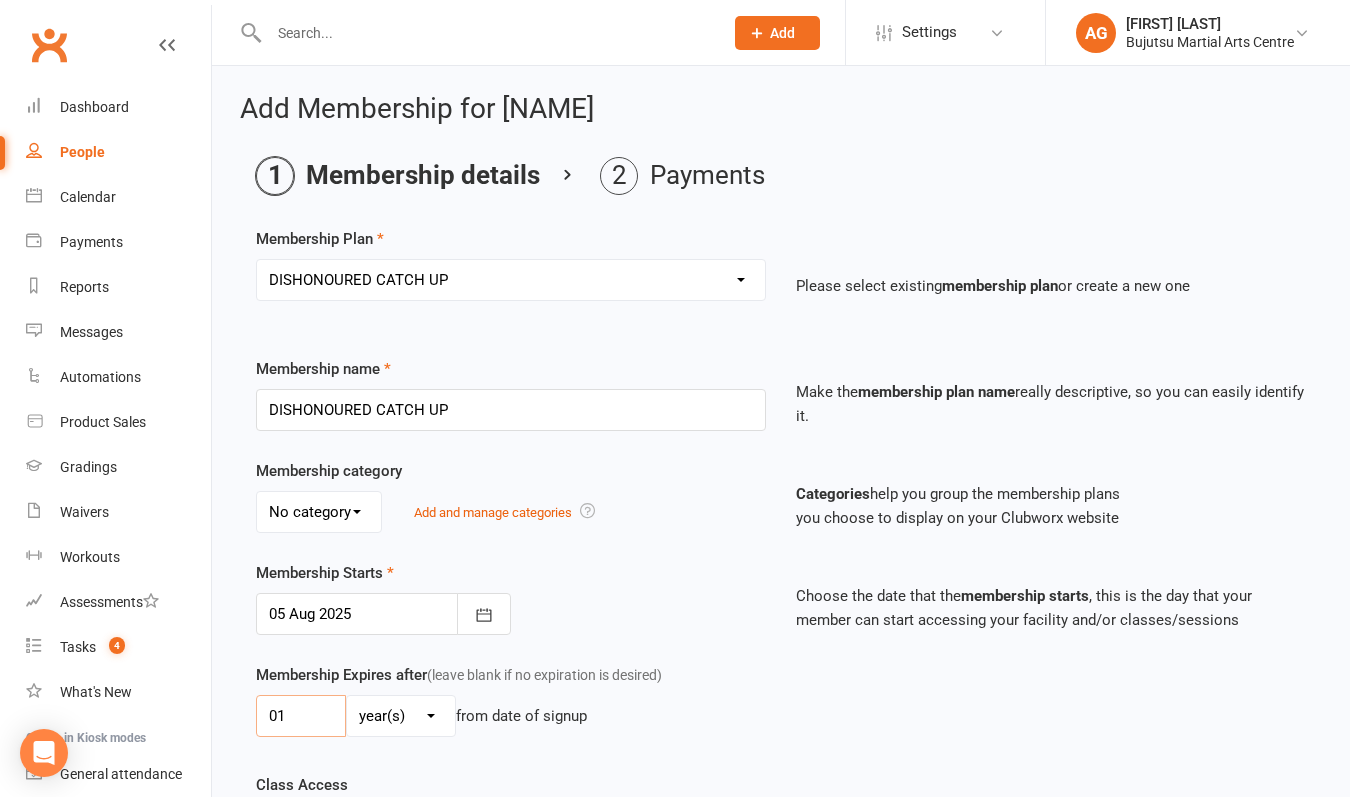 type on "01" 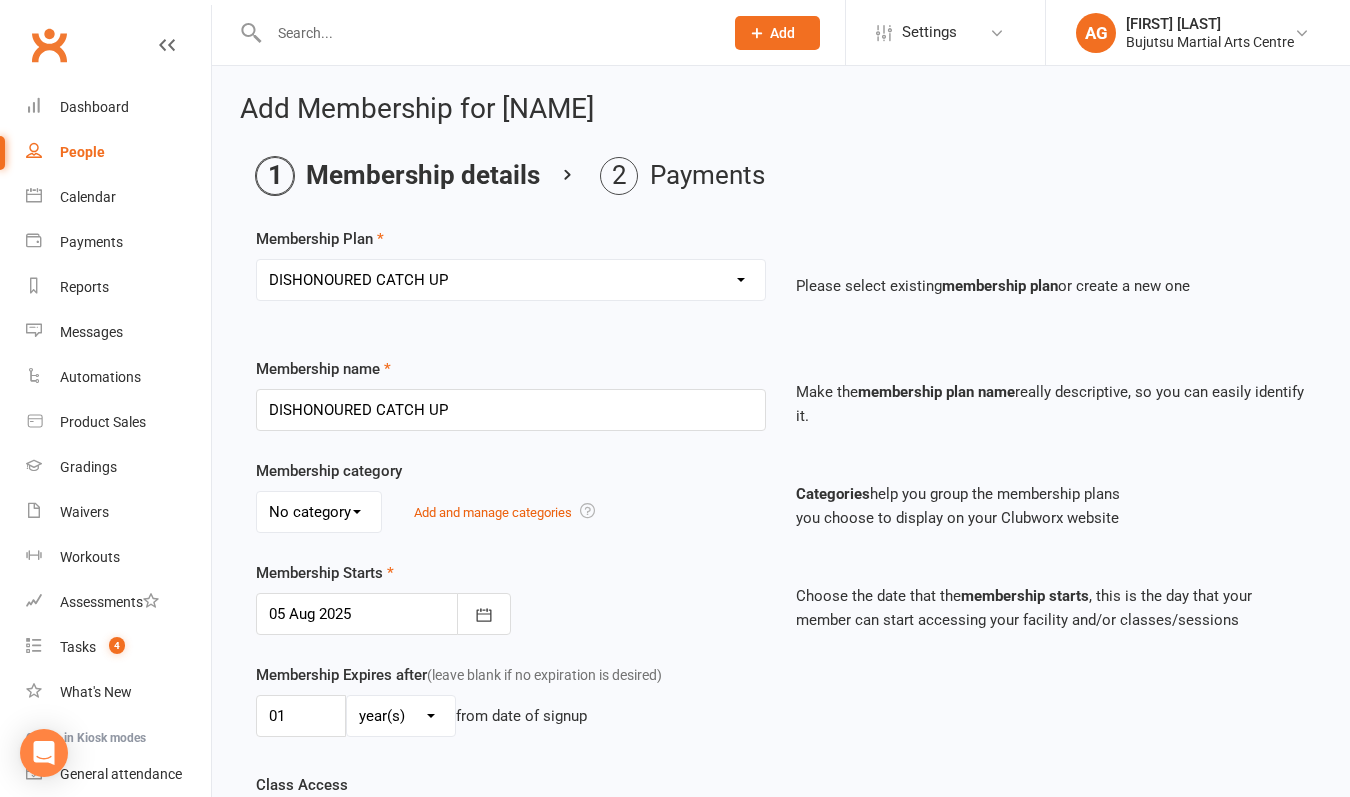 select on "1" 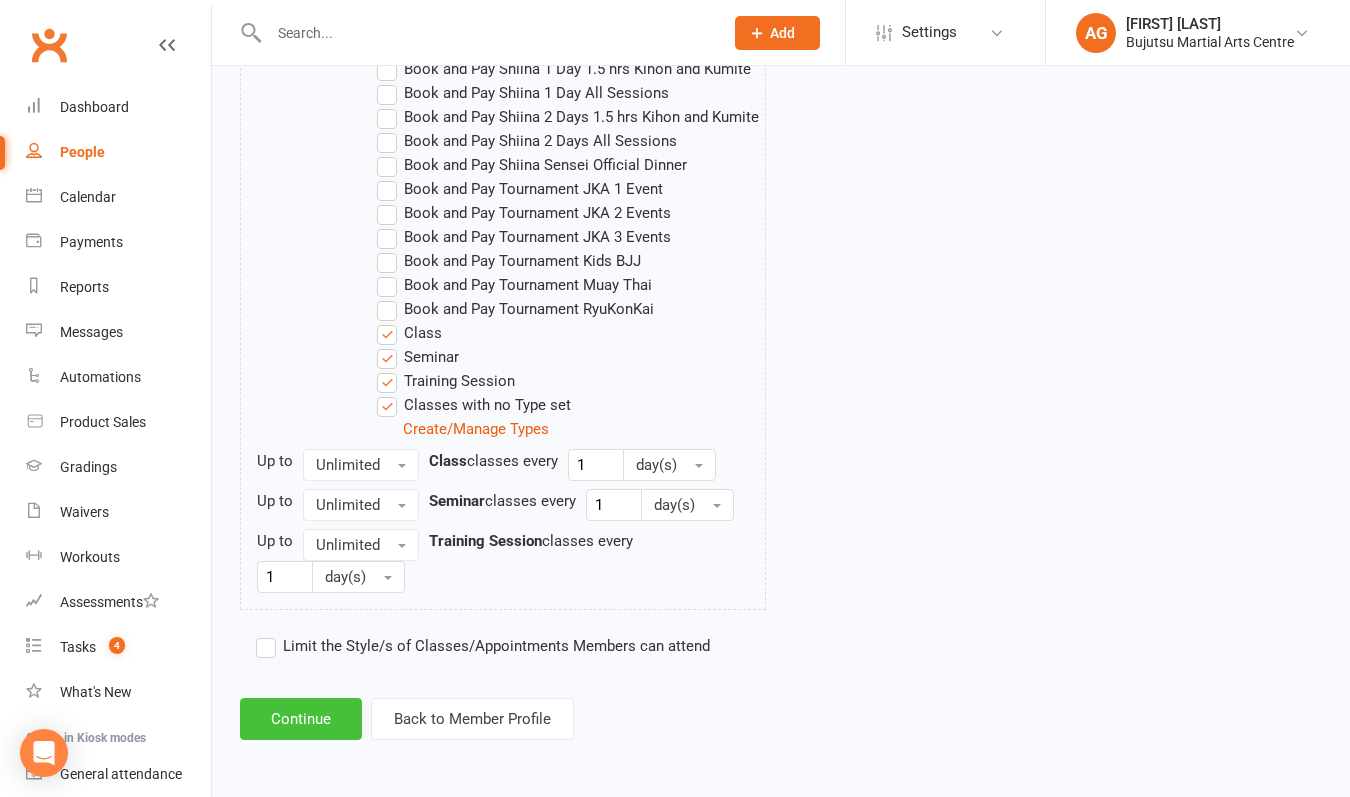 scroll, scrollTop: 1891, scrollLeft: 0, axis: vertical 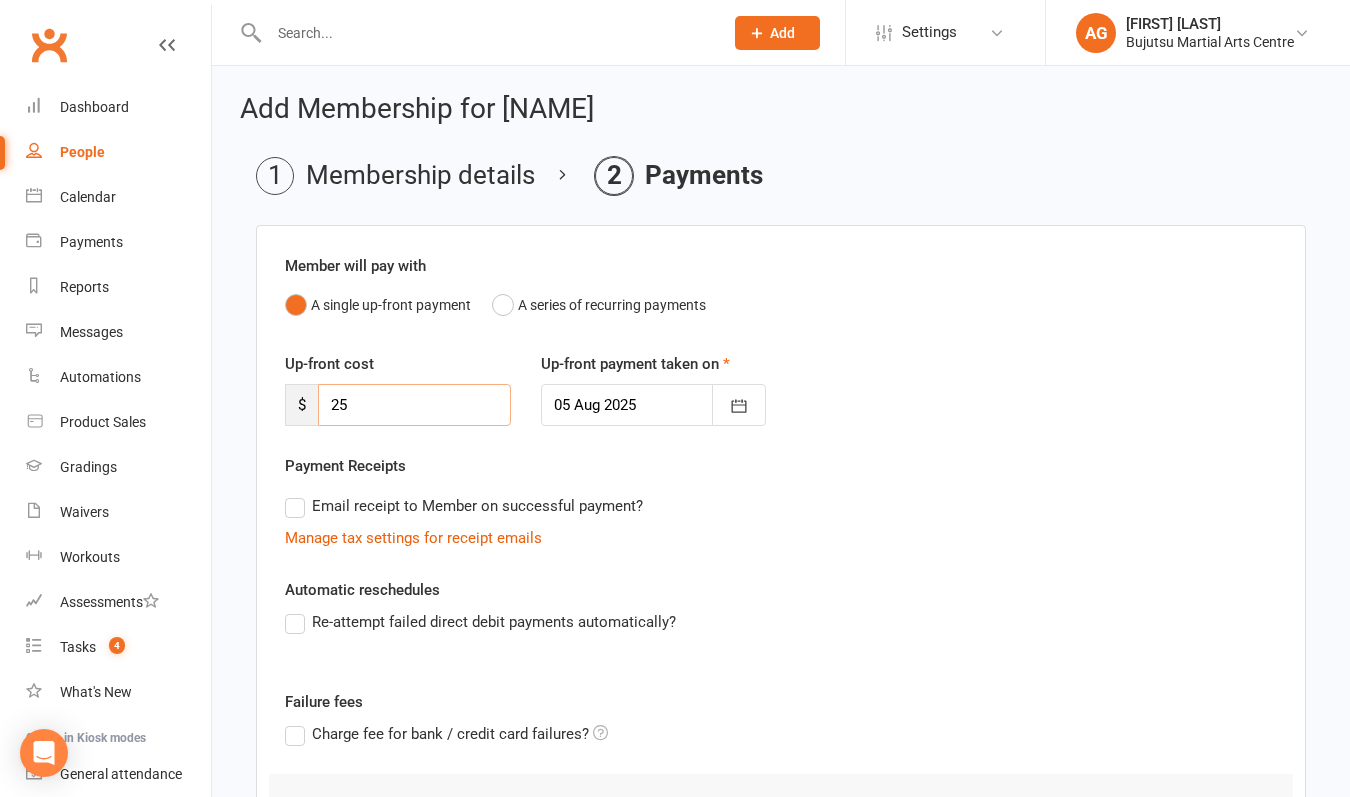 drag, startPoint x: 417, startPoint y: 411, endPoint x: 280, endPoint y: 412, distance: 137.00365 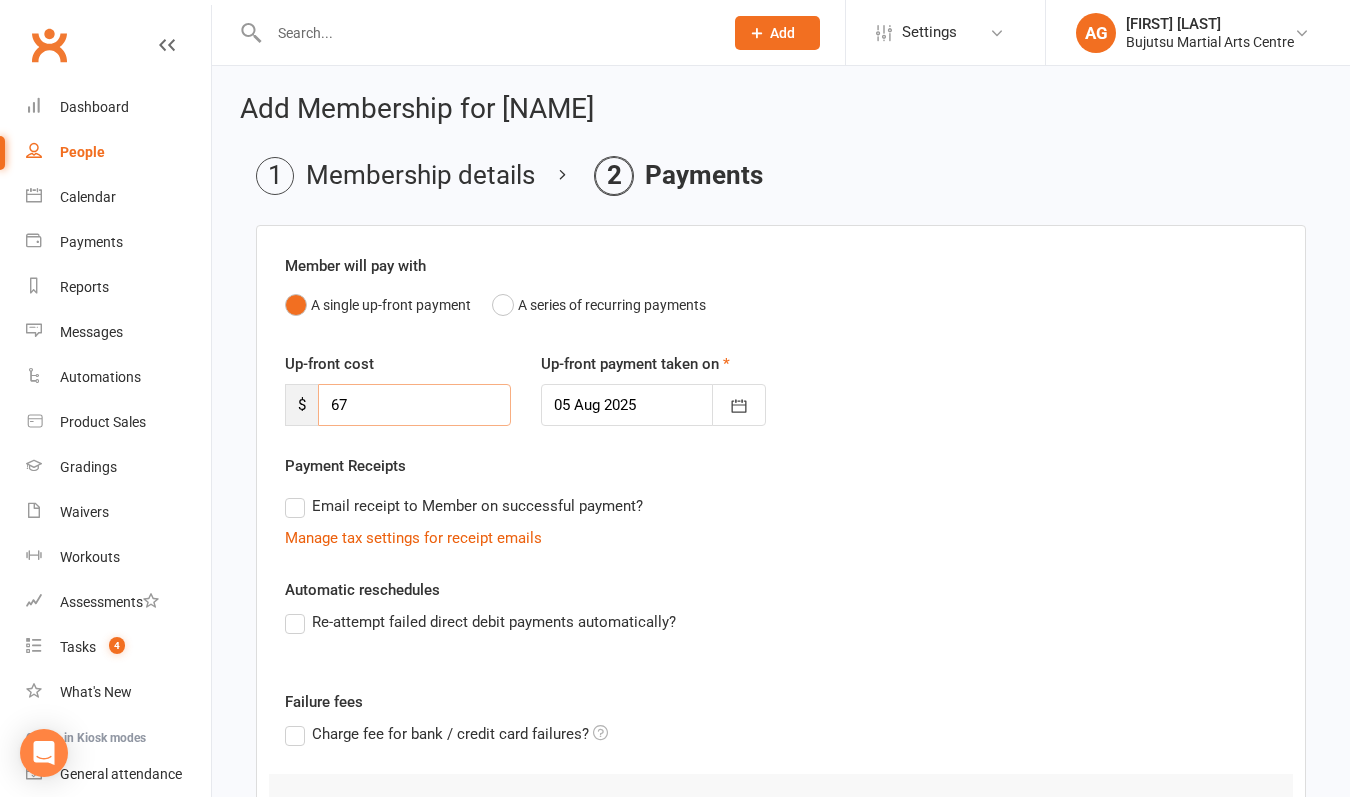 type on "67" 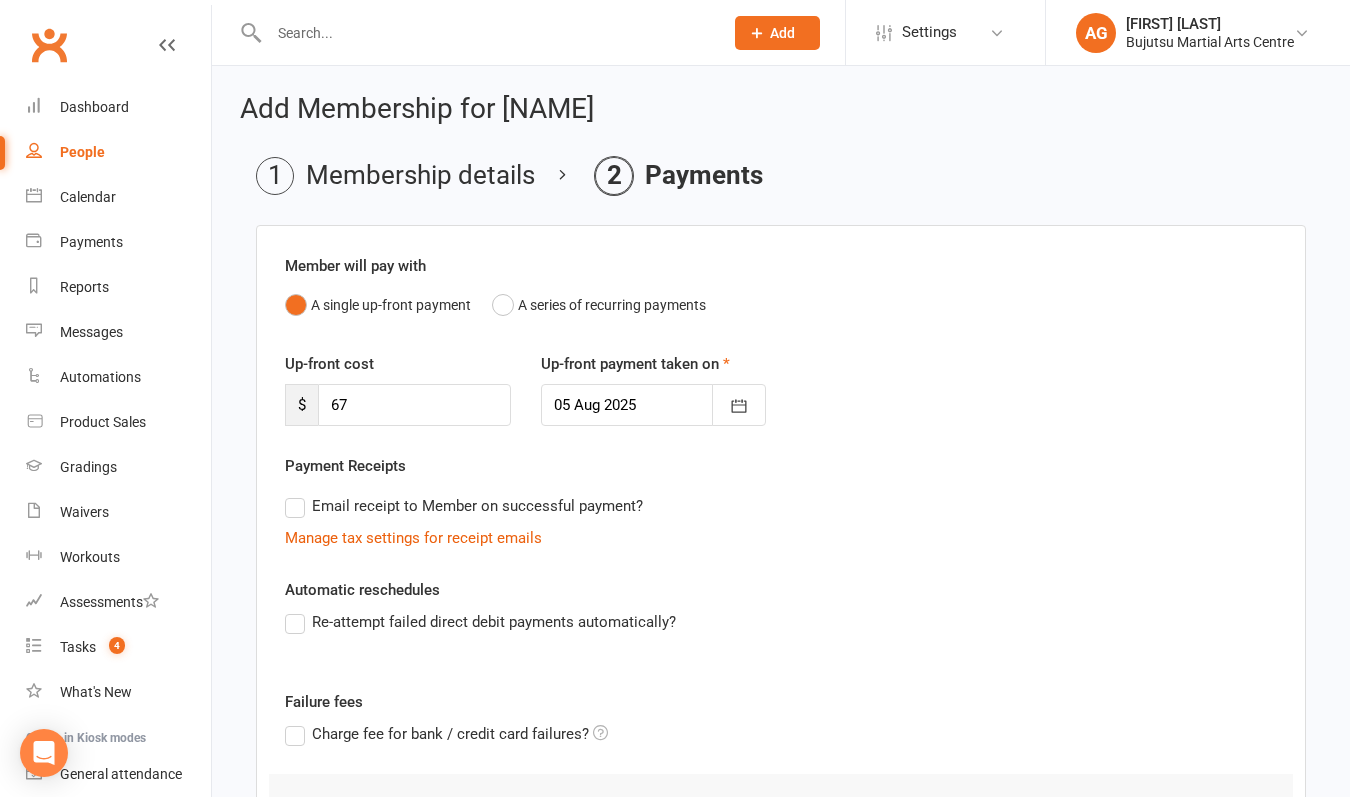 click at bounding box center [654, 405] 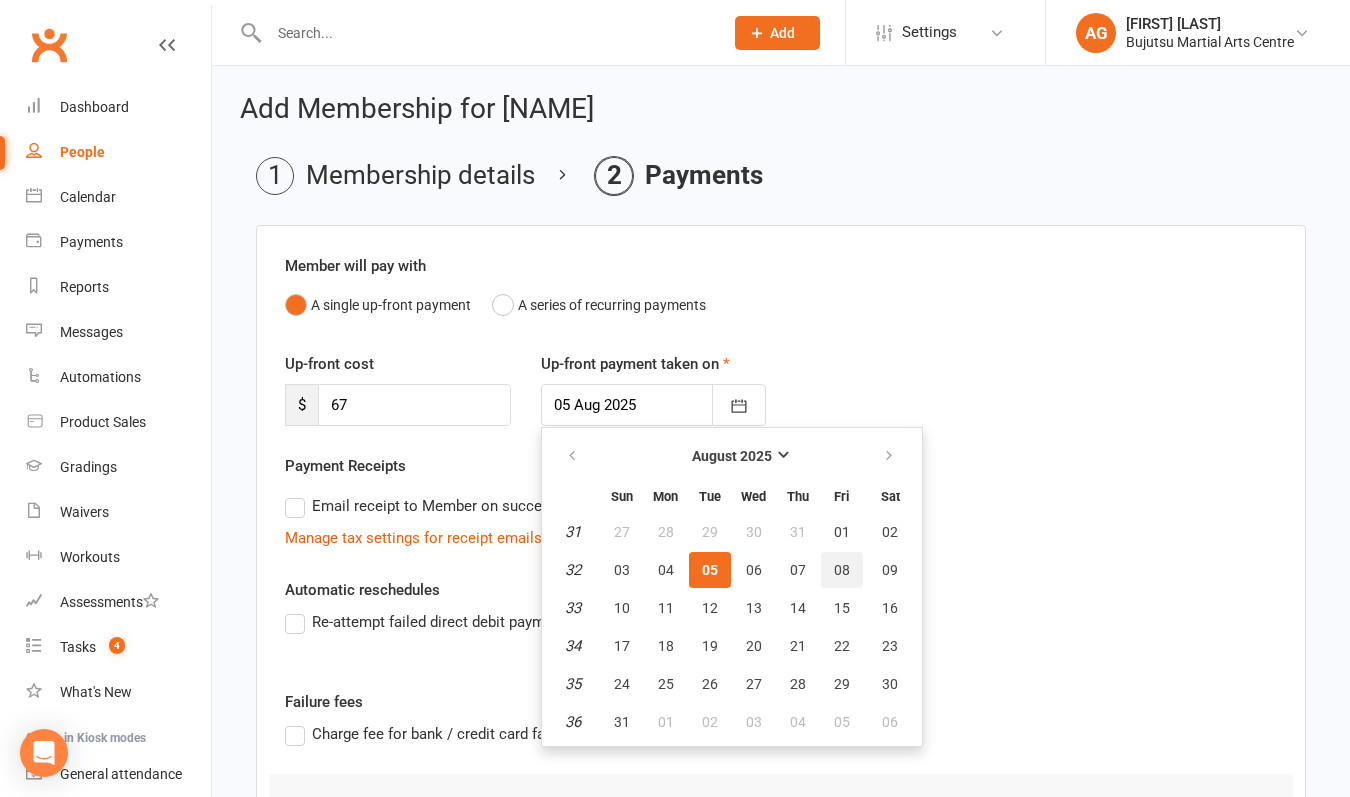 click on "08" at bounding box center (842, 570) 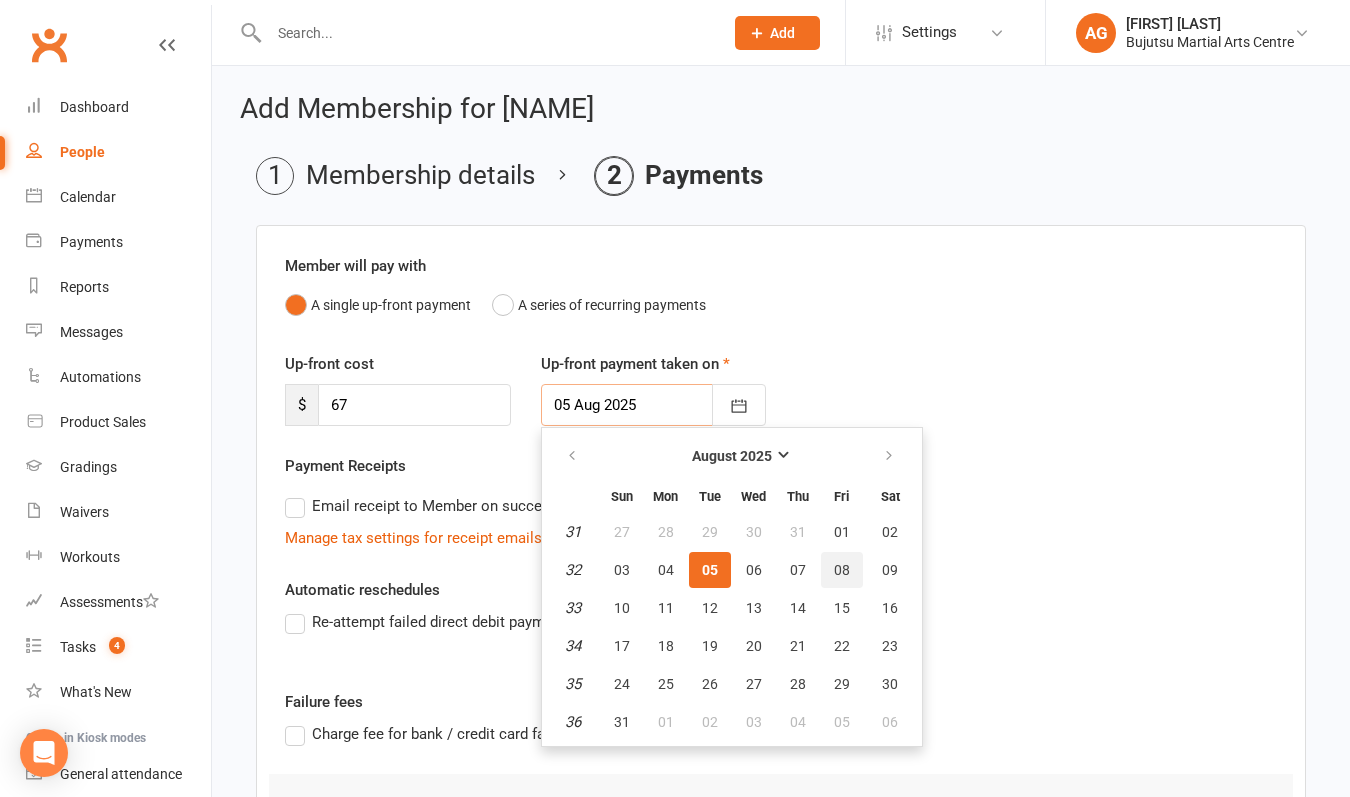 type on "08 Aug 2025" 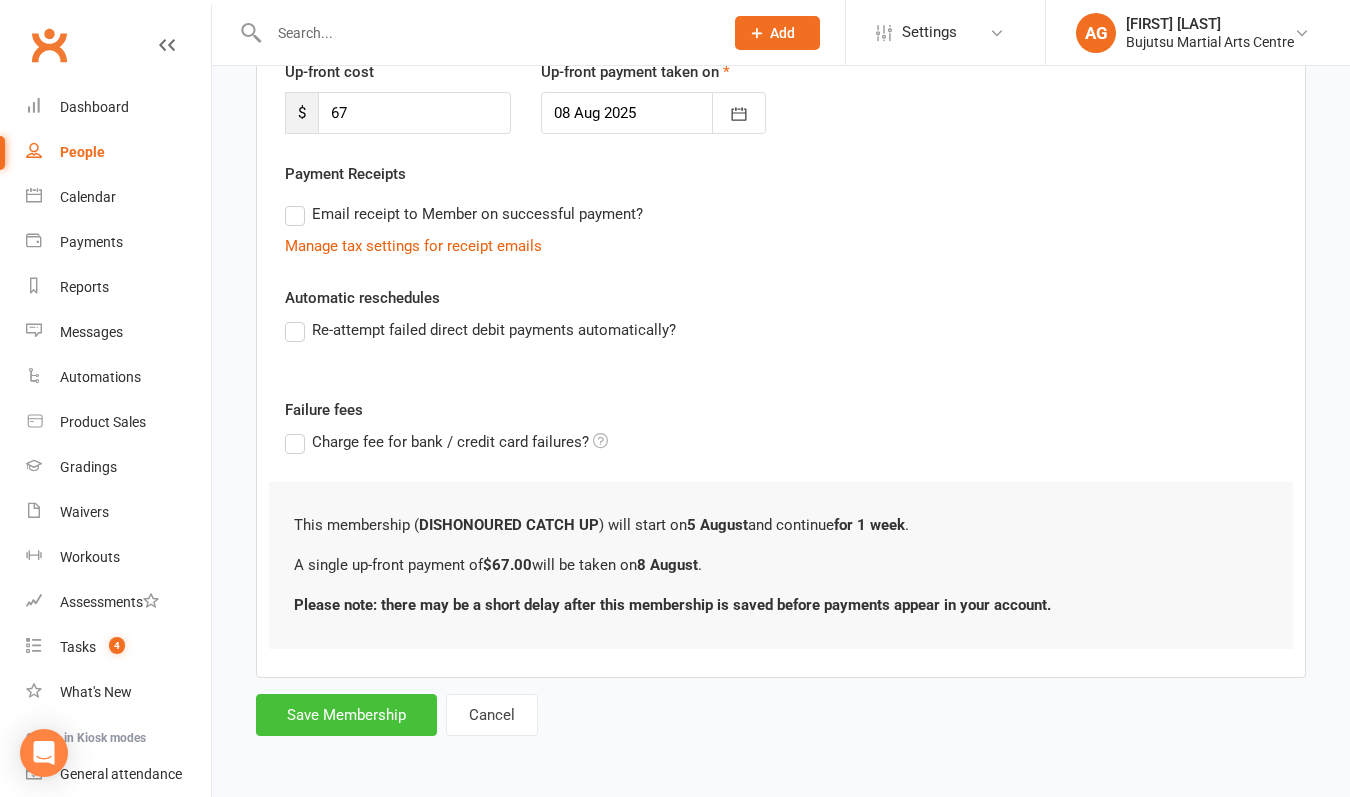 scroll, scrollTop: 308, scrollLeft: 0, axis: vertical 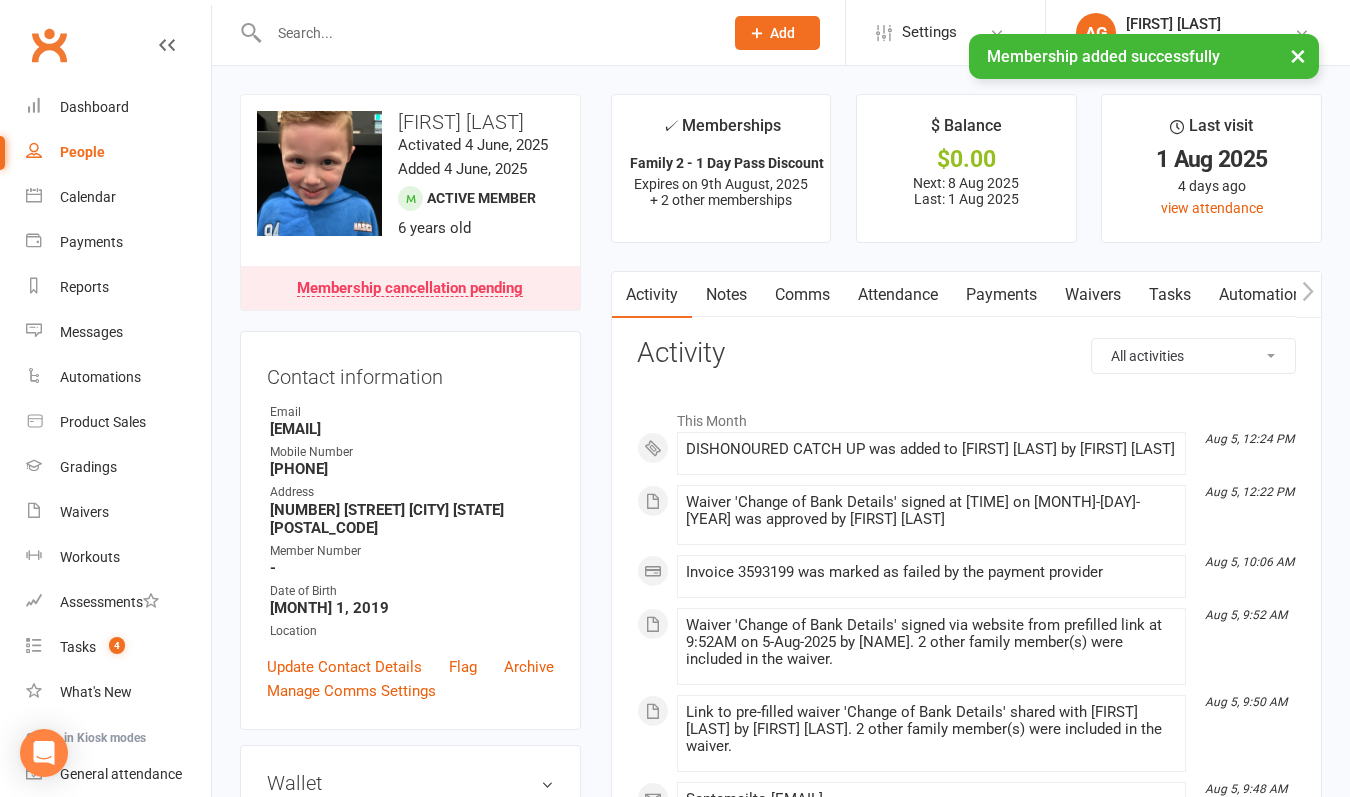 click on "Payments" at bounding box center (1001, 295) 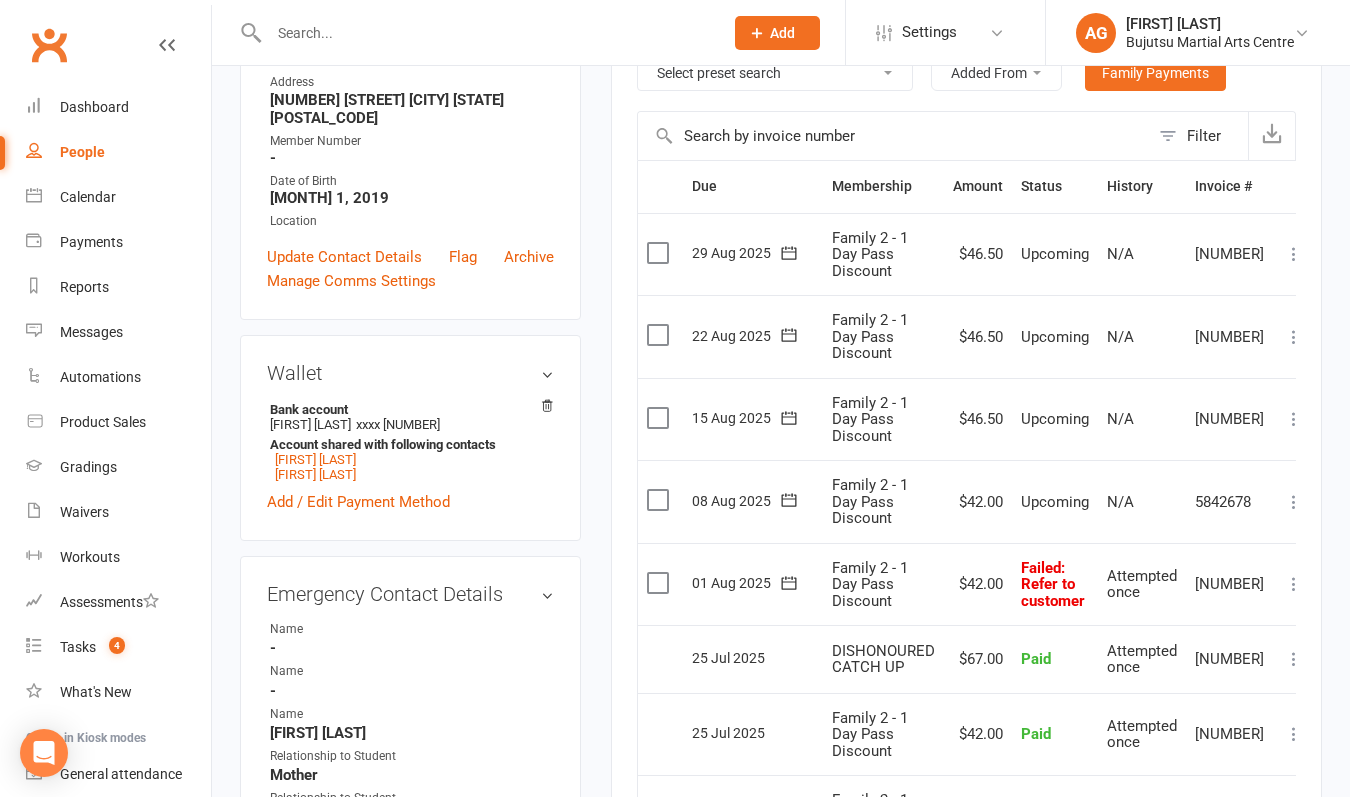 scroll, scrollTop: 422, scrollLeft: 0, axis: vertical 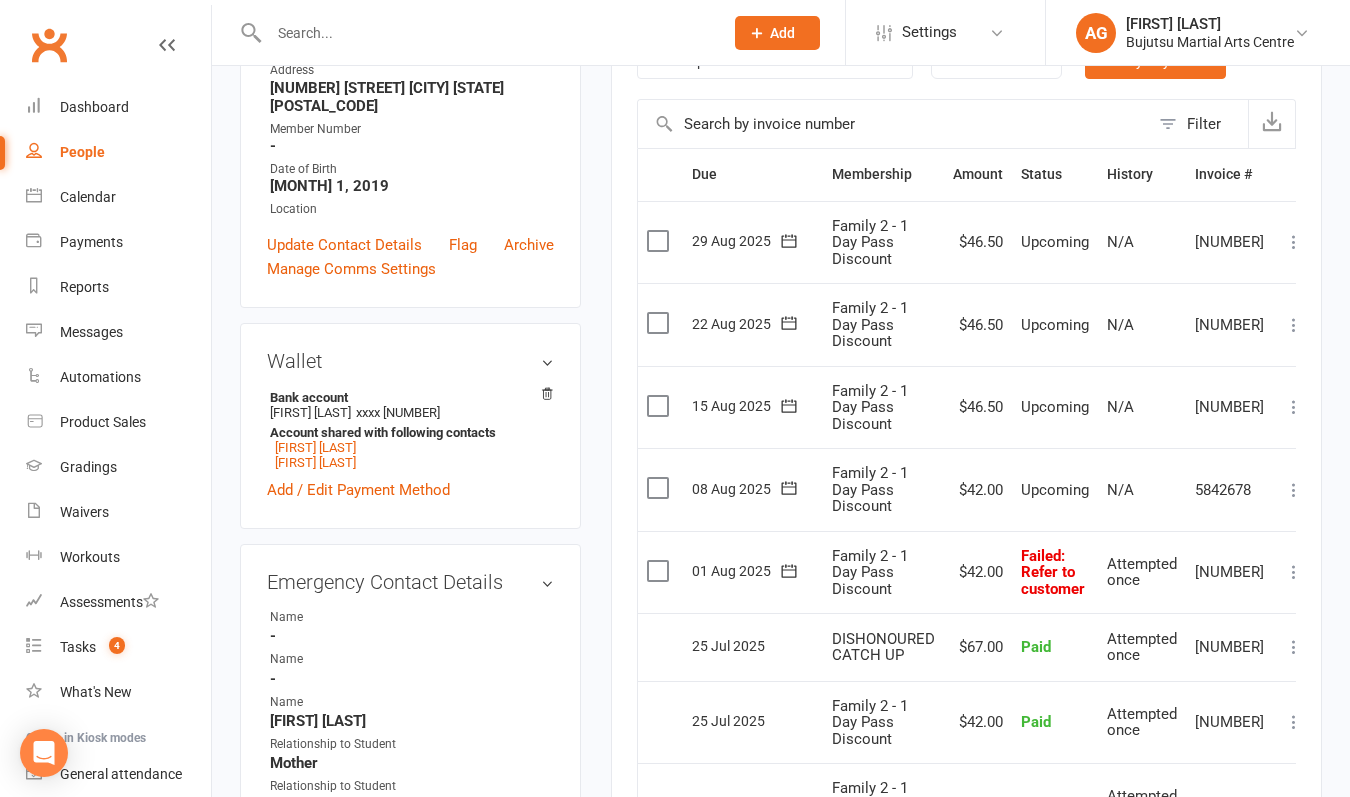 click at bounding box center (1294, 572) 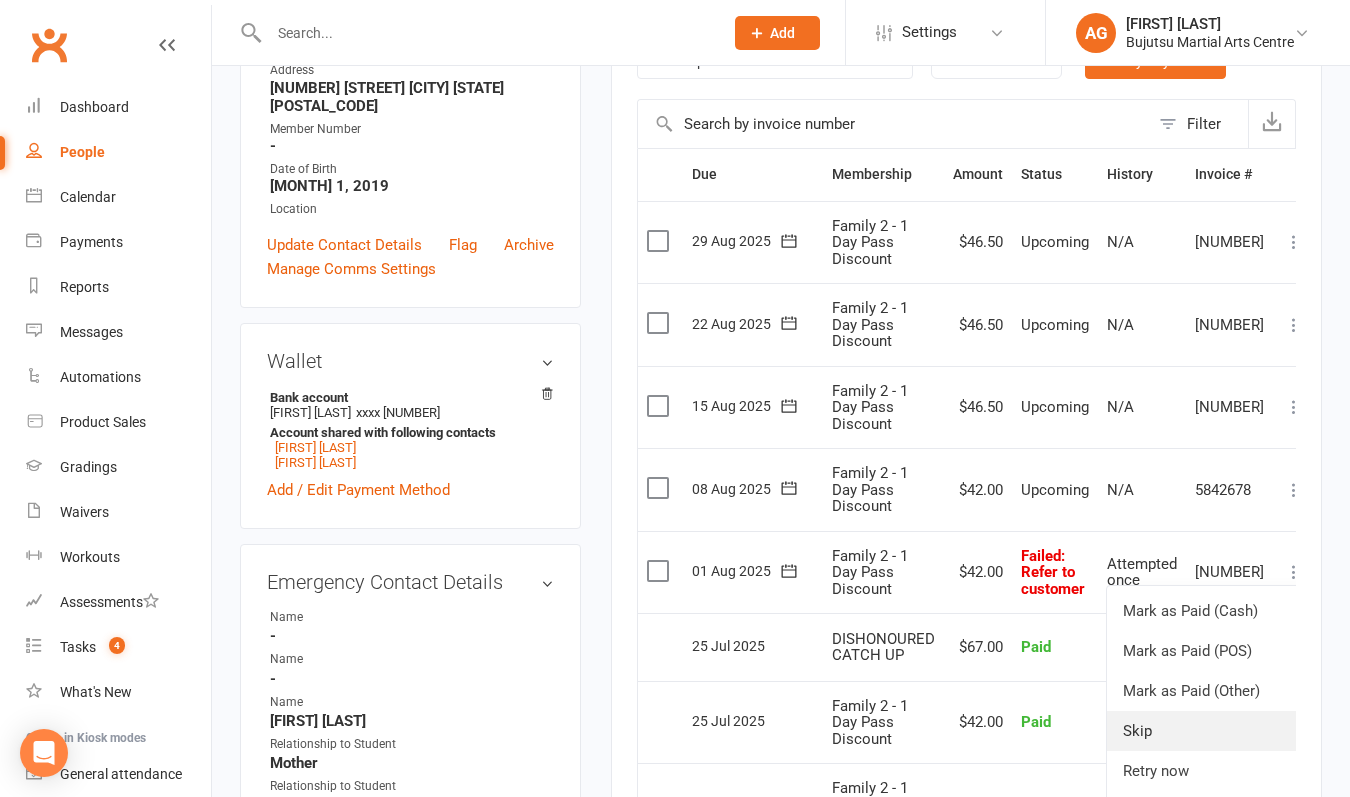 click on "Skip" at bounding box center [1206, 731] 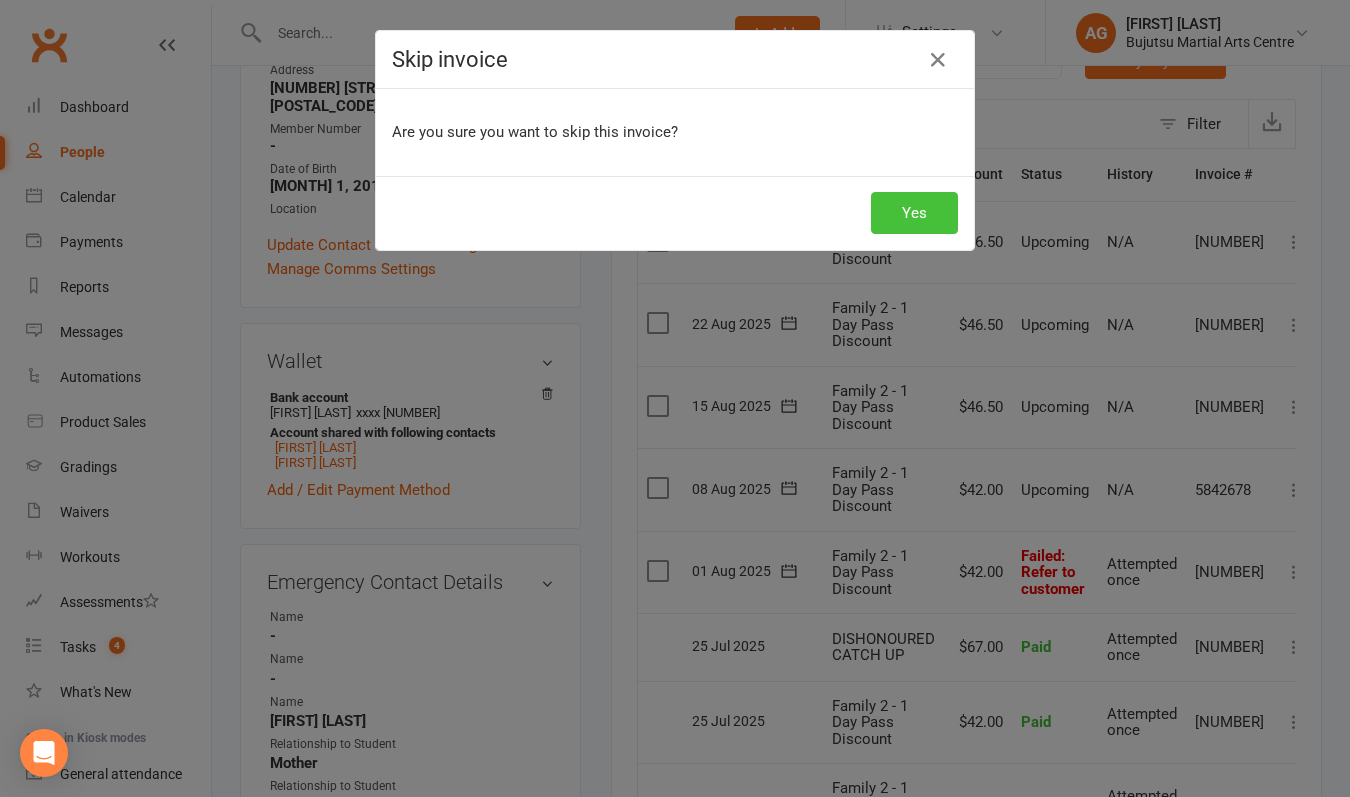 click on "Yes" at bounding box center [914, 213] 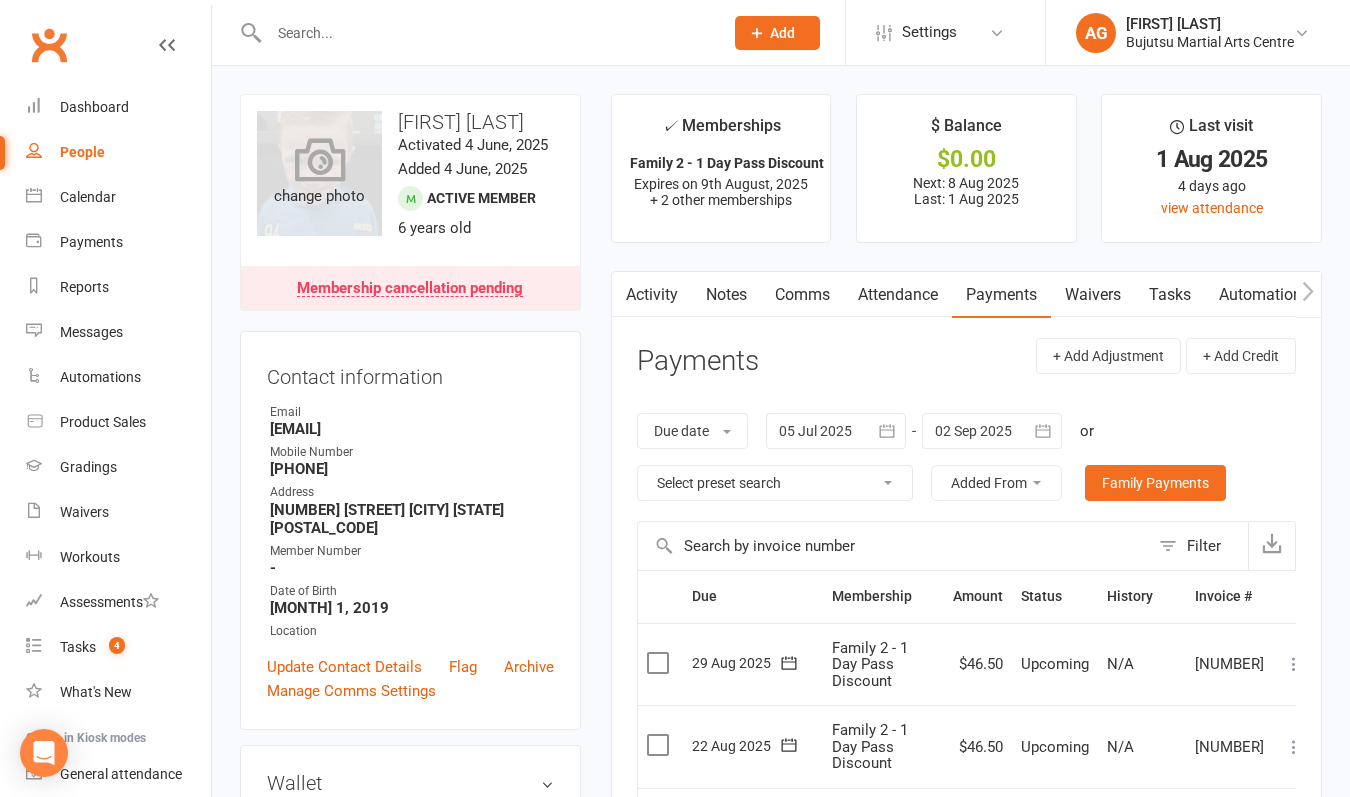 scroll, scrollTop: 0, scrollLeft: 0, axis: both 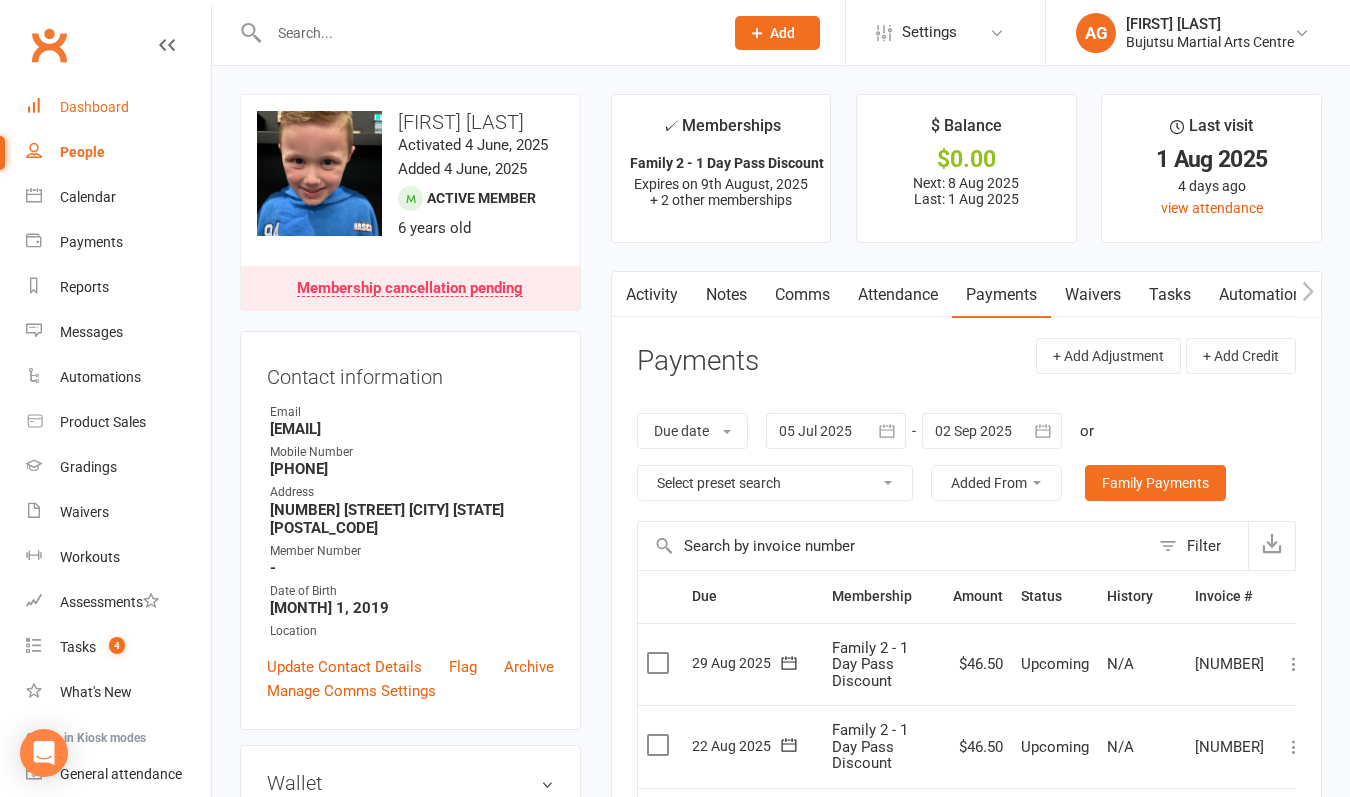 click on "Dashboard" at bounding box center (94, 107) 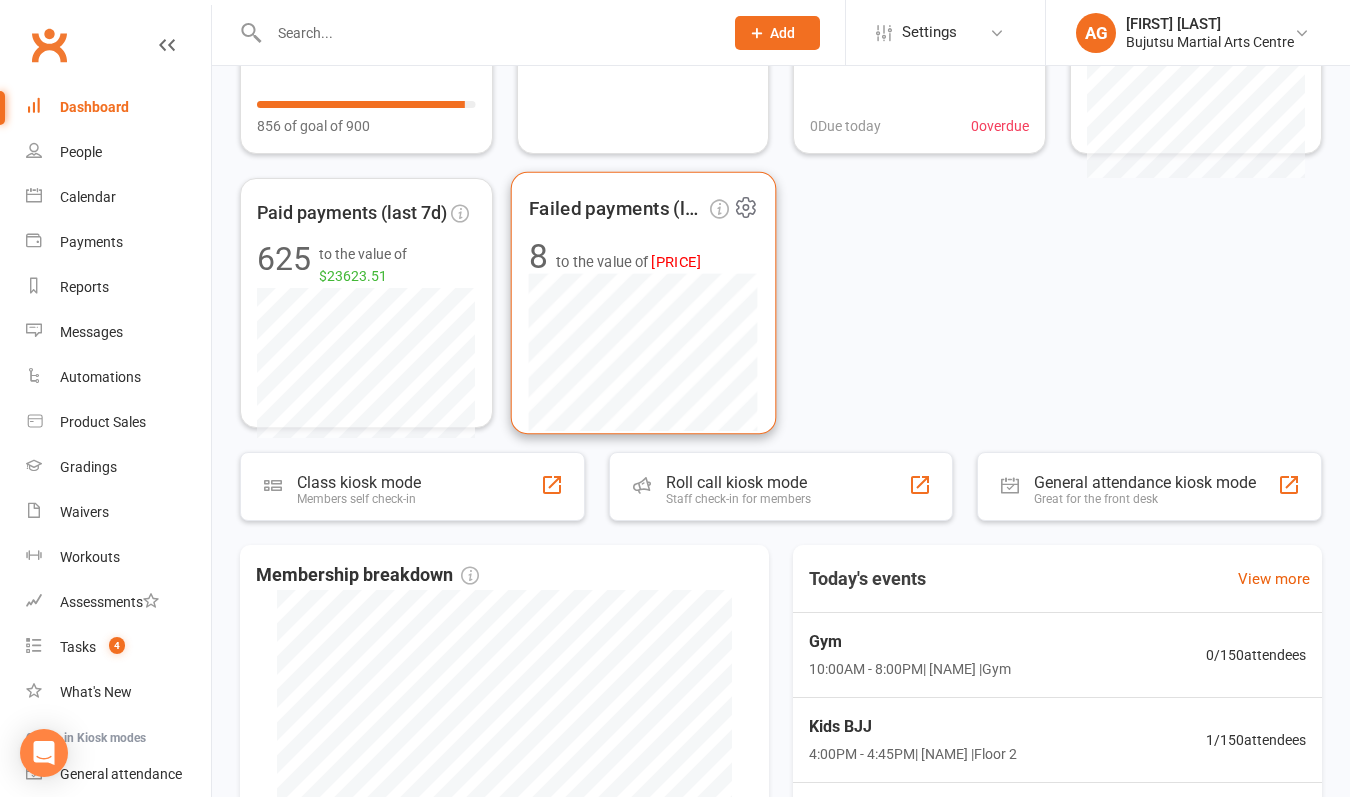 scroll, scrollTop: 226, scrollLeft: 0, axis: vertical 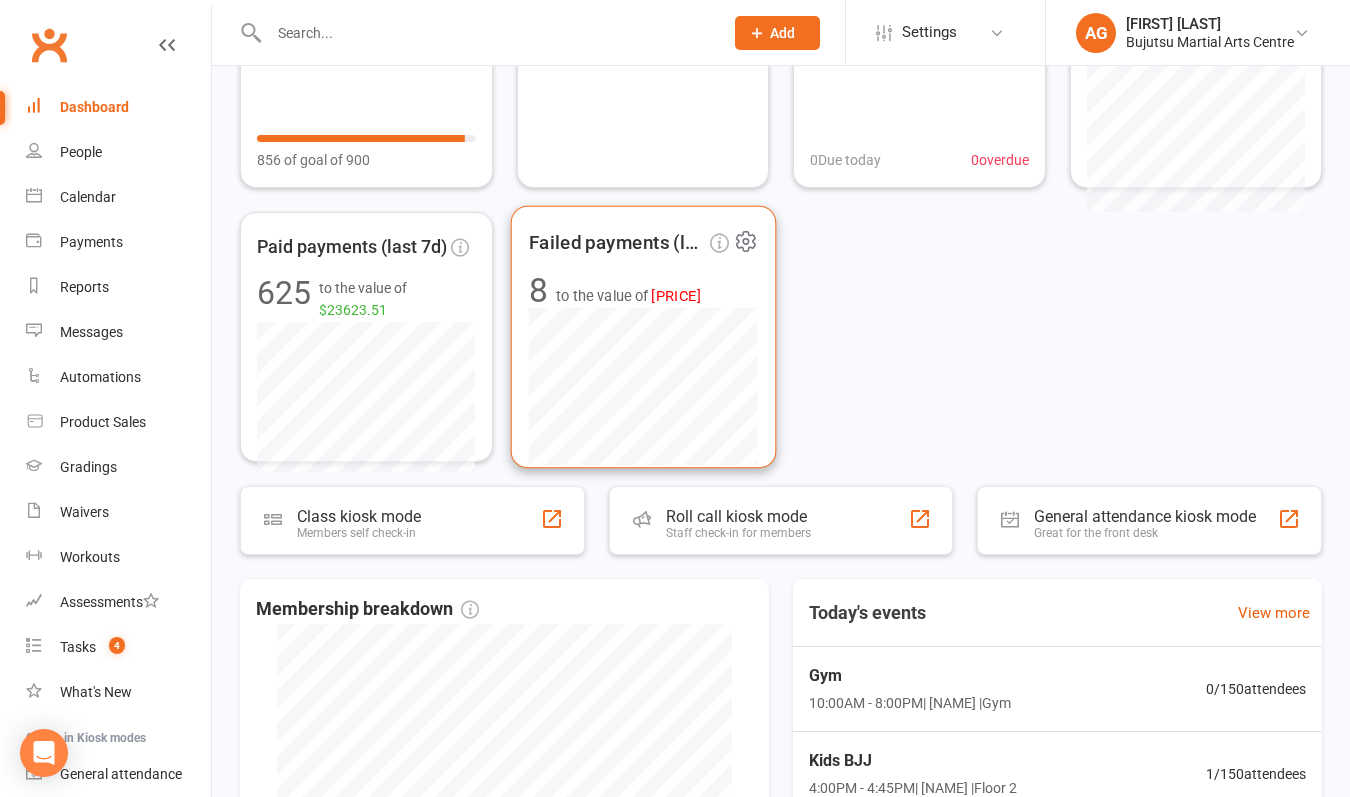 click on "[PRICE]" at bounding box center [675, 295] 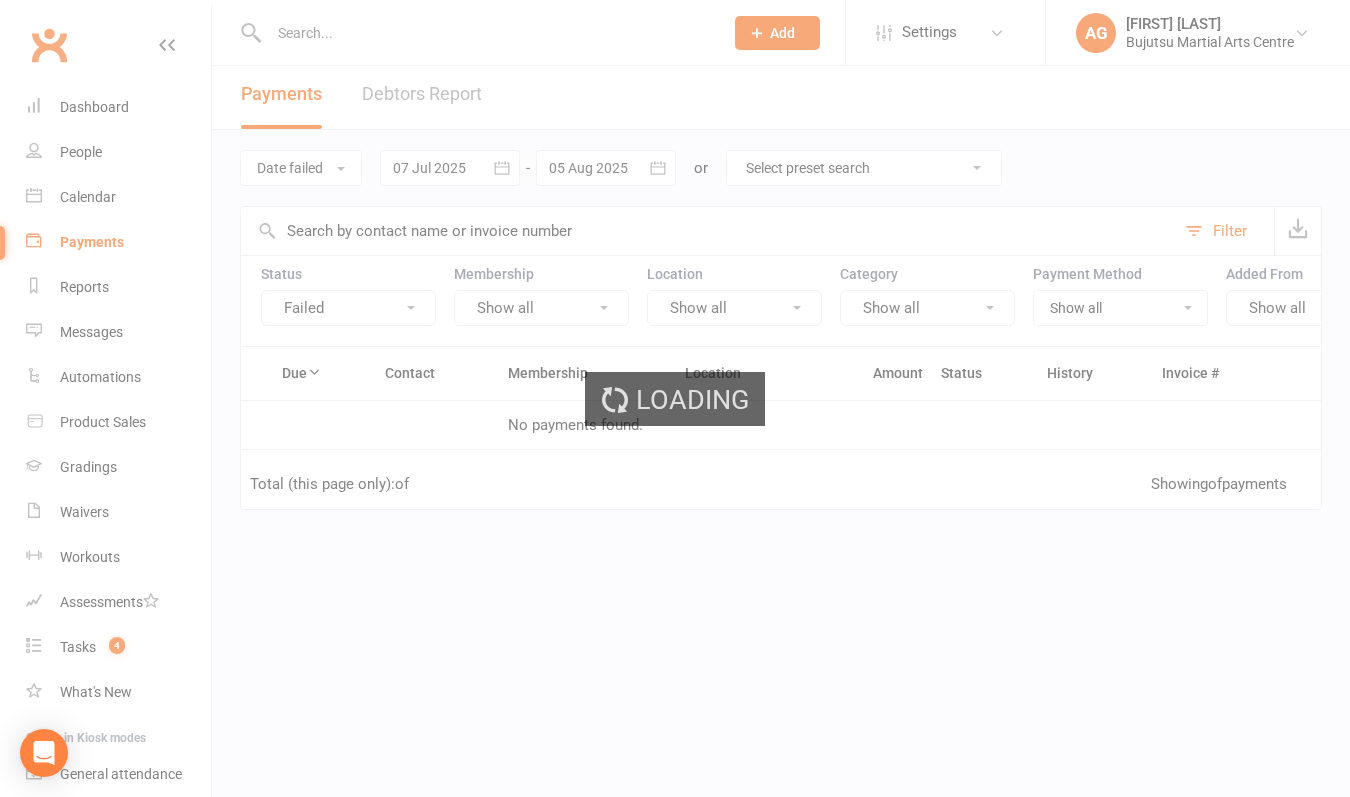scroll, scrollTop: 0, scrollLeft: 0, axis: both 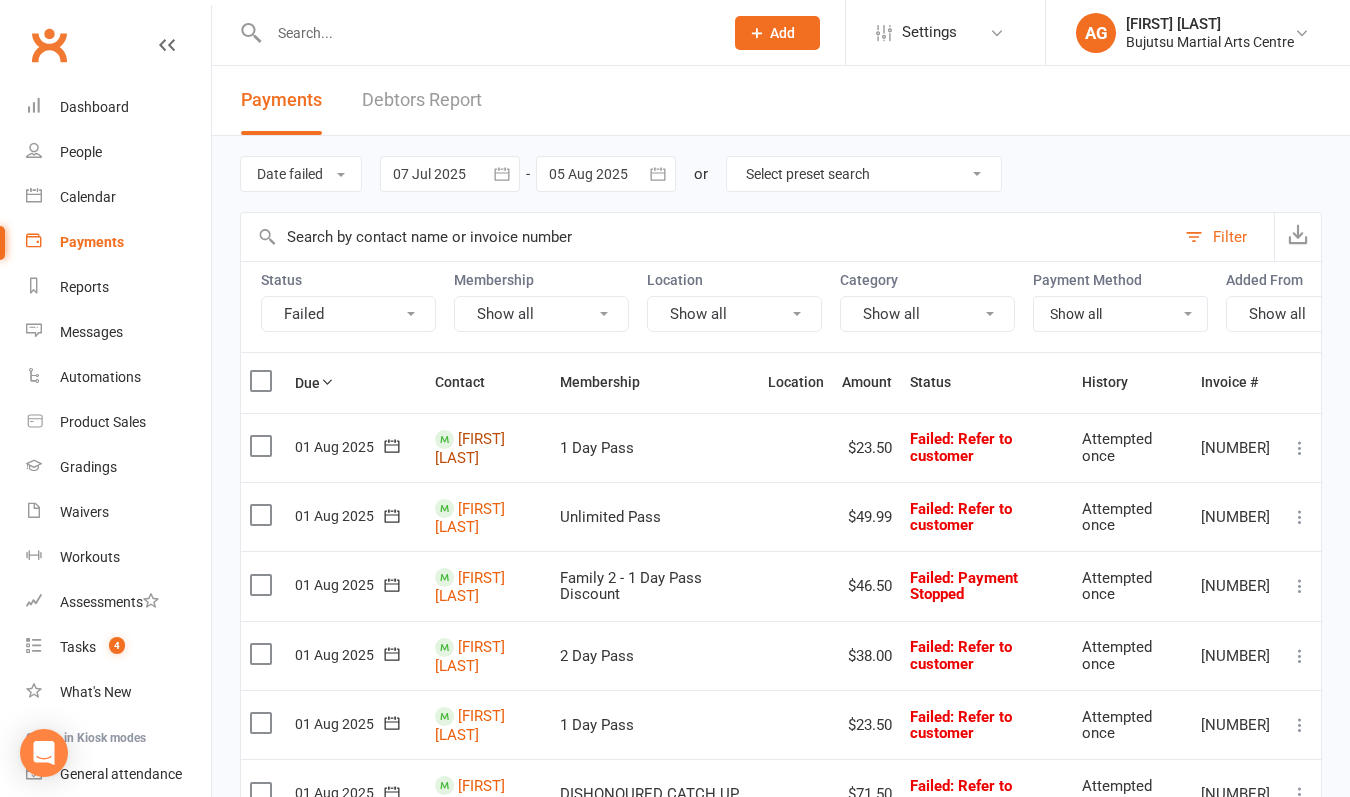 click on "[FIRST] [LAST]" at bounding box center (470, 448) 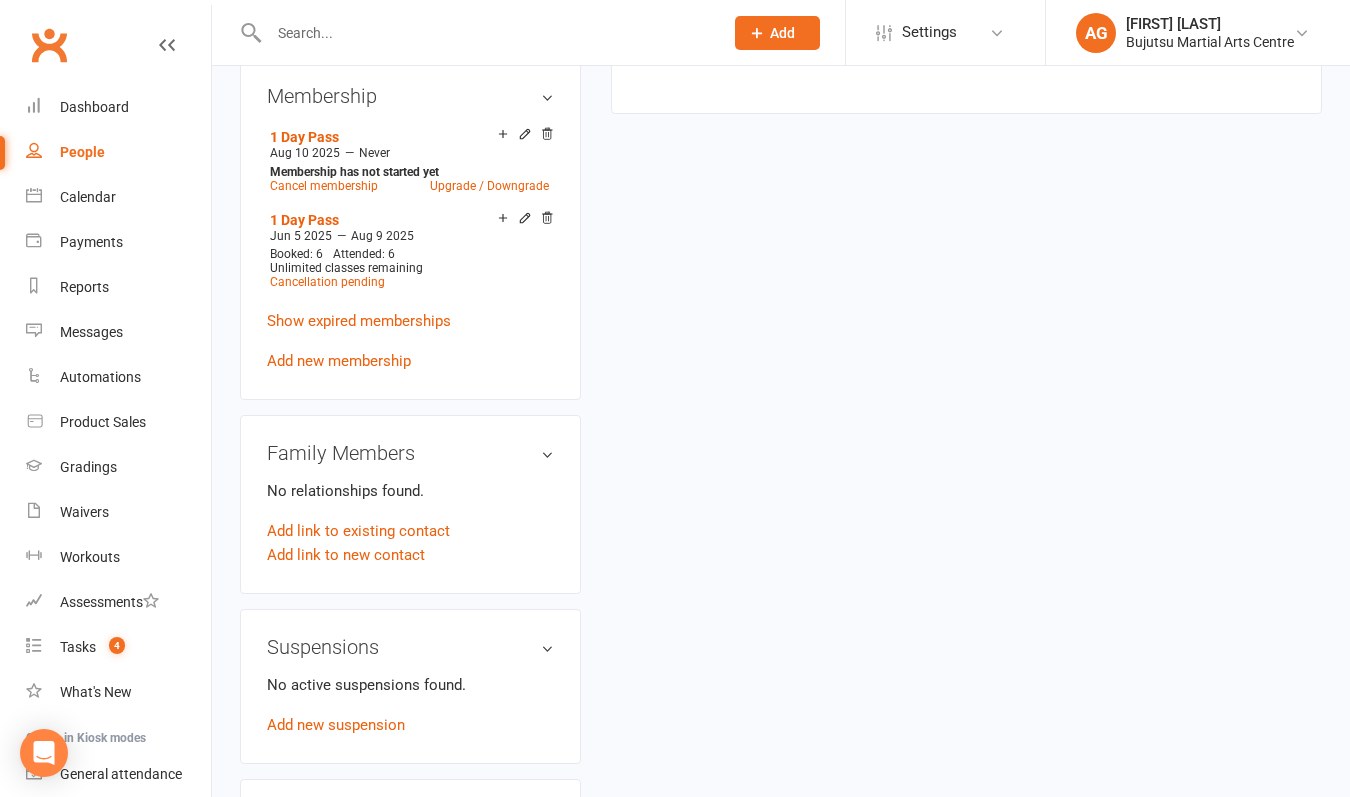 scroll, scrollTop: 1488, scrollLeft: 0, axis: vertical 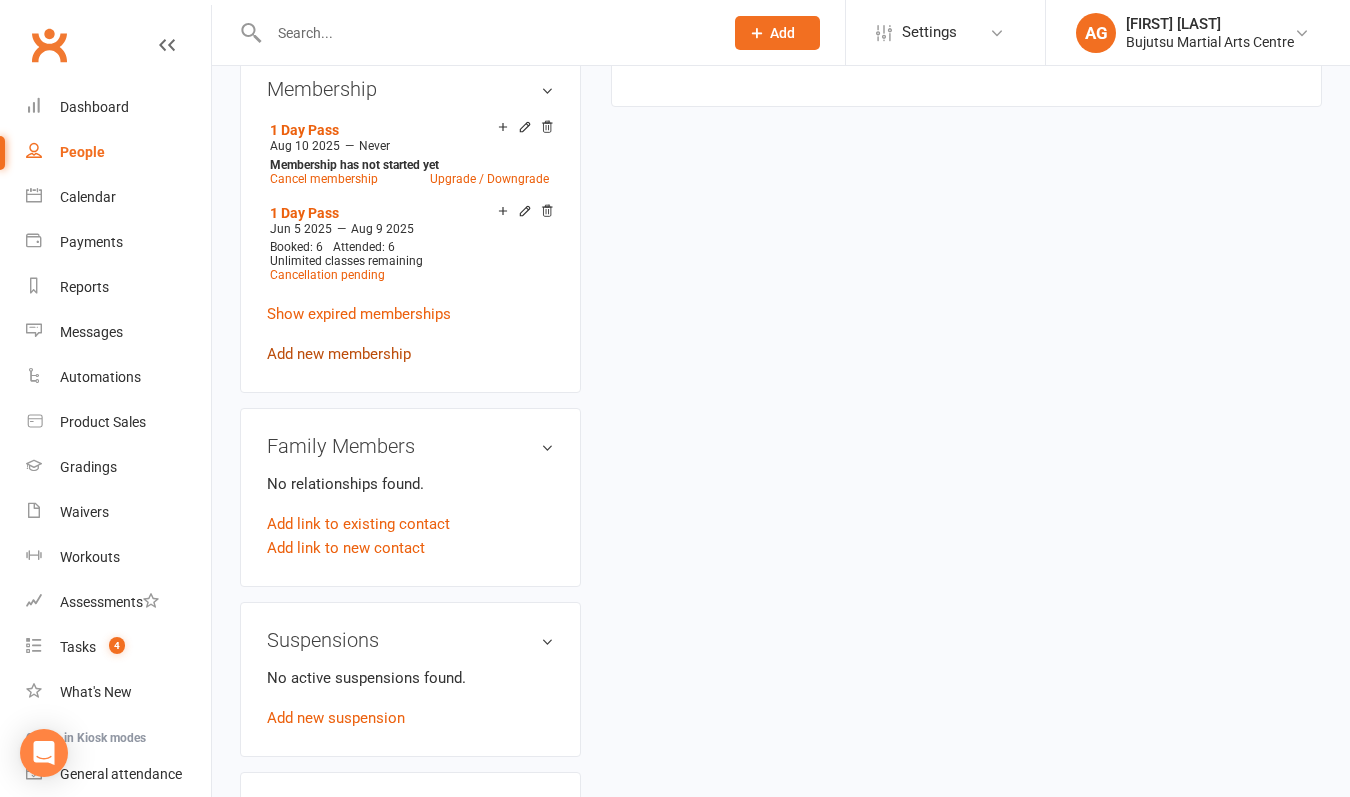 click on "Add new membership" at bounding box center [339, 354] 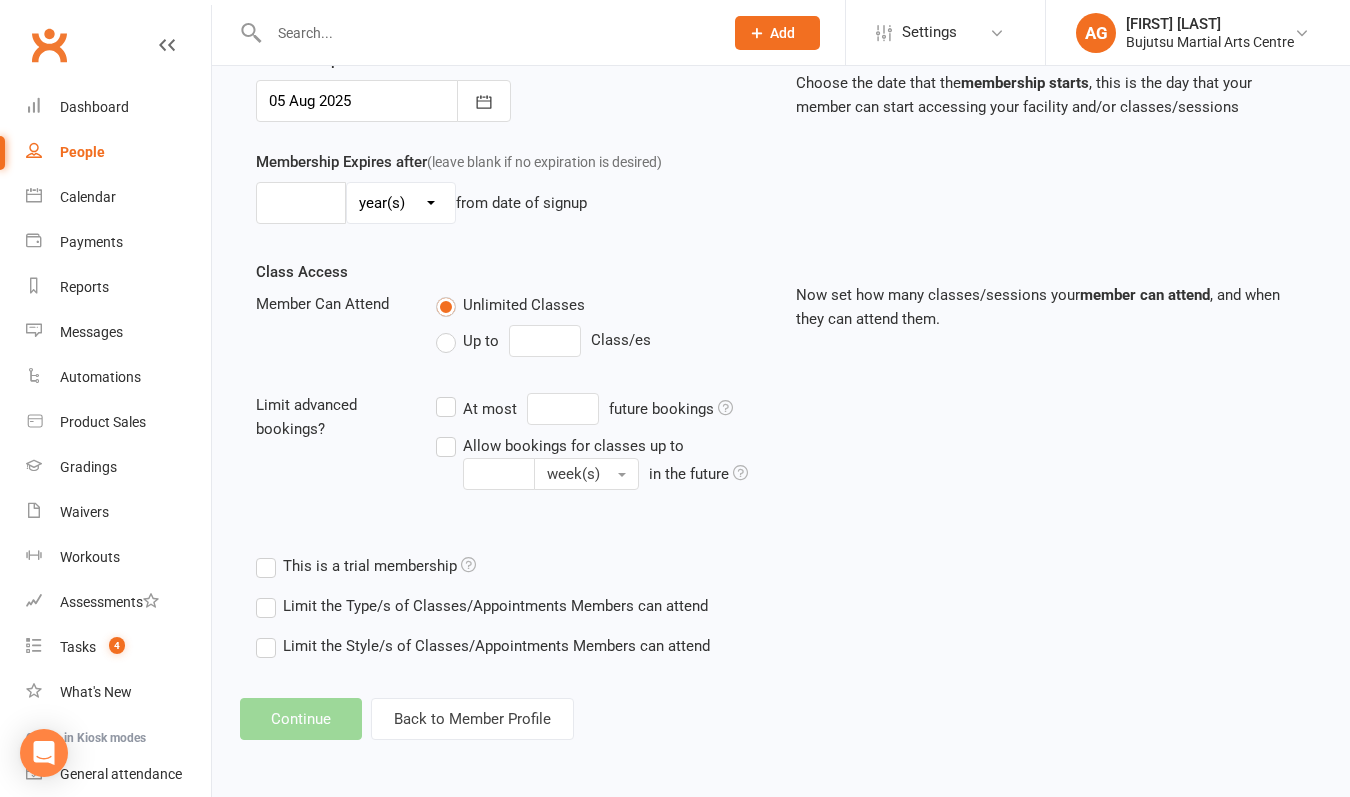 scroll, scrollTop: 0, scrollLeft: 0, axis: both 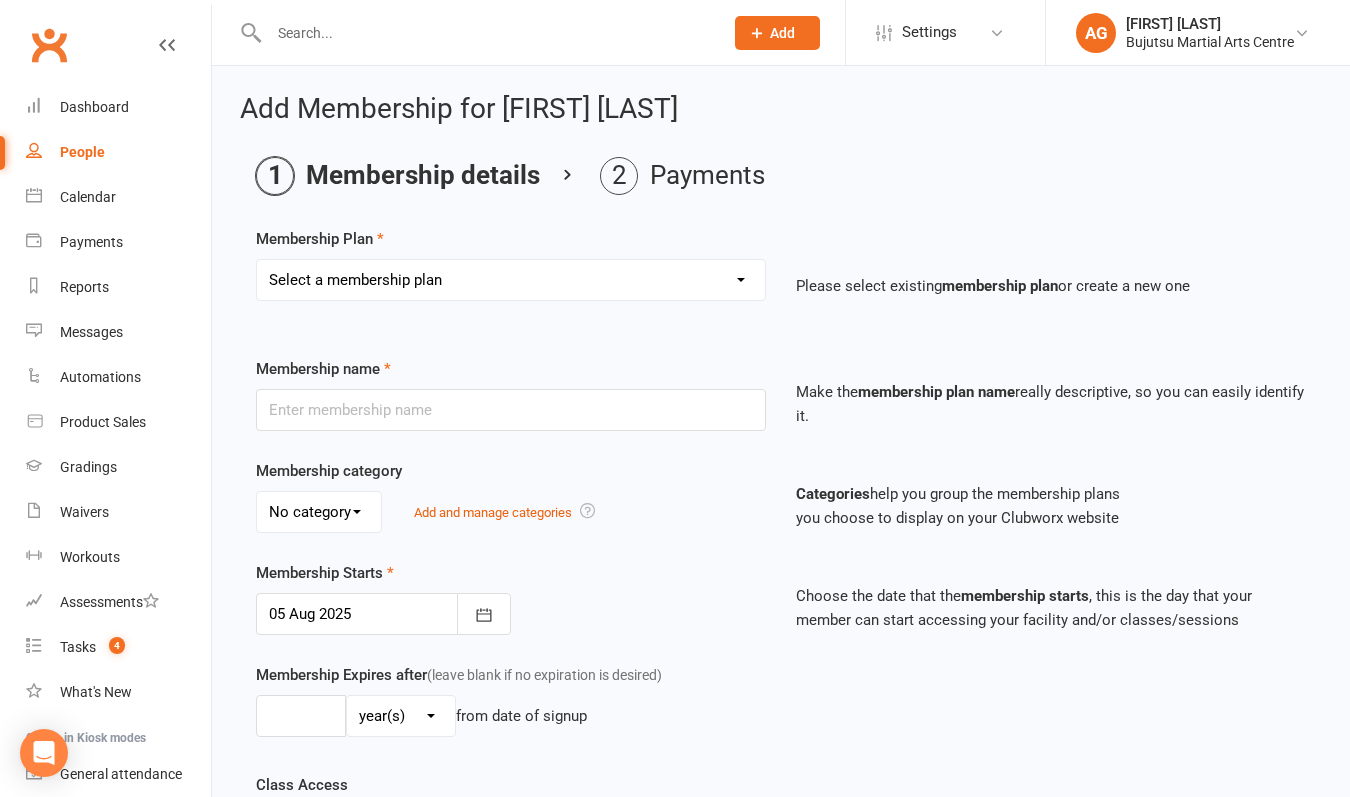 select on "25" 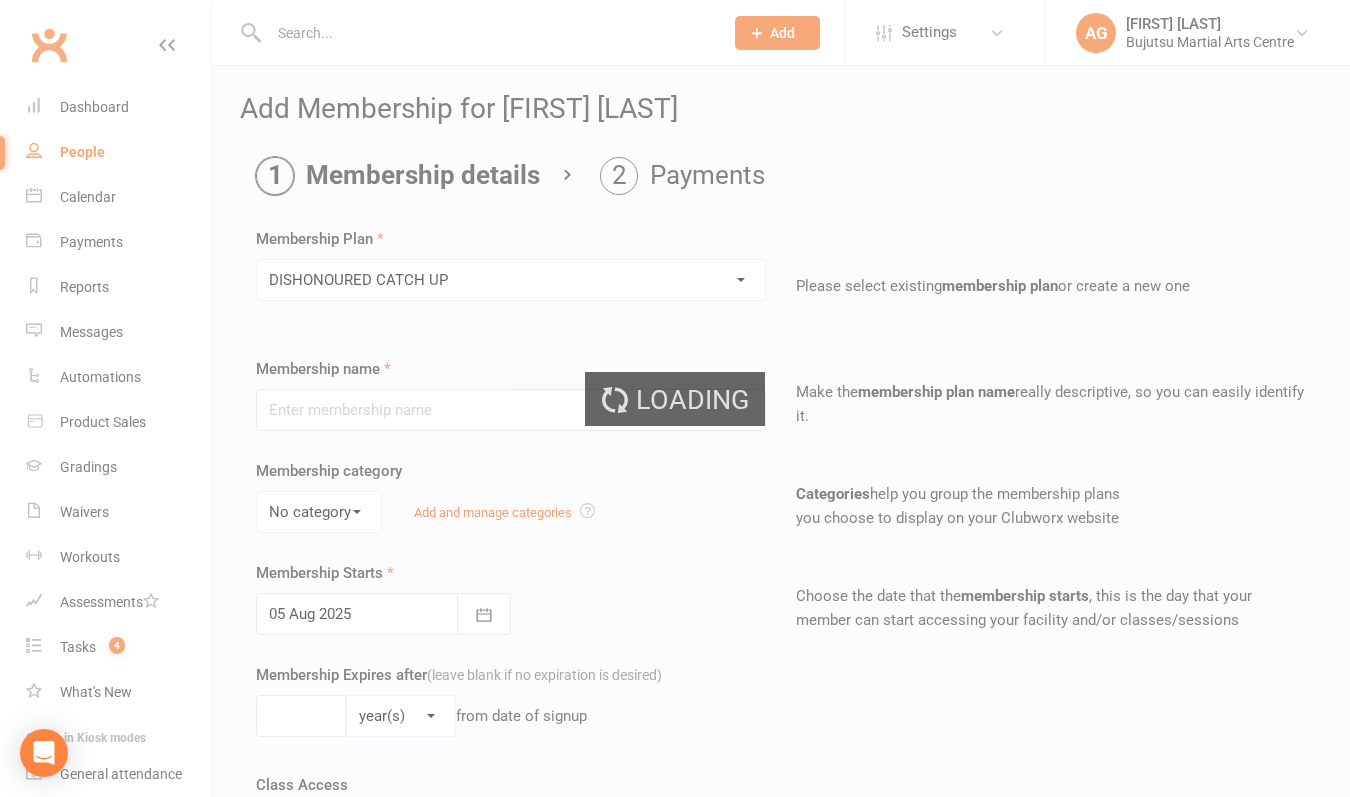 type on "DISHONOURED CATCH UP" 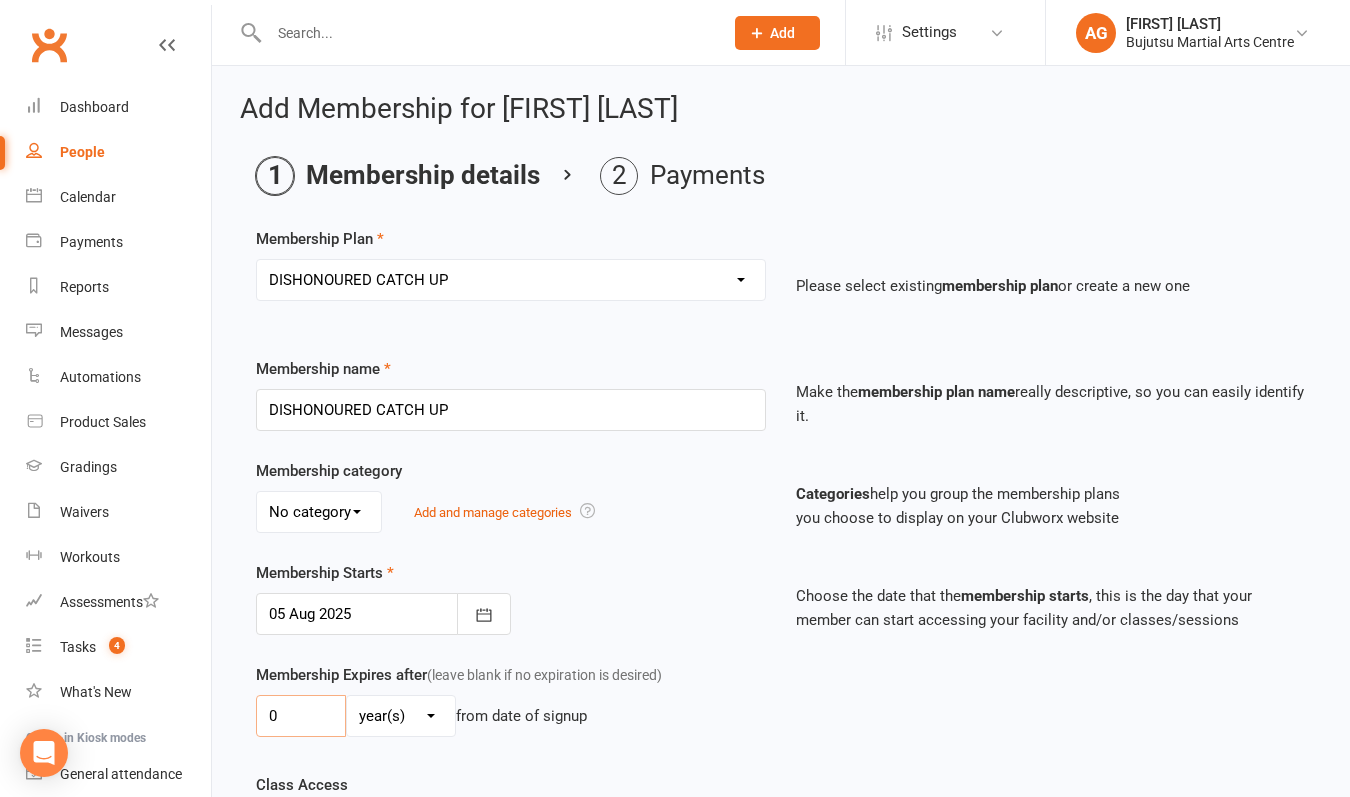 click on "0" at bounding box center (301, 716) 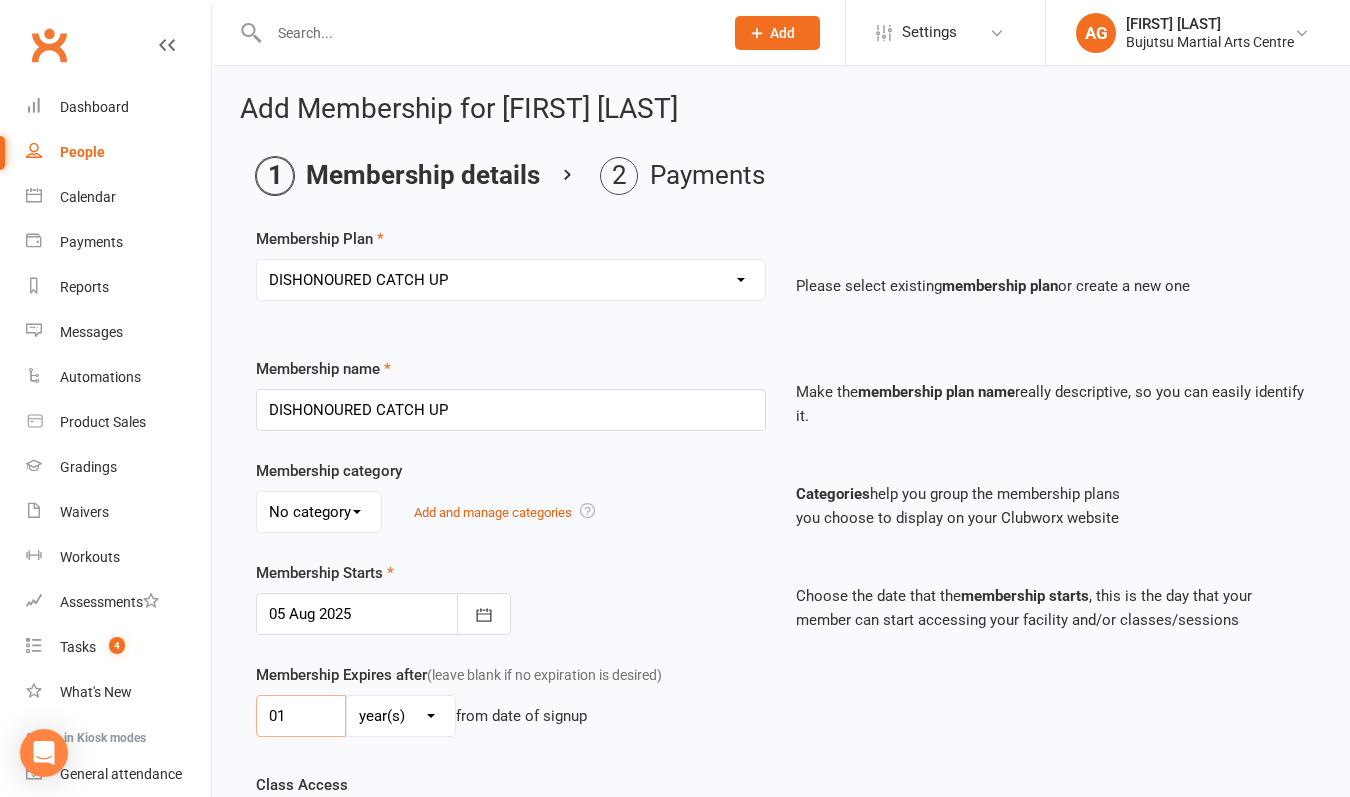 type on "01" 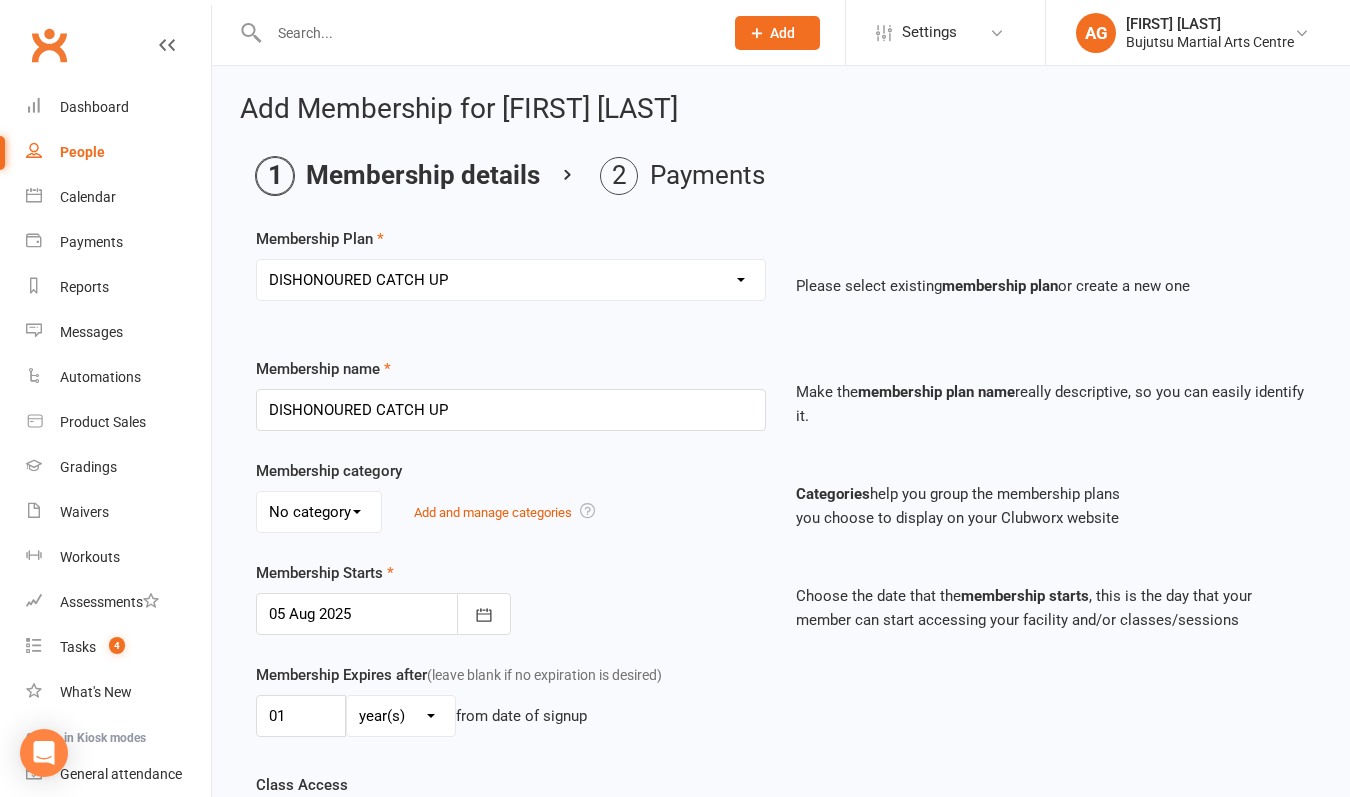 select on "1" 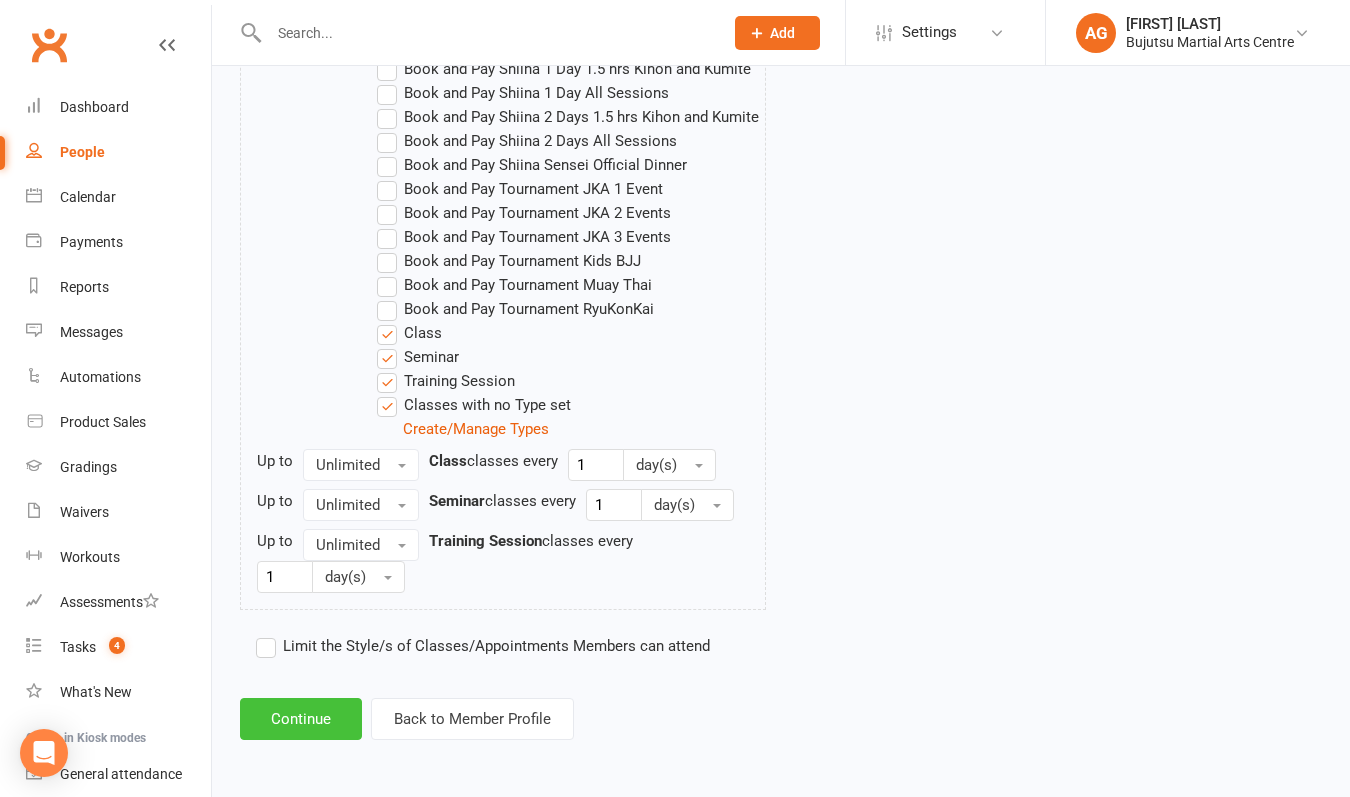 scroll, scrollTop: 1891, scrollLeft: 0, axis: vertical 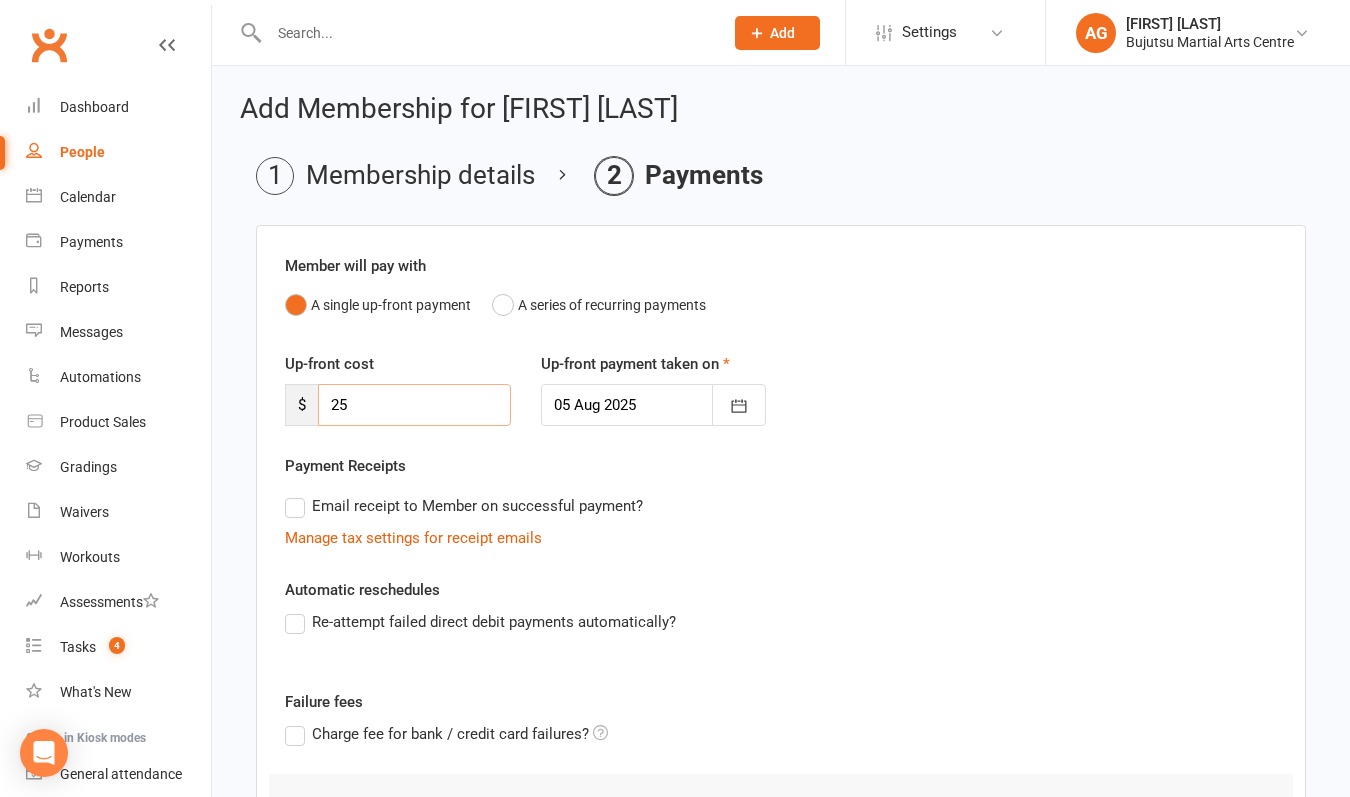 drag, startPoint x: 400, startPoint y: 405, endPoint x: 234, endPoint y: 405, distance: 166 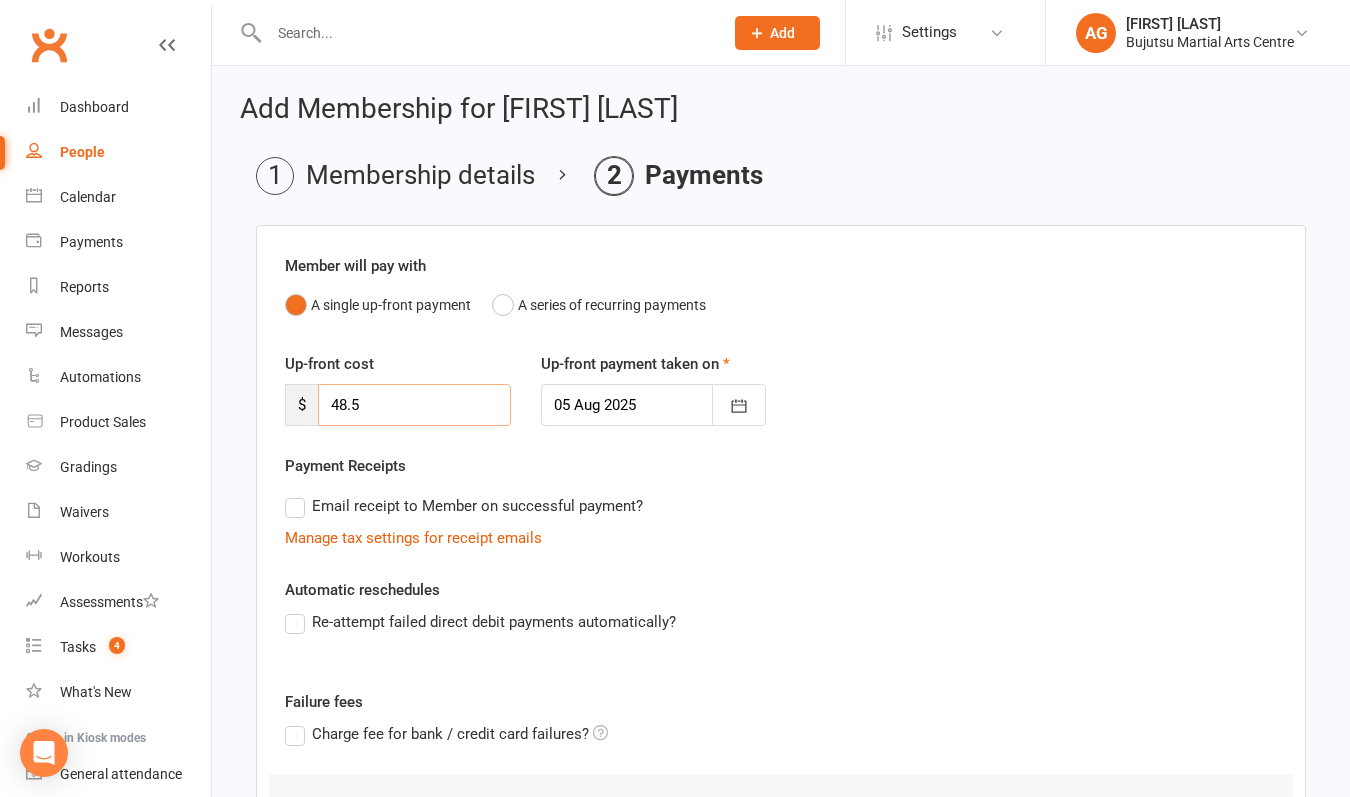 type on "48.5" 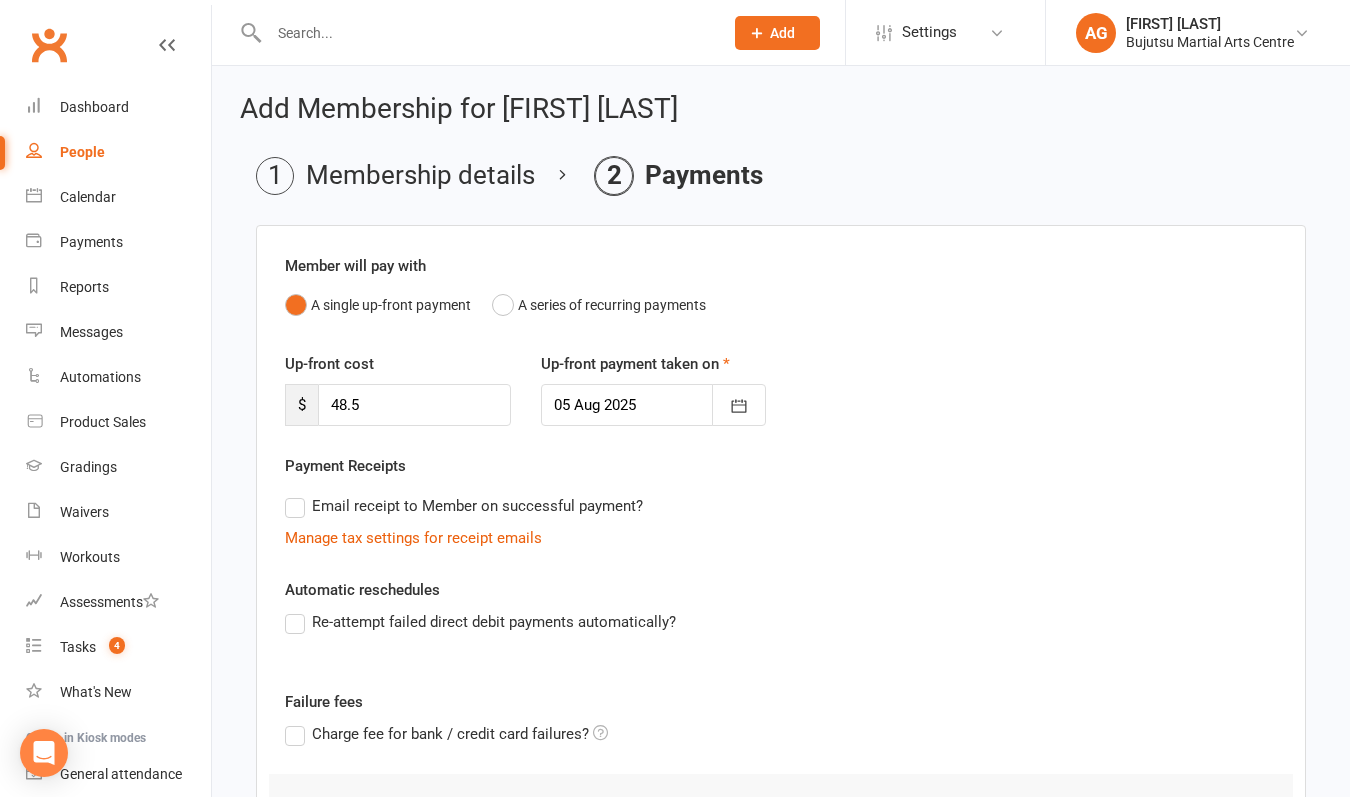 click at bounding box center (654, 405) 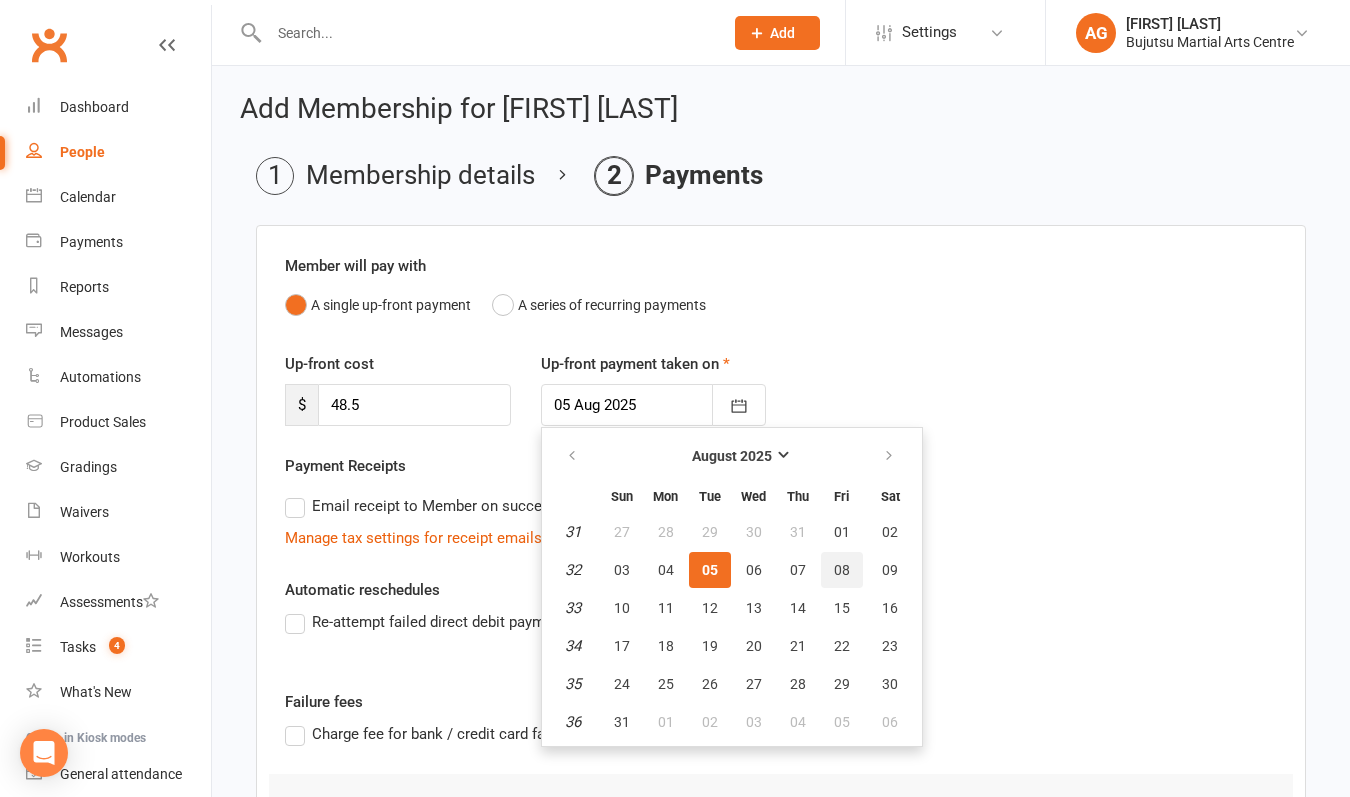click on "08" at bounding box center [842, 570] 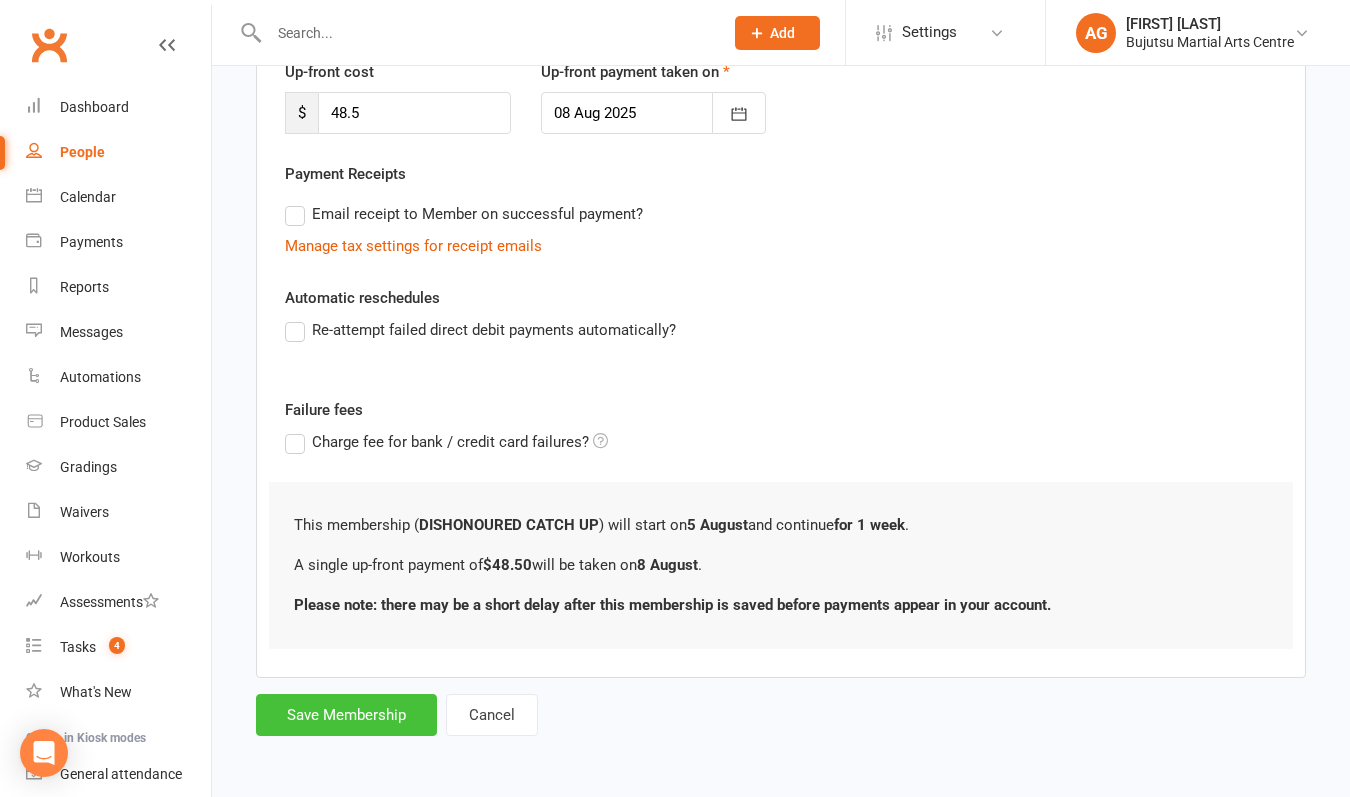 scroll, scrollTop: 308, scrollLeft: 0, axis: vertical 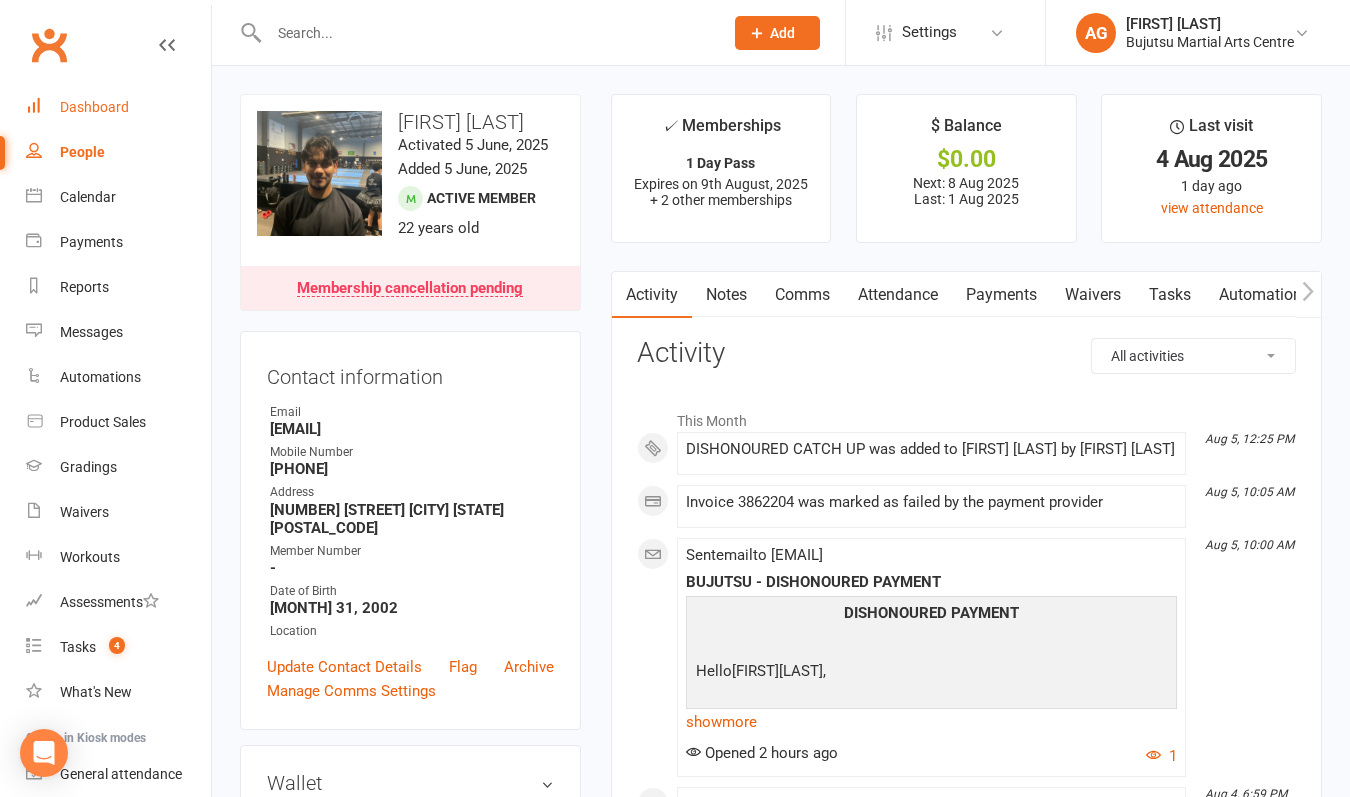 click on "Dashboard" at bounding box center [94, 107] 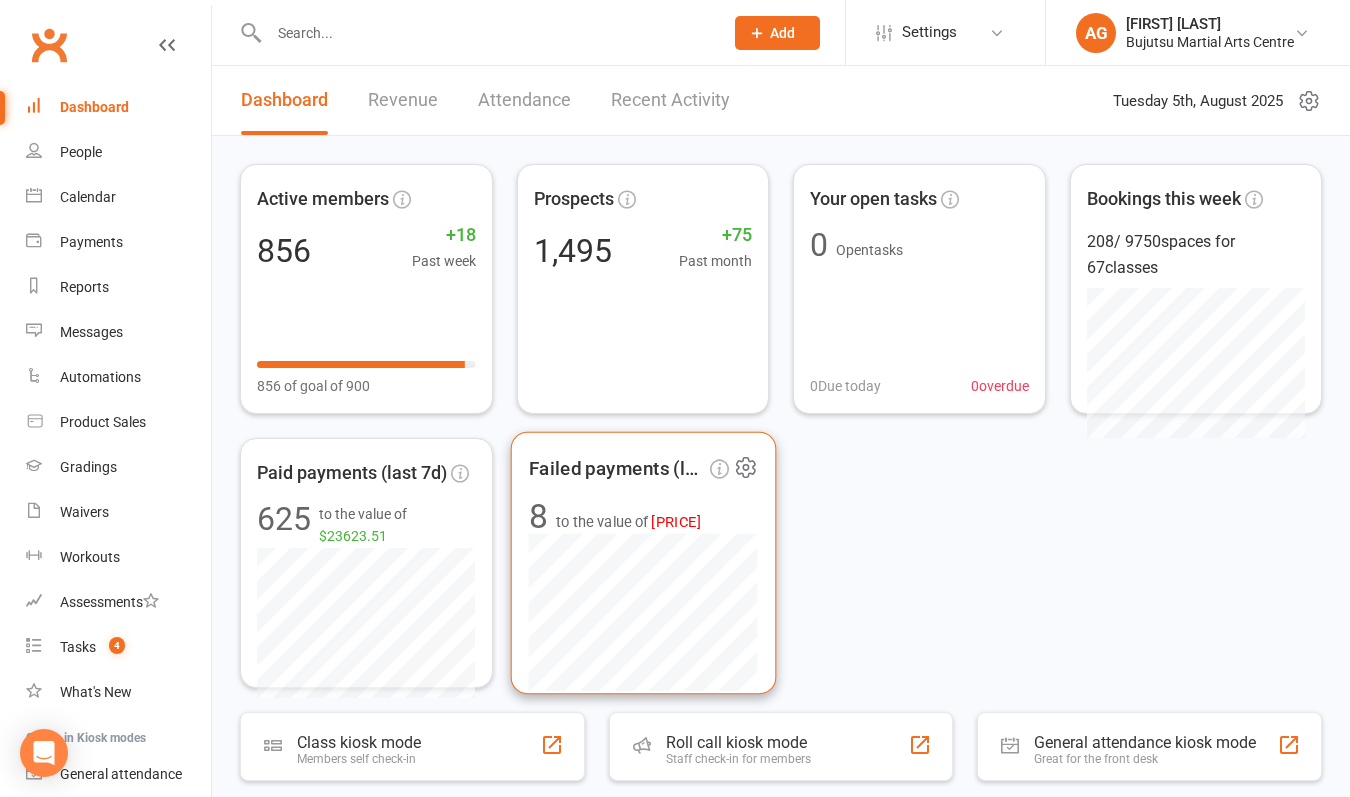 click on "[PRICE]" at bounding box center (675, 521) 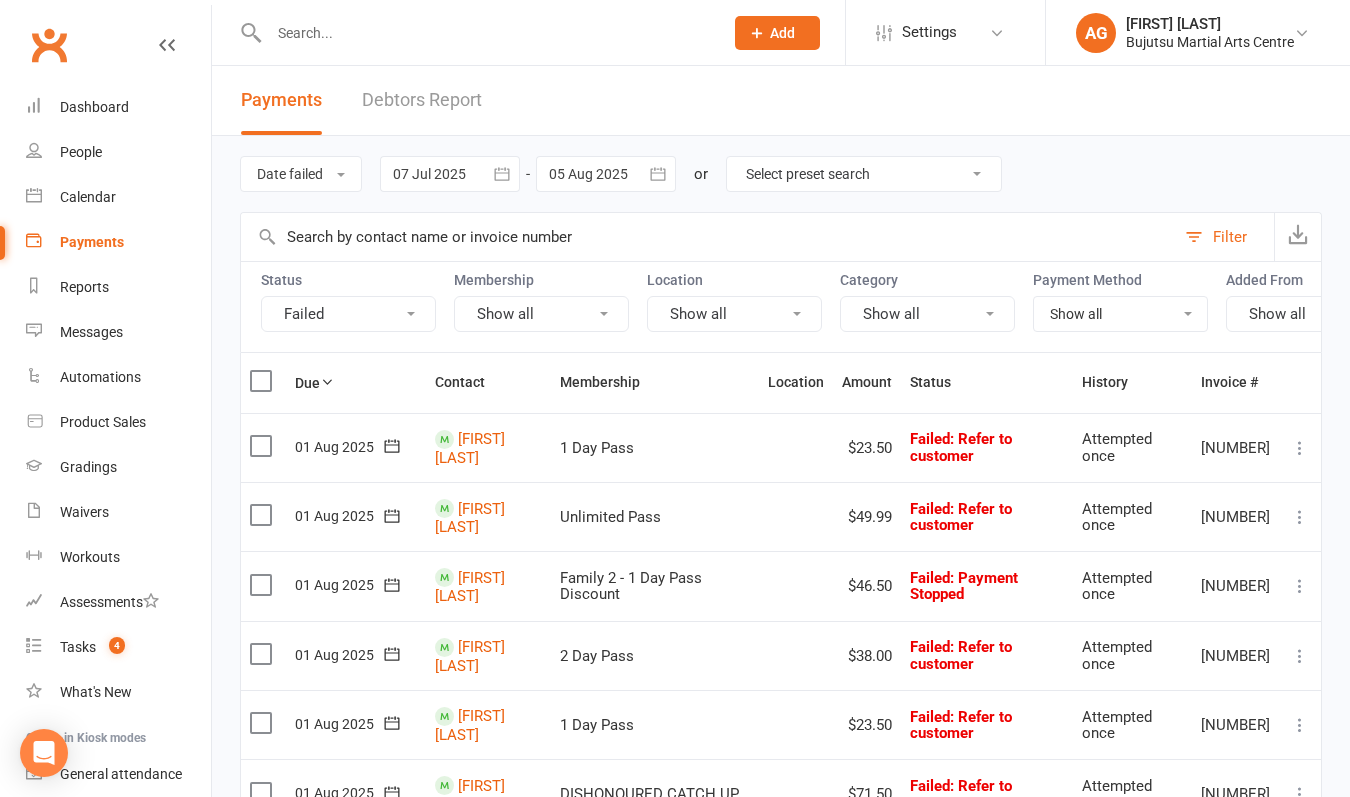 click at bounding box center (1300, 448) 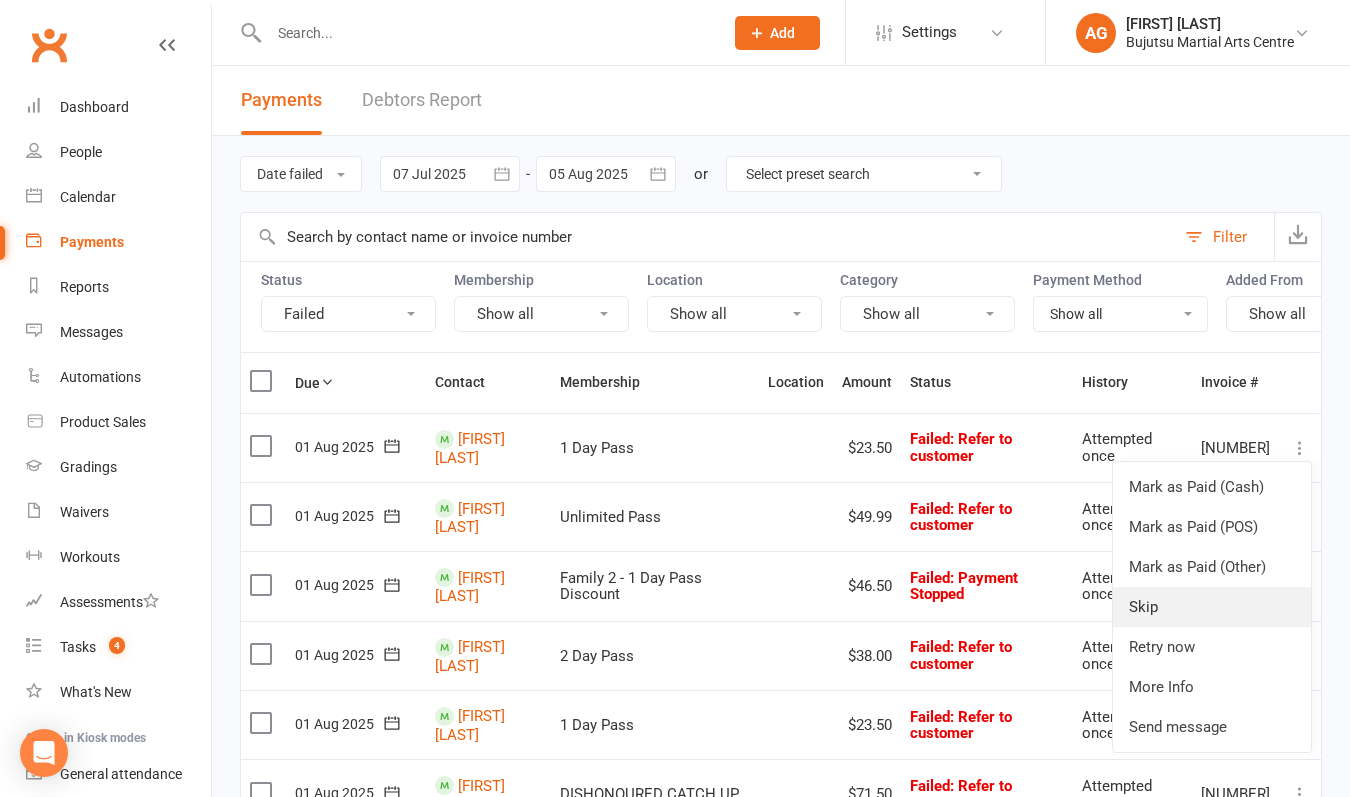 click on "Skip" at bounding box center [1212, 607] 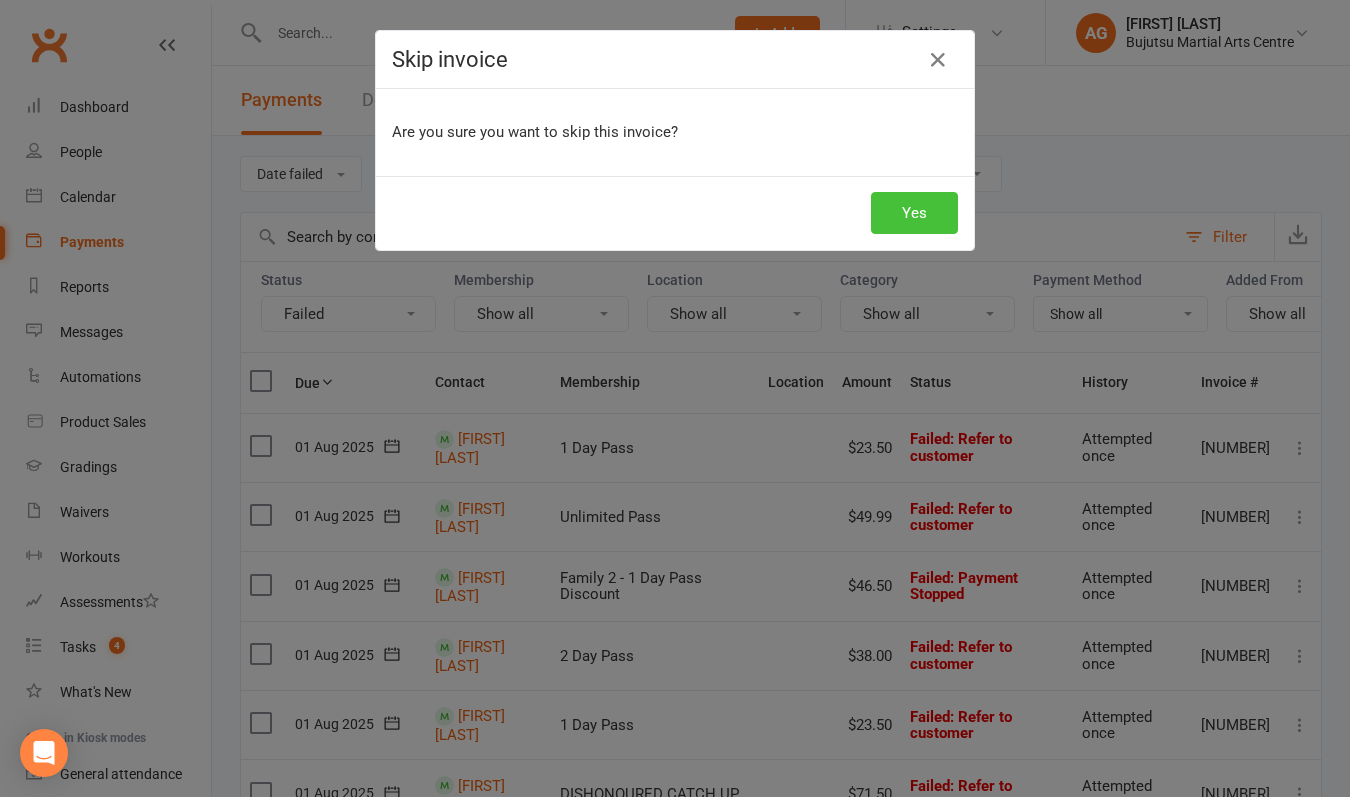 click on "Yes" at bounding box center [914, 213] 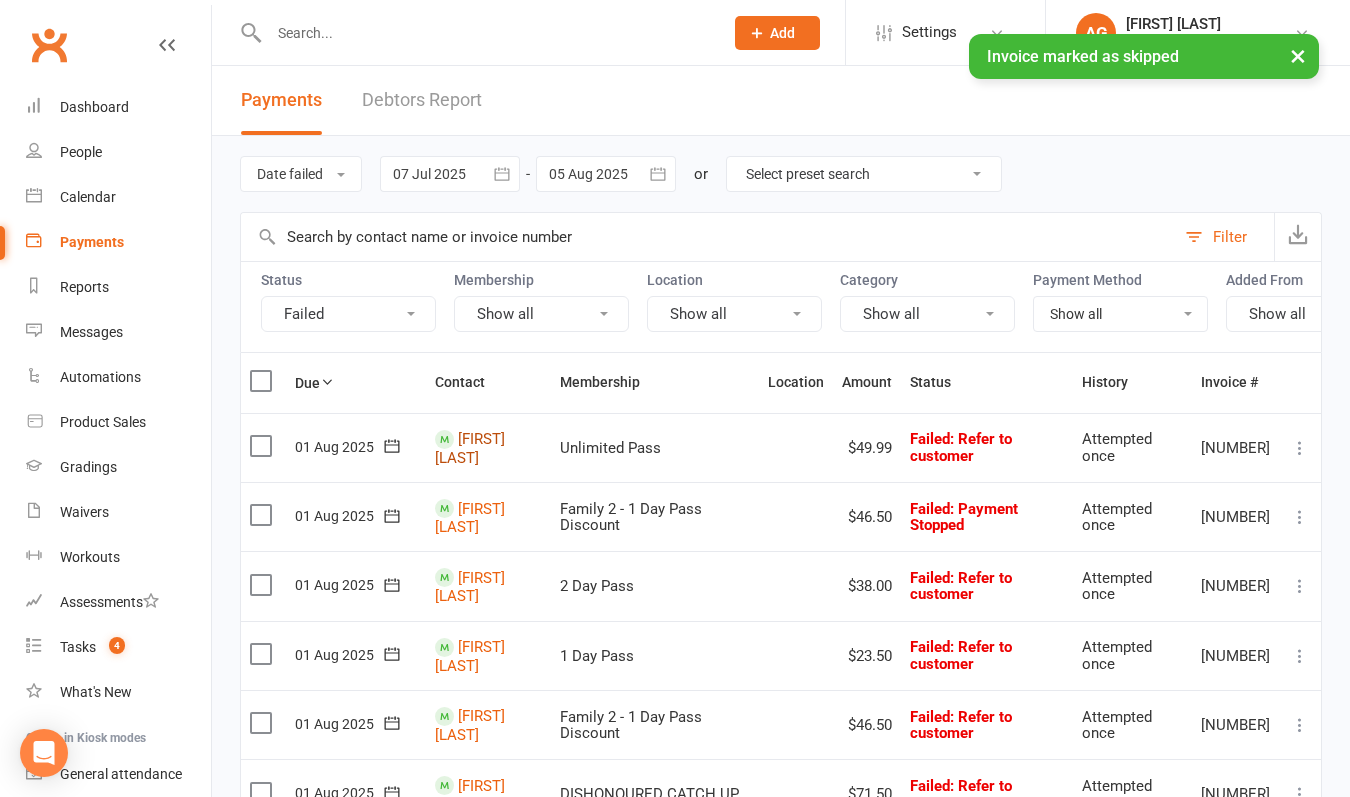 click on "[FIRST] [LAST]" at bounding box center [470, 448] 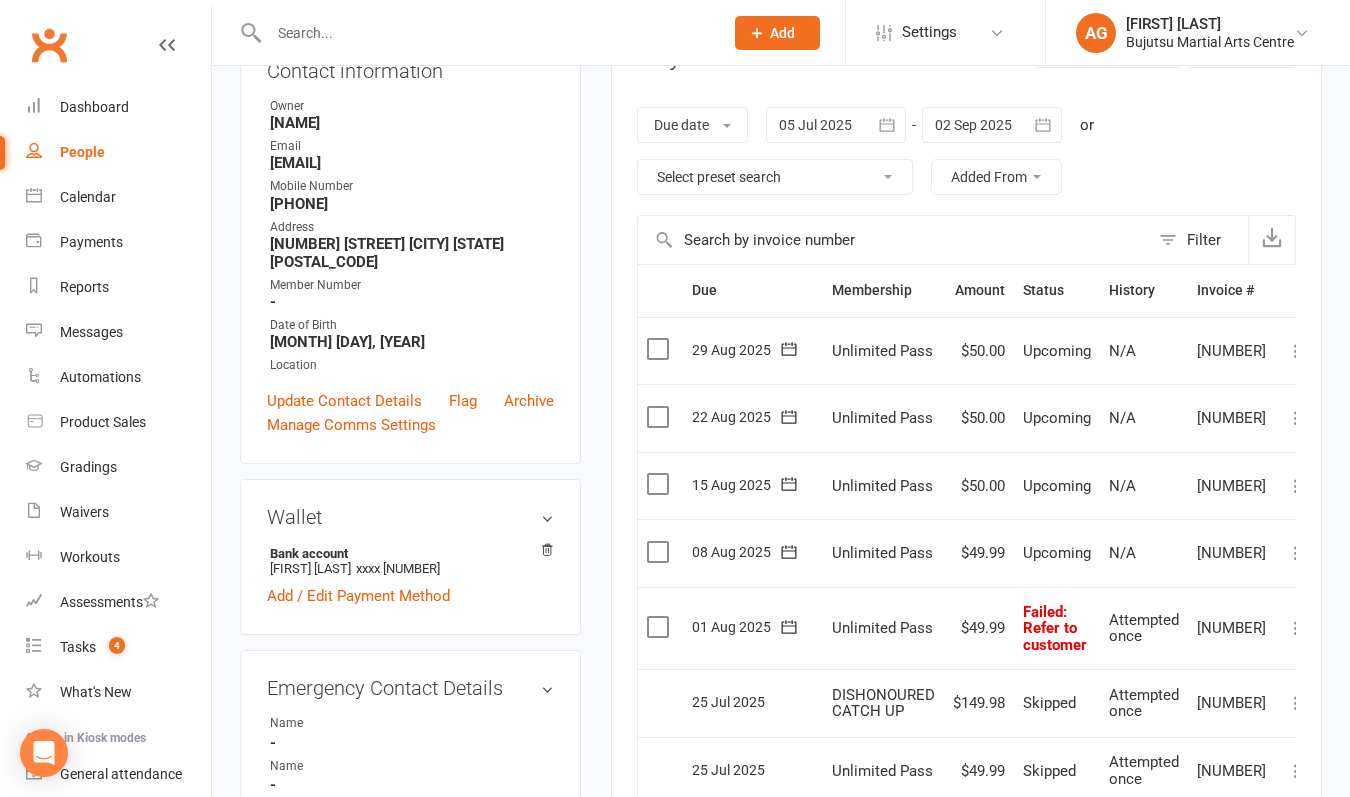 scroll, scrollTop: 344, scrollLeft: 0, axis: vertical 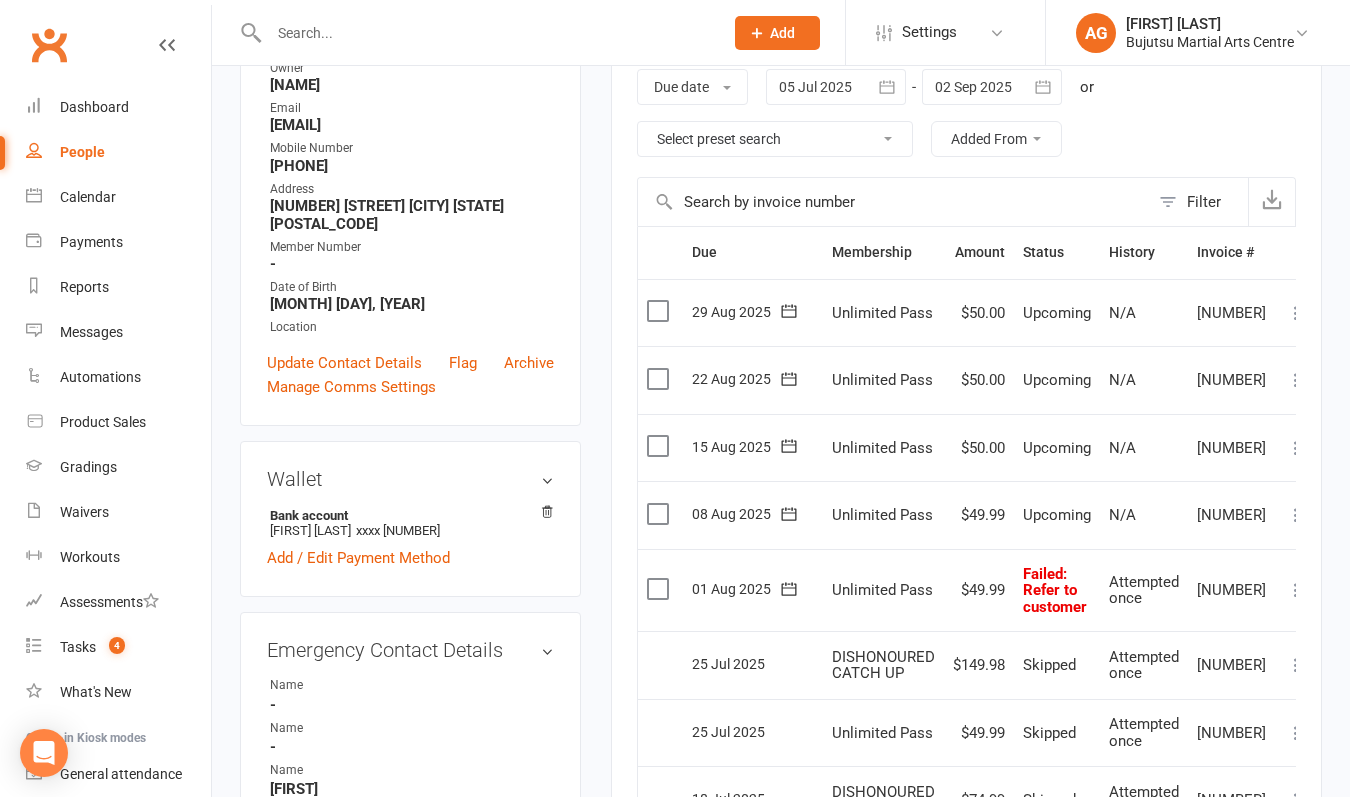 click at bounding box center [1296, 590] 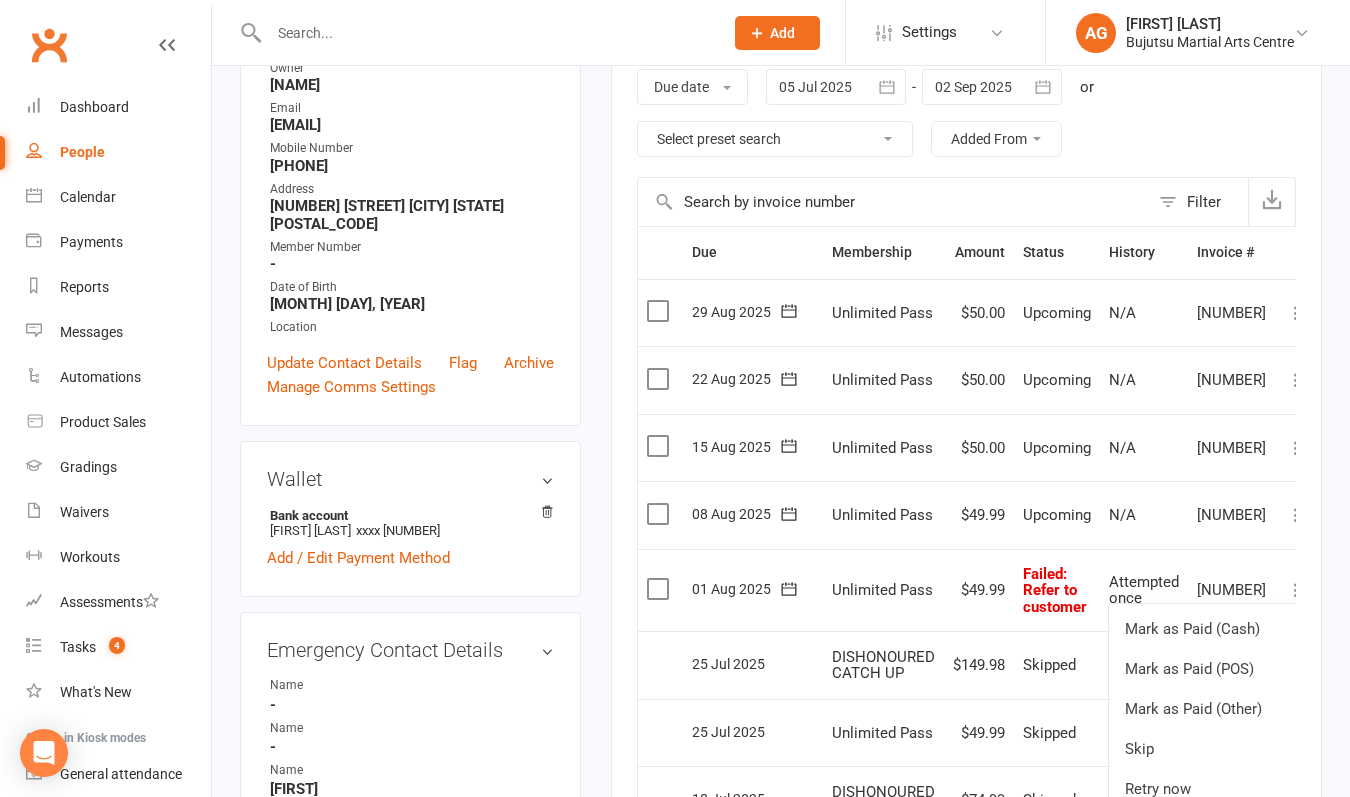 scroll, scrollTop: 0, scrollLeft: 4, axis: horizontal 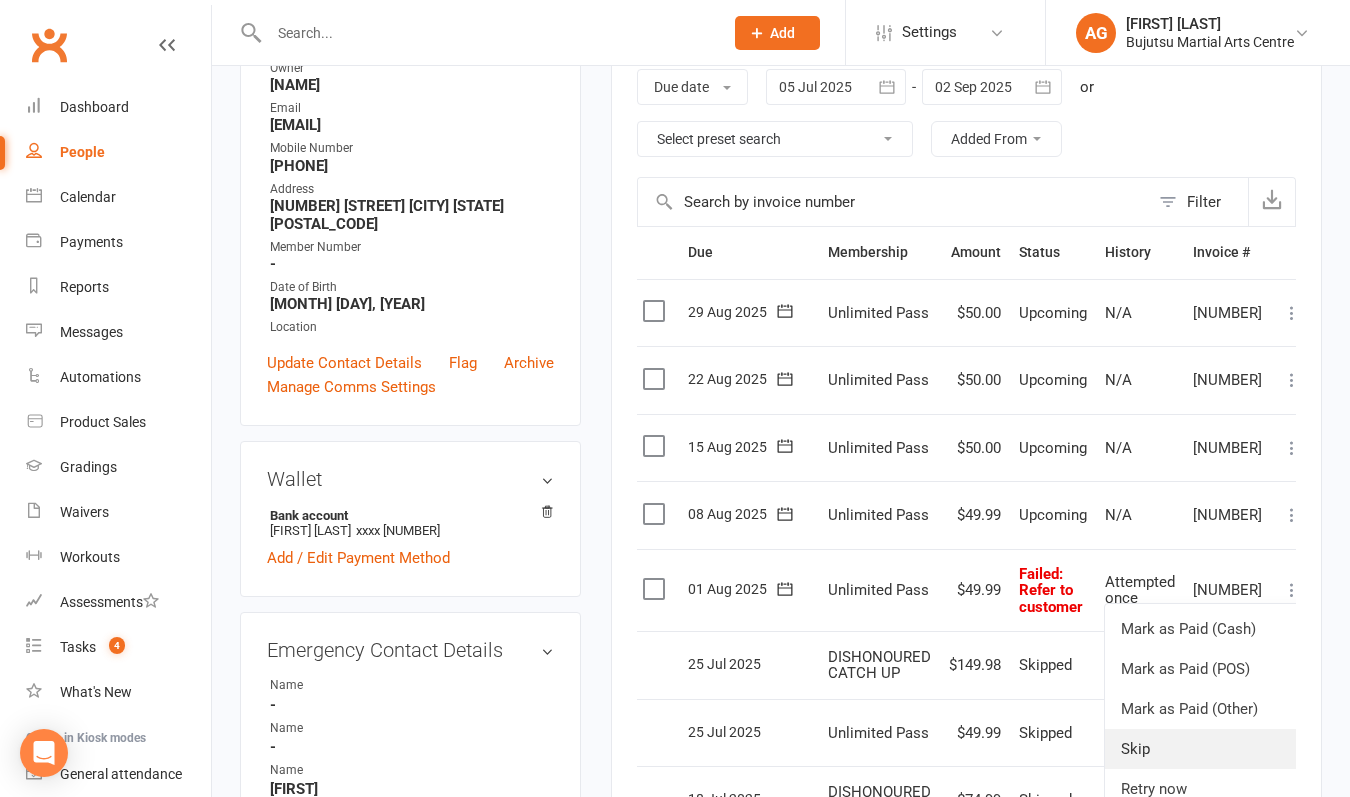 click on "Skip" at bounding box center (1204, 749) 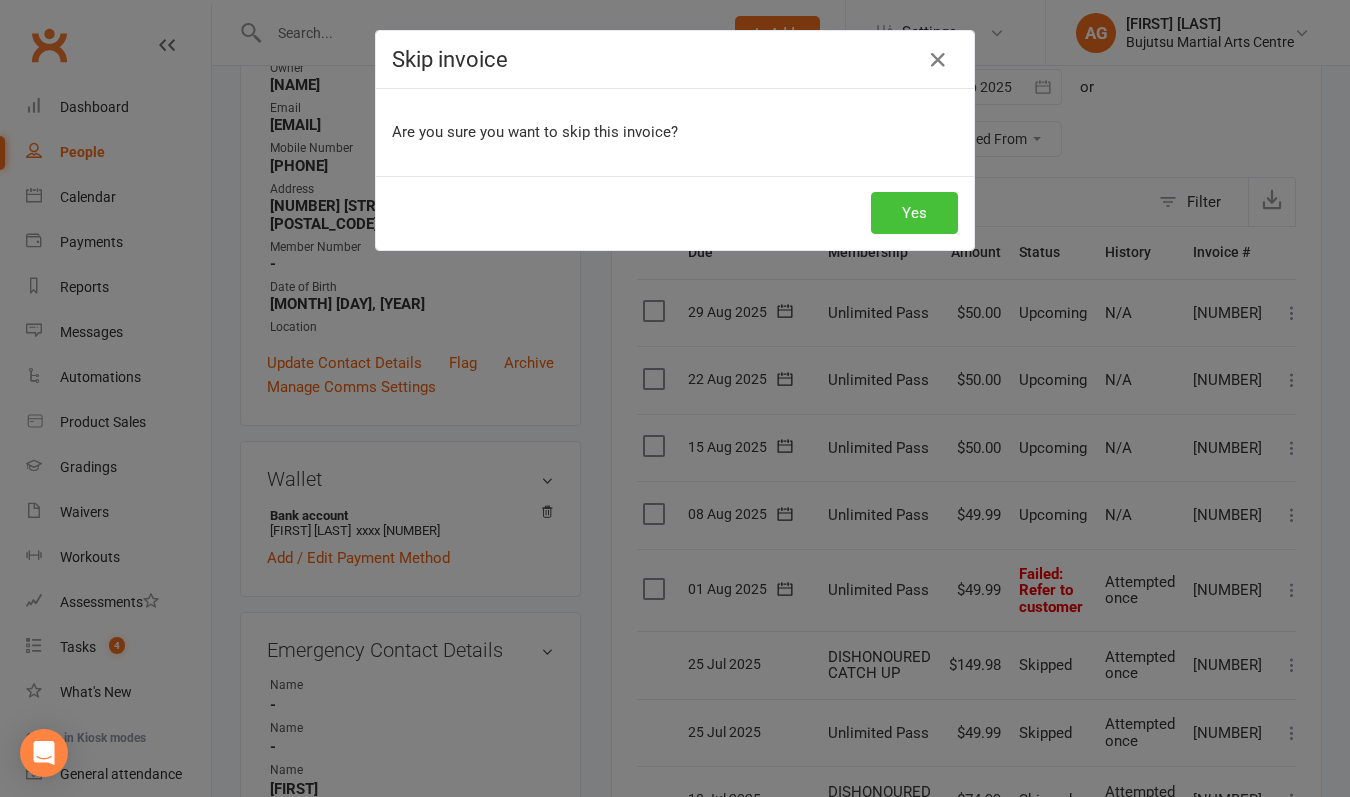 click on "Yes" at bounding box center [914, 213] 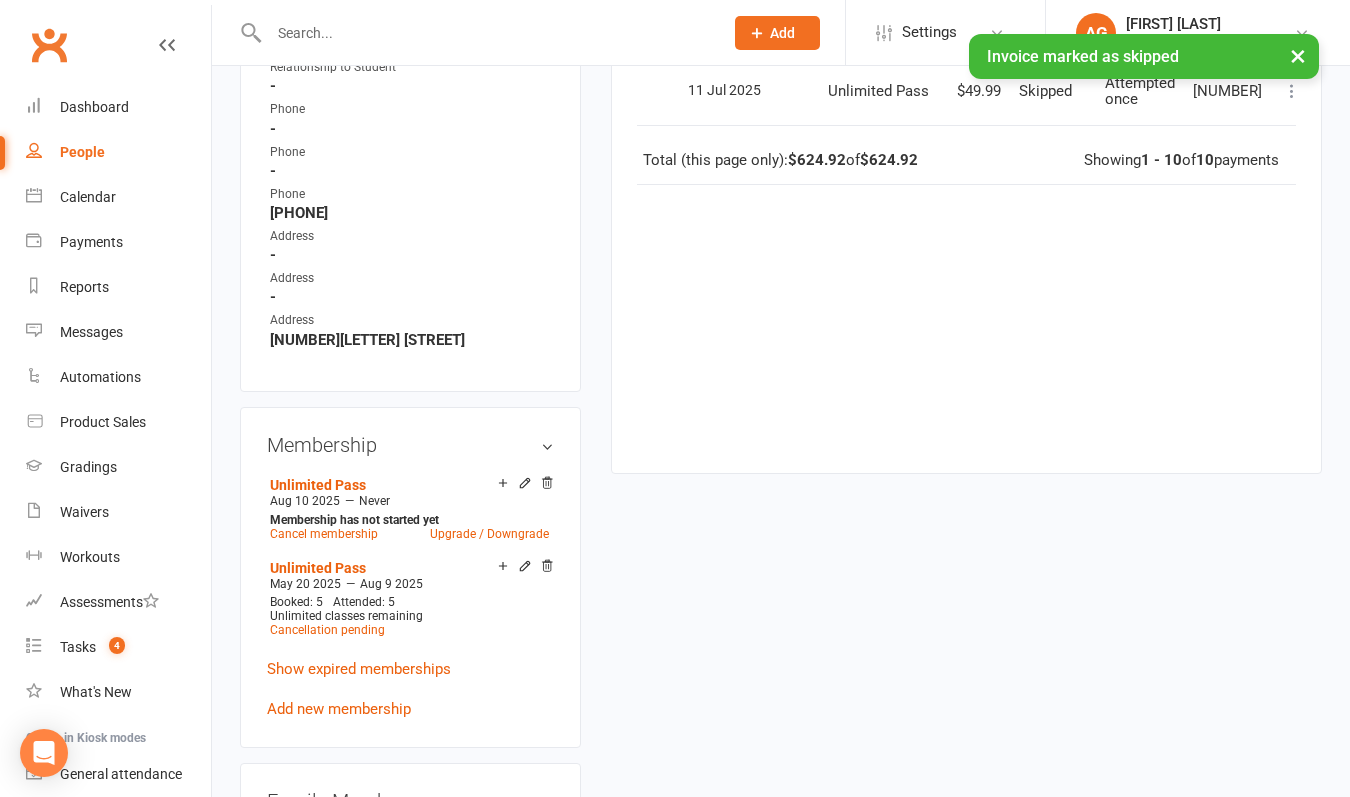 scroll, scrollTop: 1200, scrollLeft: 0, axis: vertical 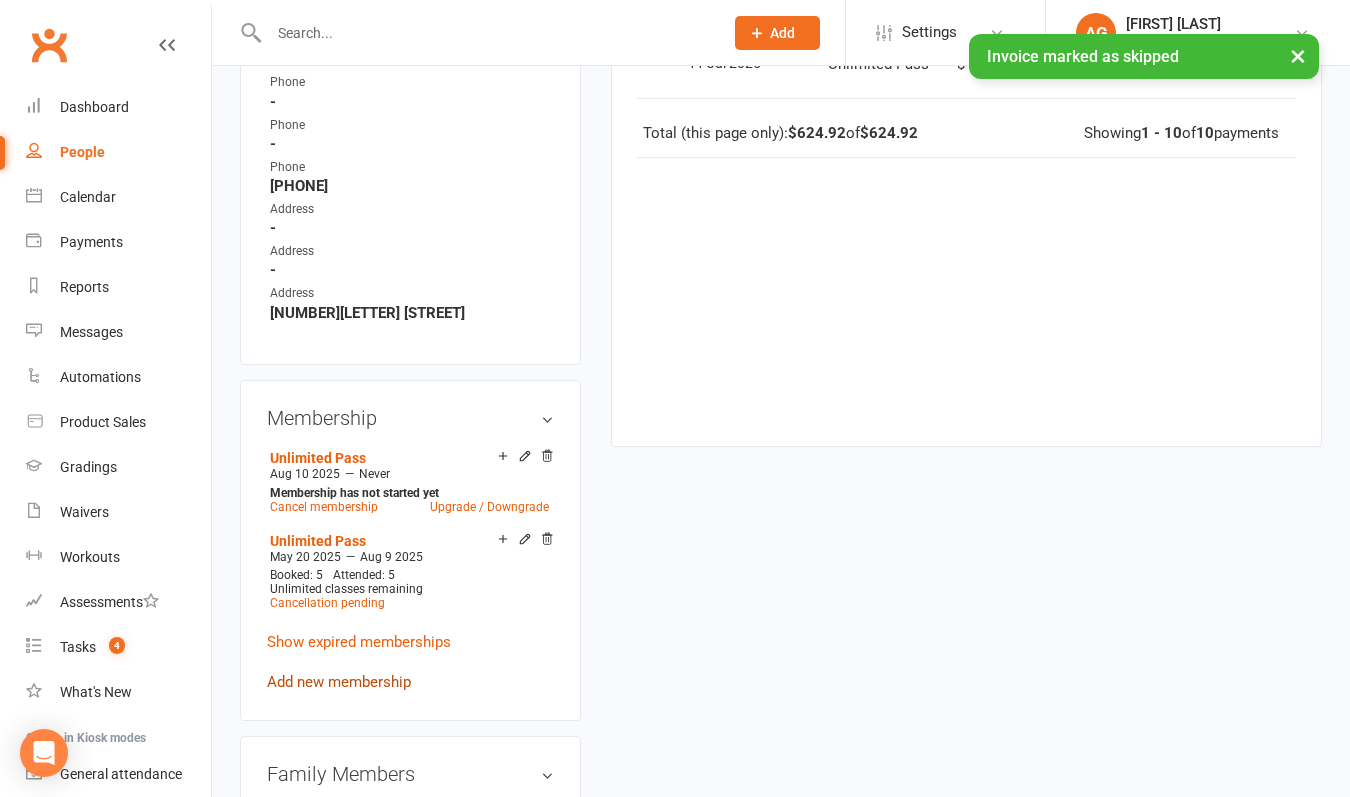 click on "Add new membership" at bounding box center (339, 682) 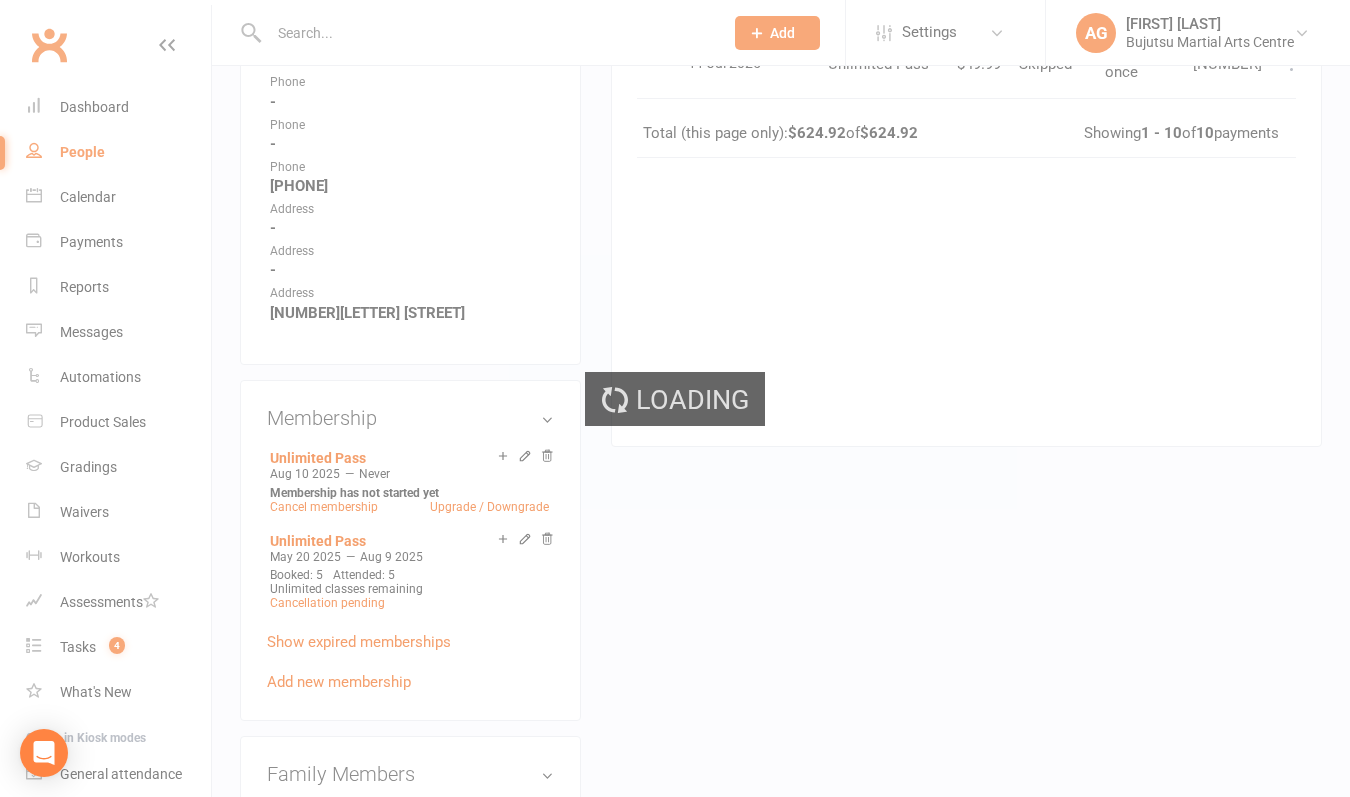 scroll, scrollTop: 0, scrollLeft: 0, axis: both 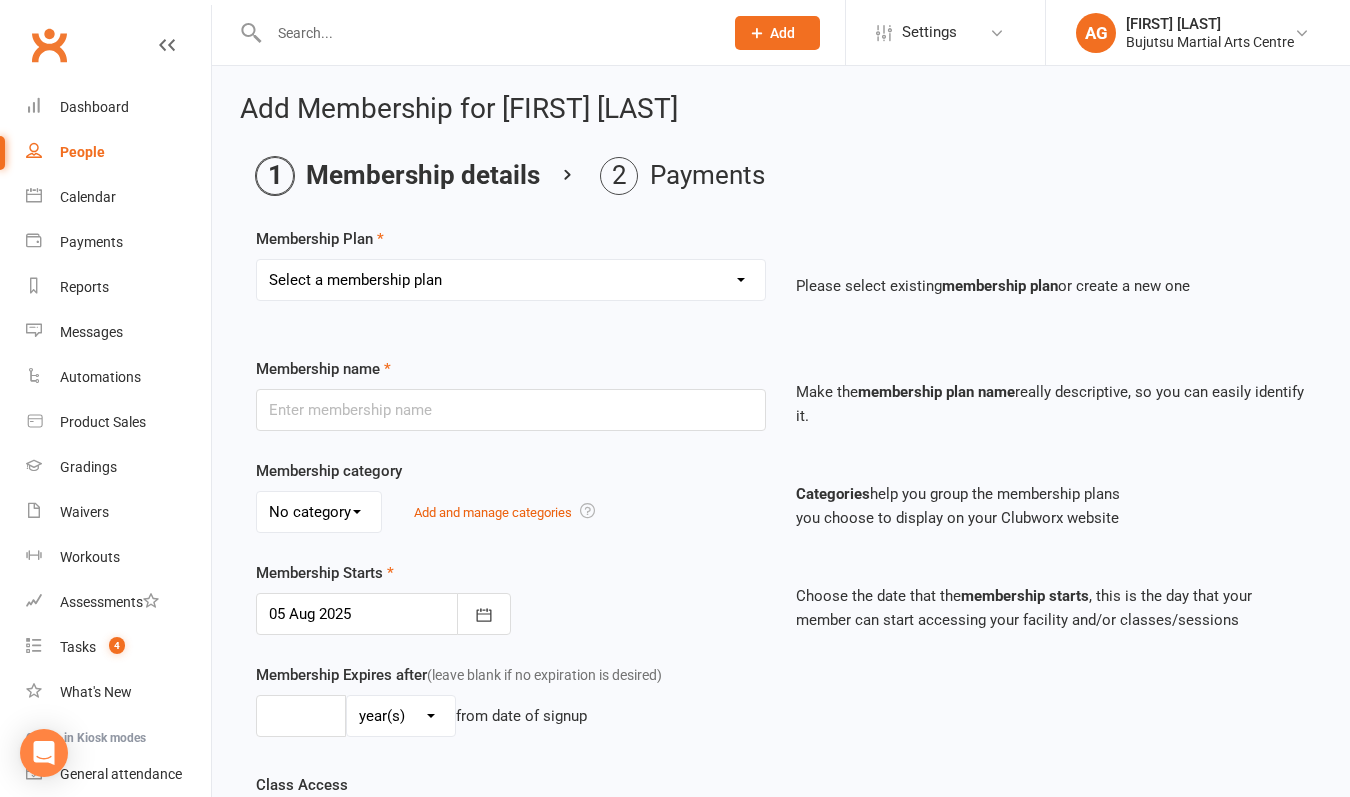 select on "25" 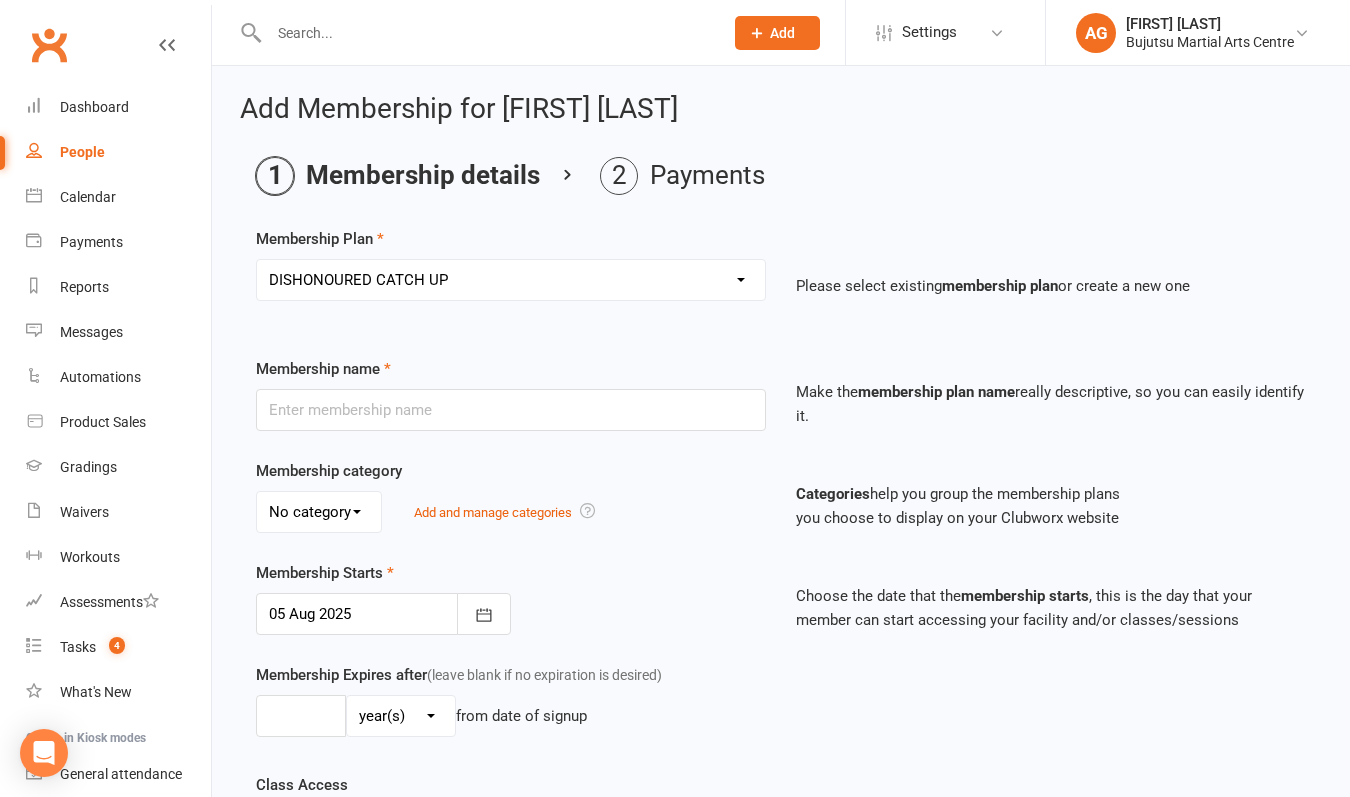 type on "DISHONOURED CATCH UP" 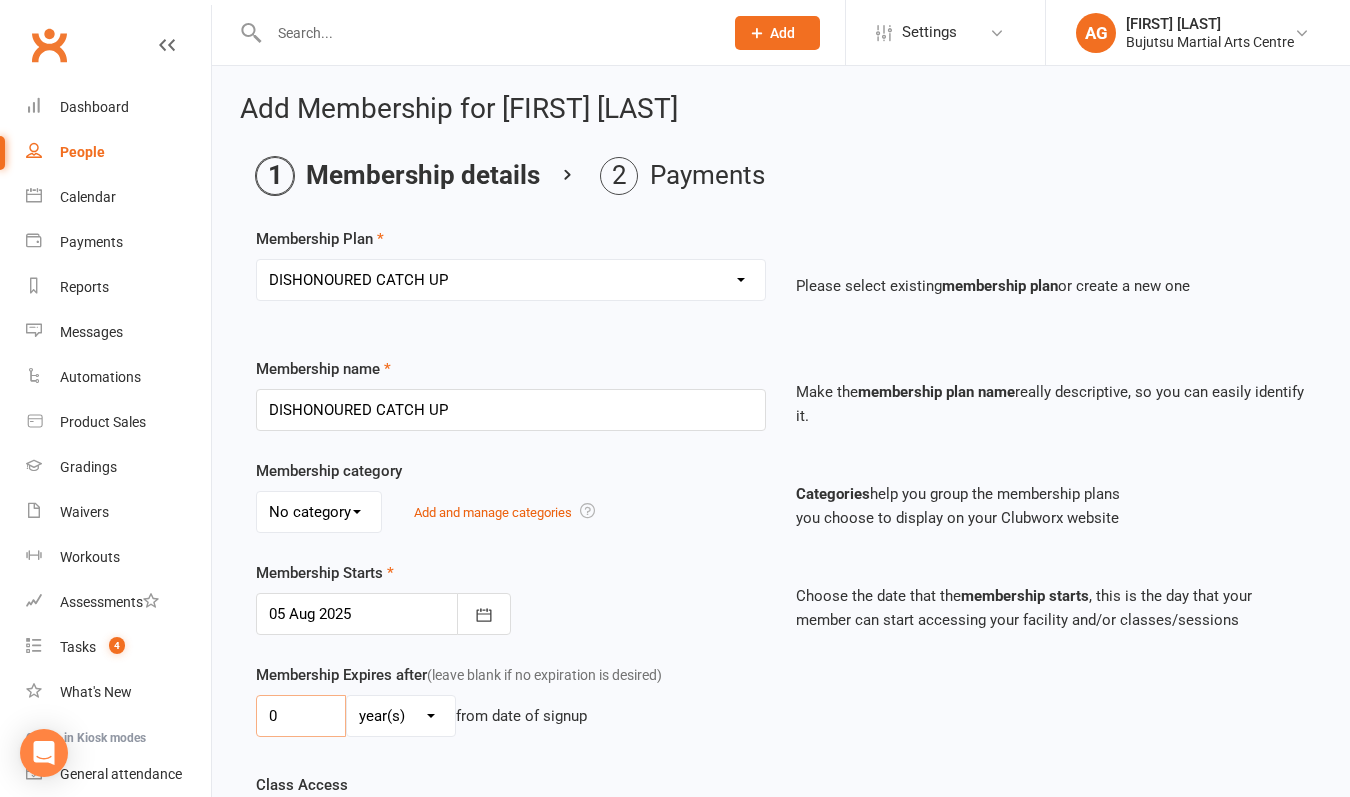 click on "0" at bounding box center [301, 716] 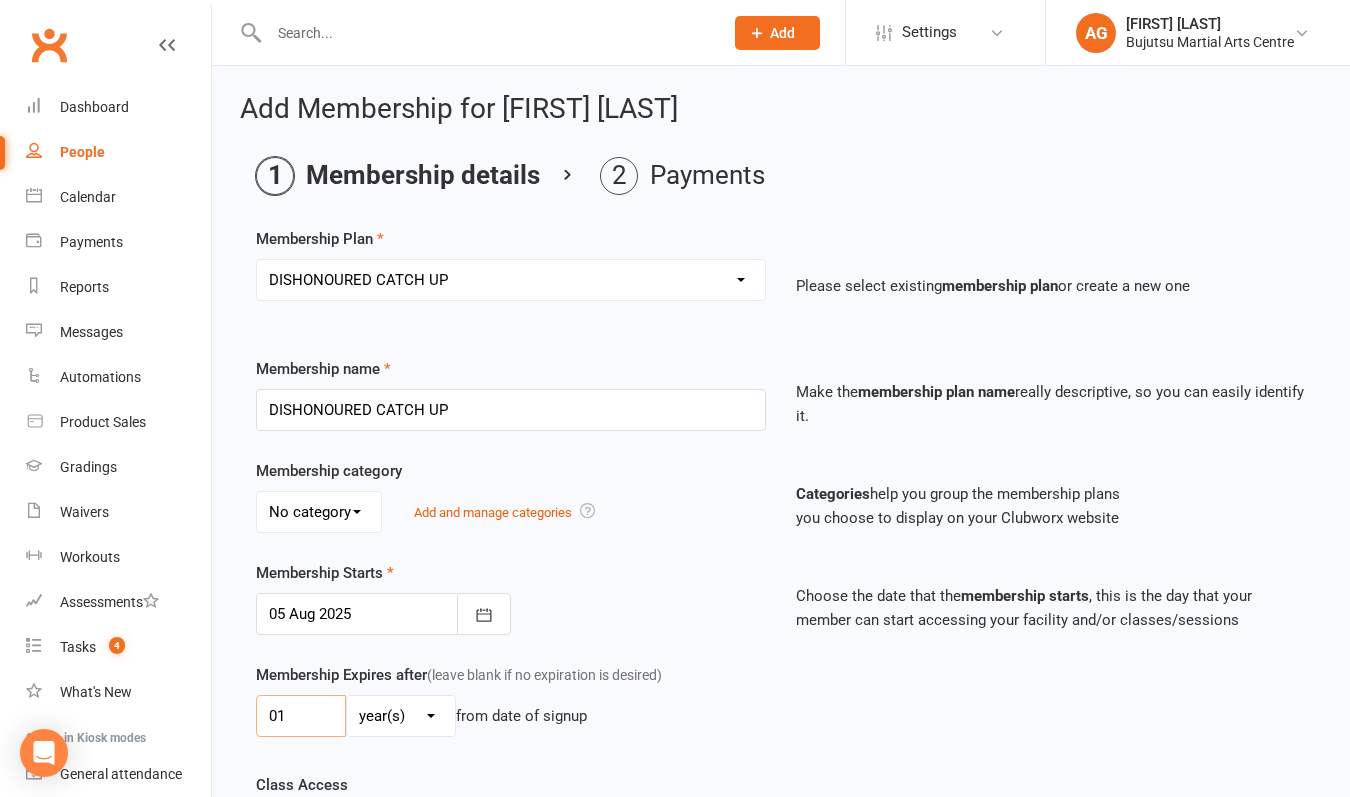 type on "01" 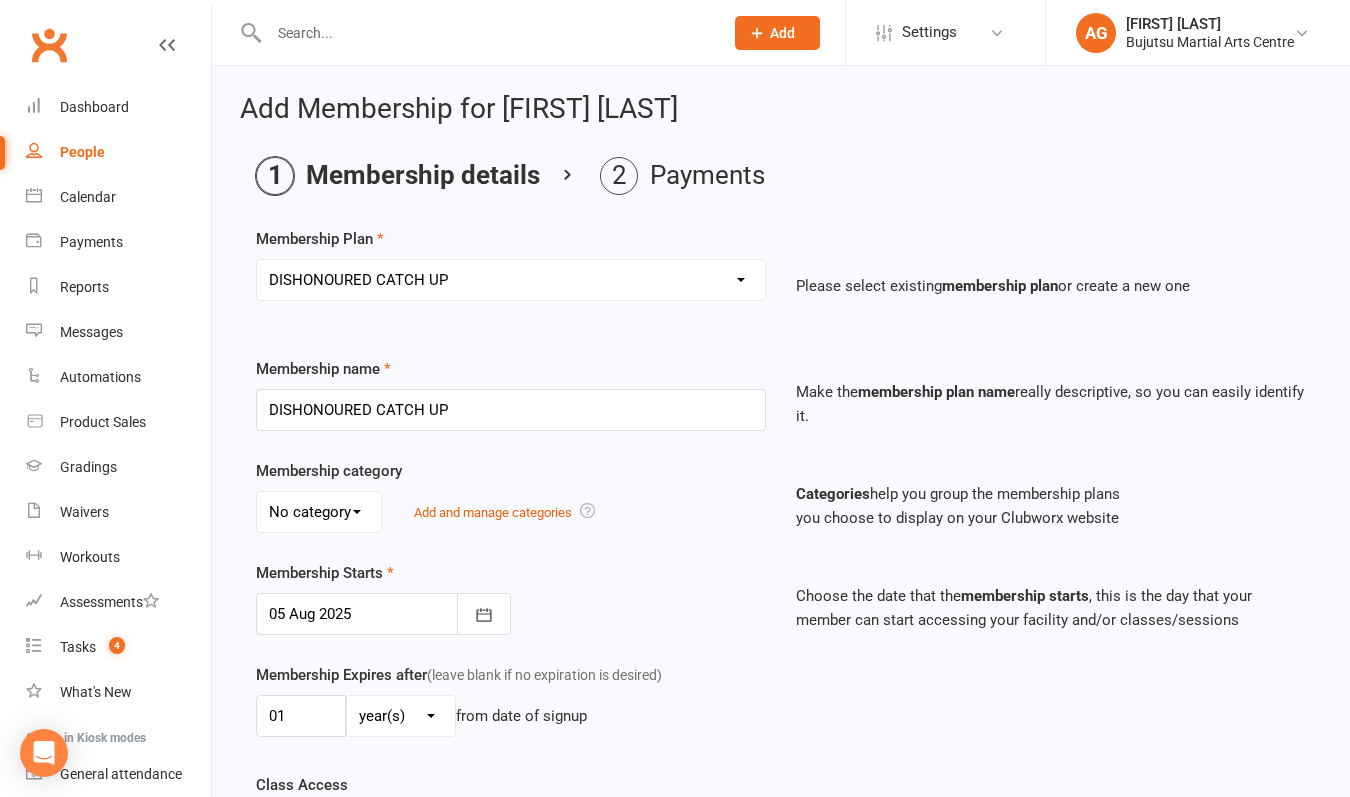 select on "1" 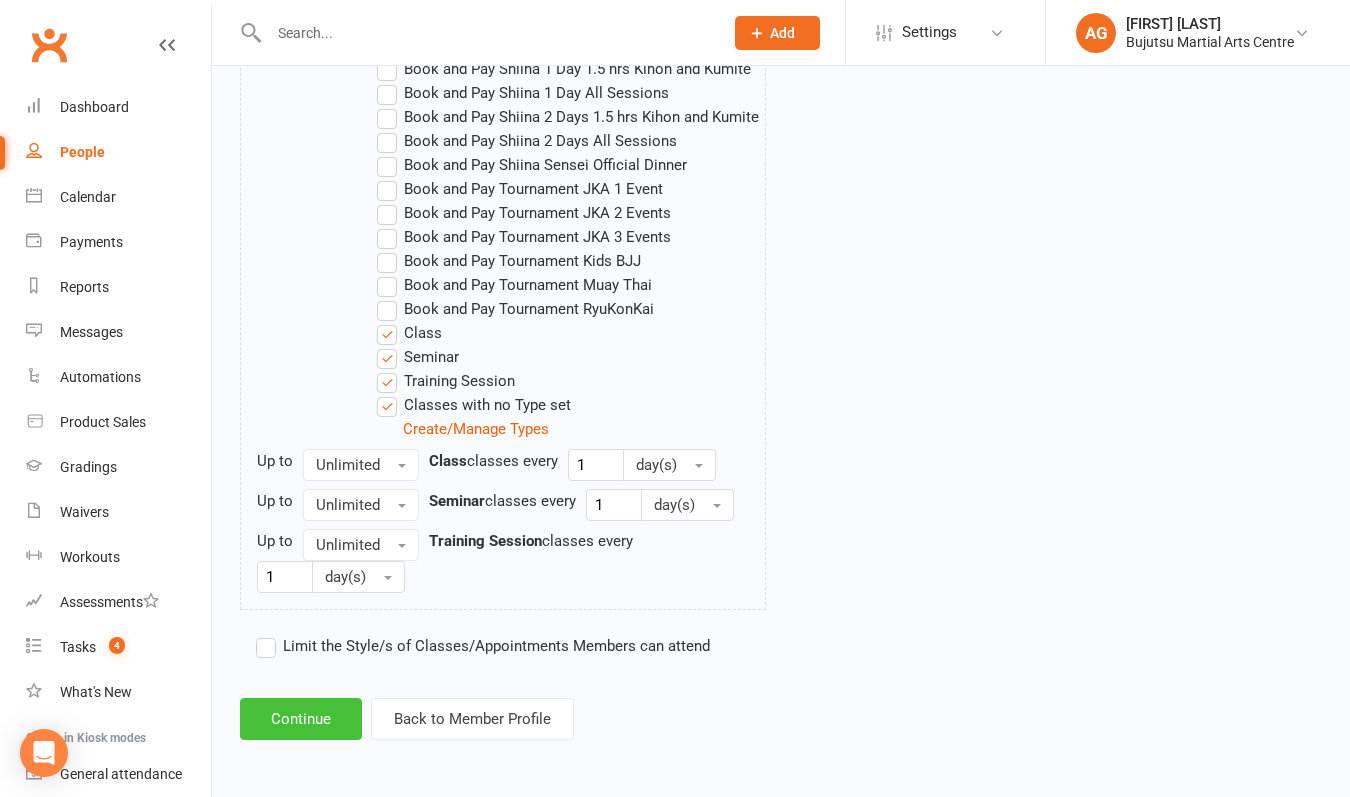 scroll, scrollTop: 1891, scrollLeft: 0, axis: vertical 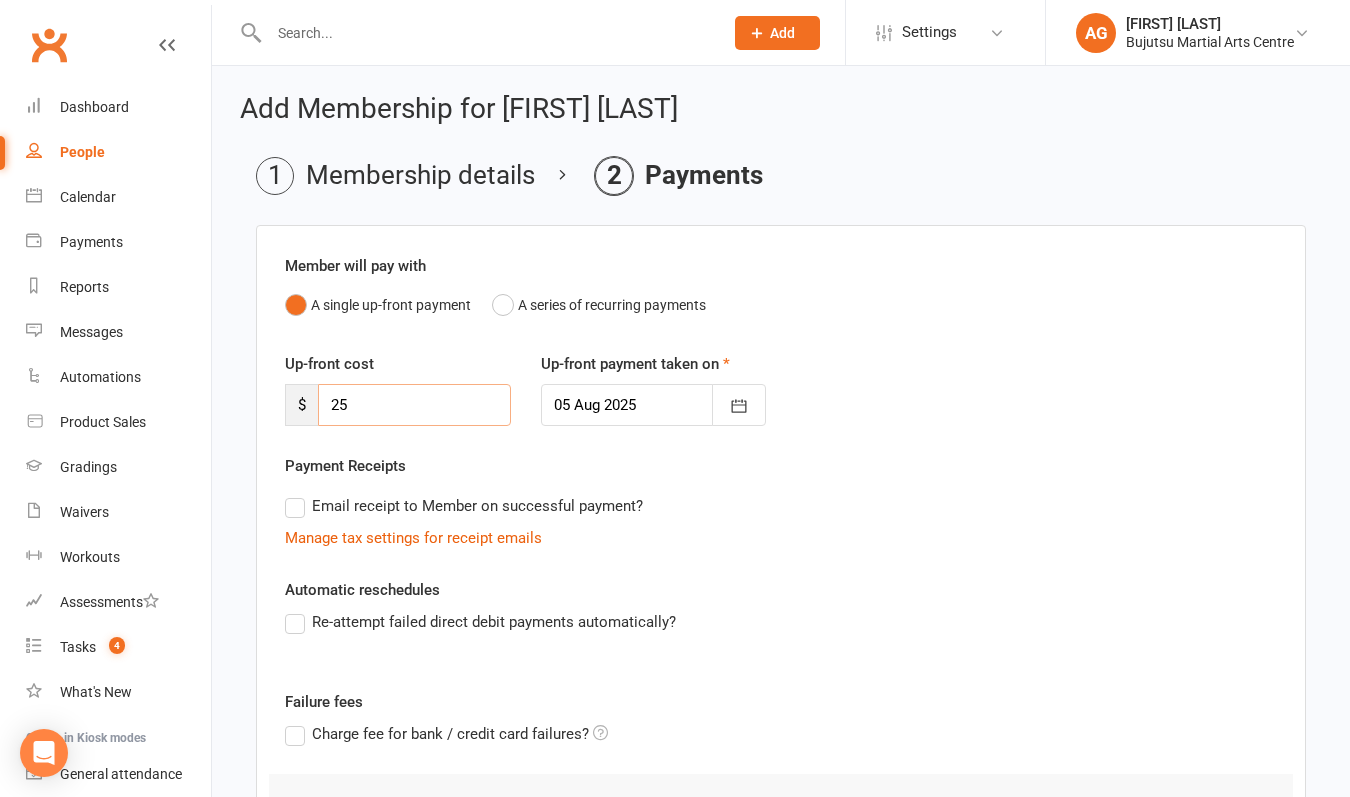 drag, startPoint x: 366, startPoint y: 410, endPoint x: 278, endPoint y: 410, distance: 88 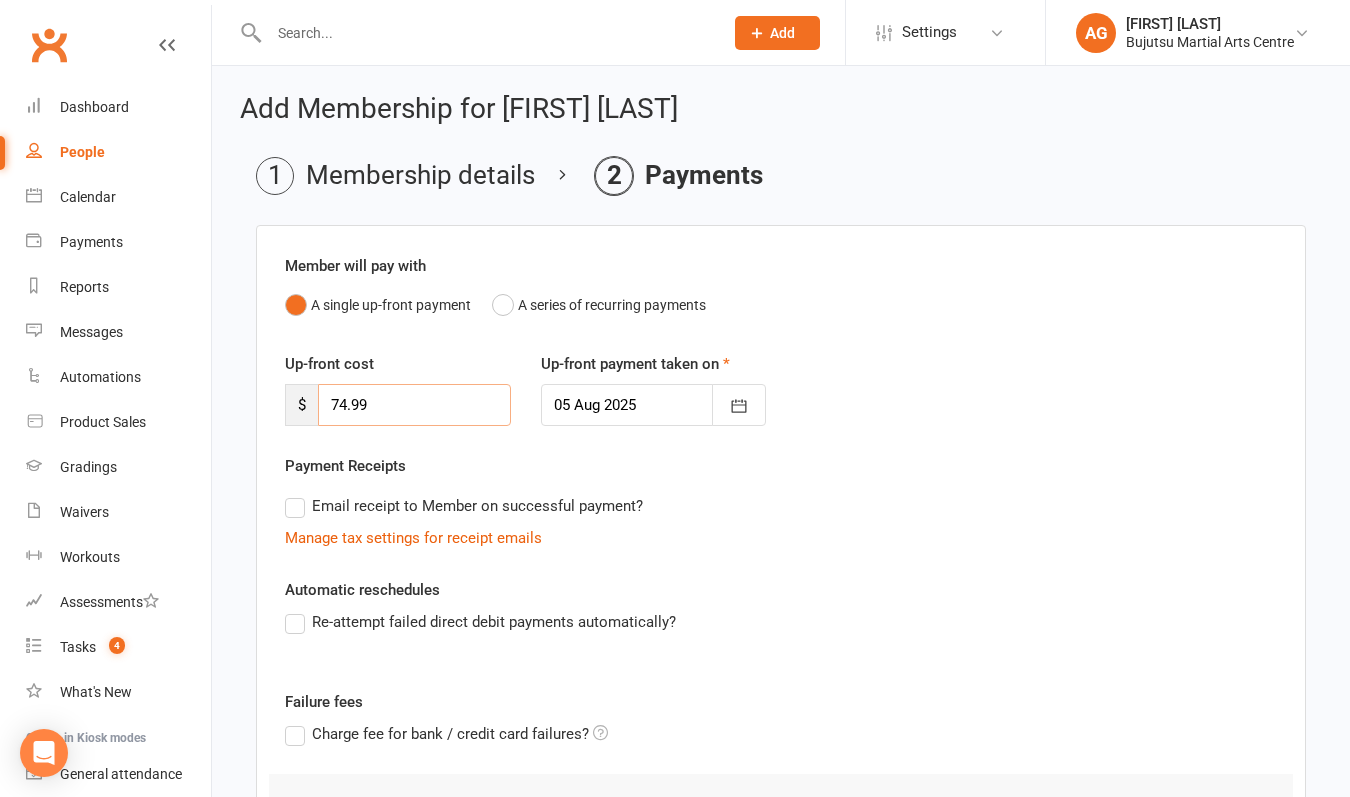 type on "74.99" 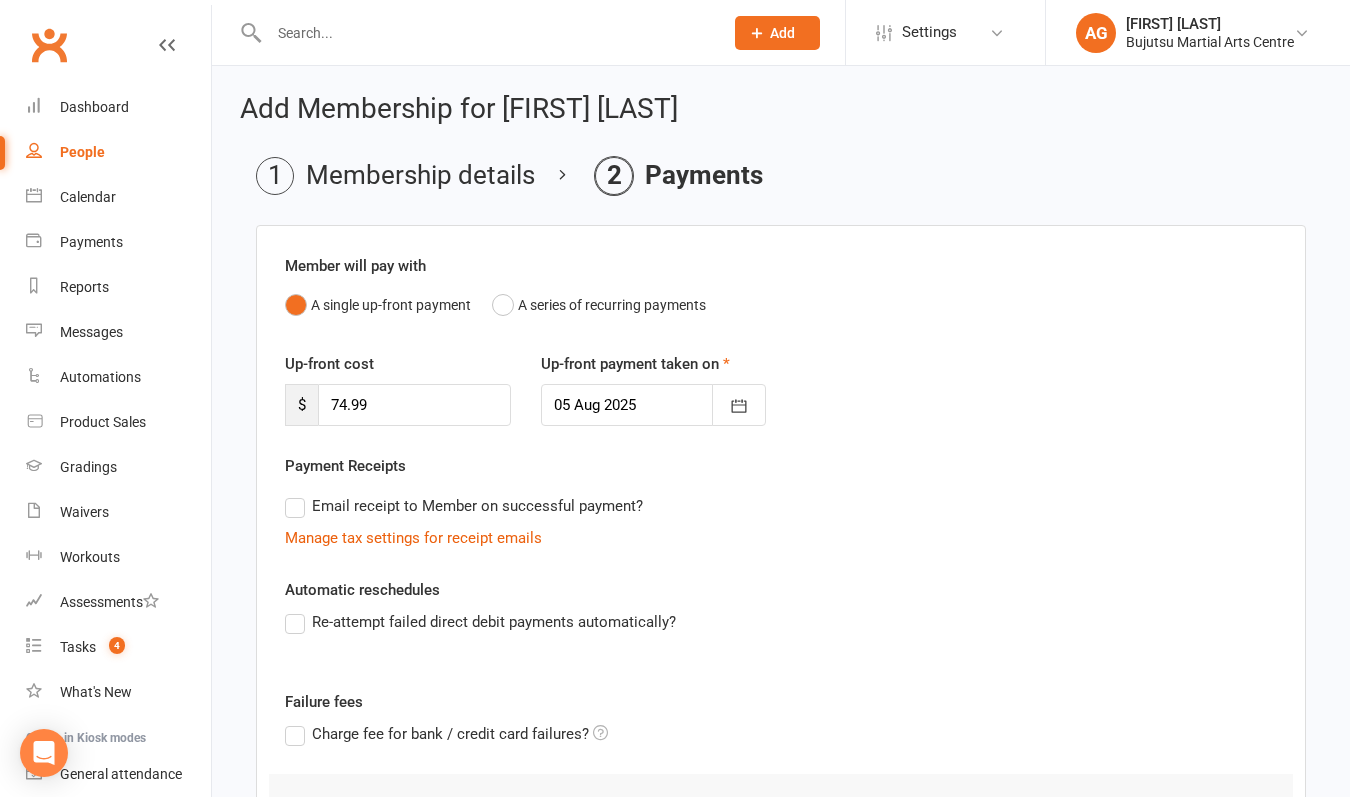 click at bounding box center [654, 405] 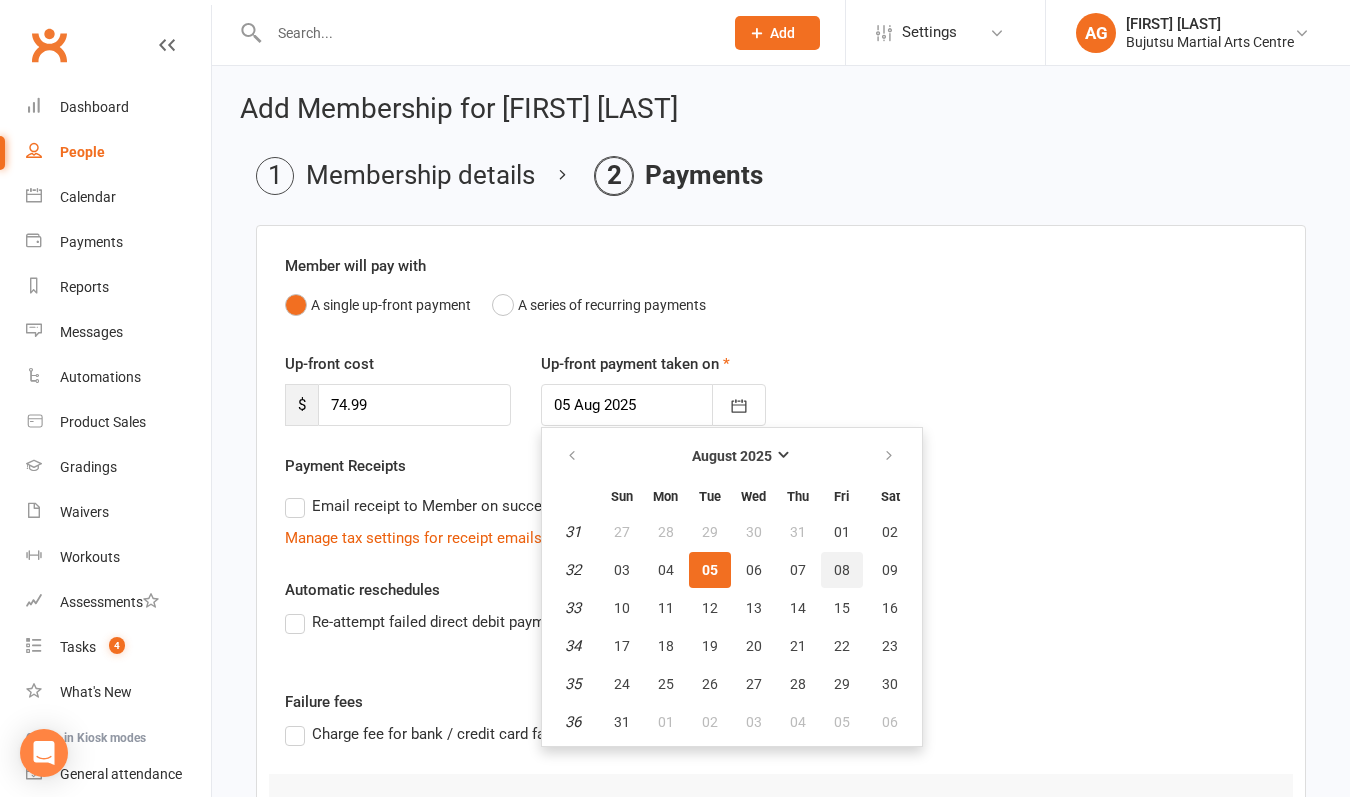 click on "08" at bounding box center (842, 570) 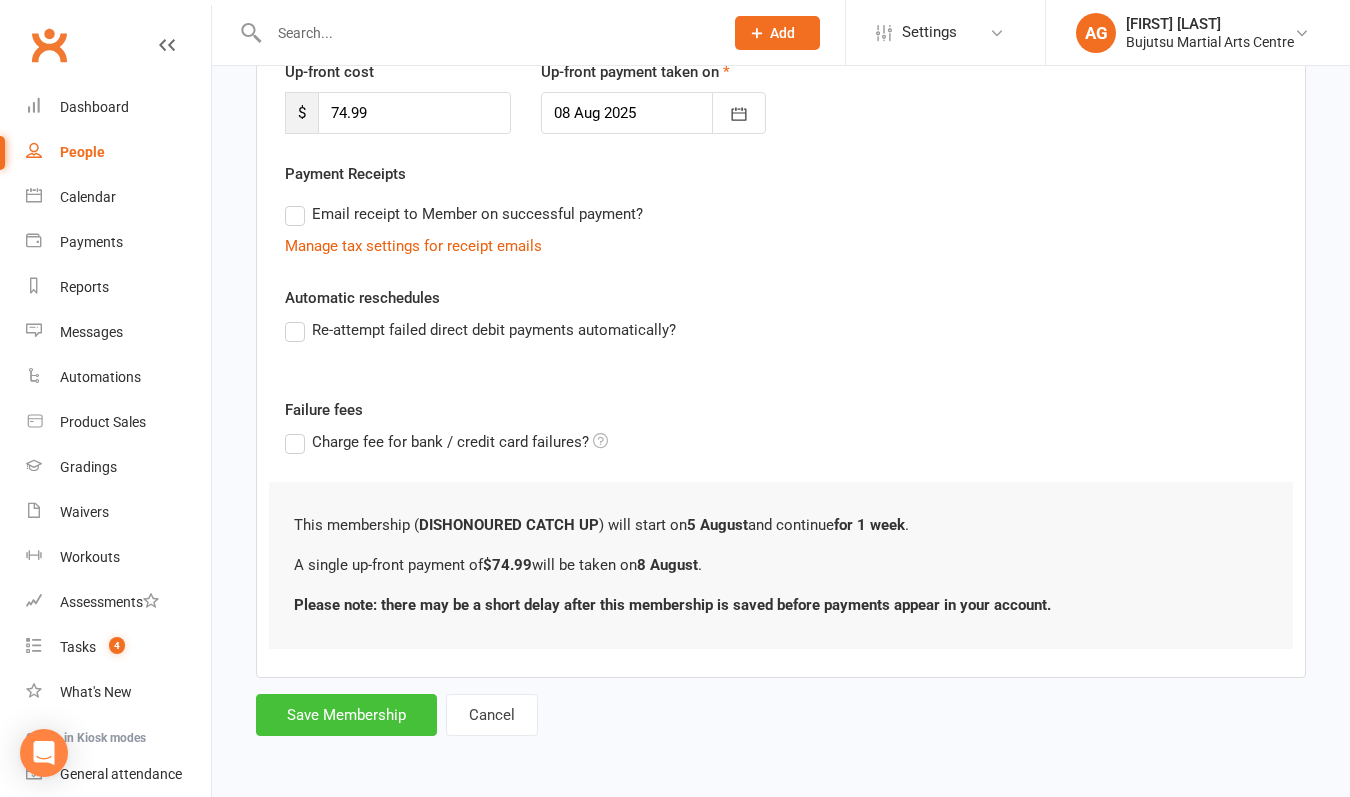 scroll, scrollTop: 308, scrollLeft: 0, axis: vertical 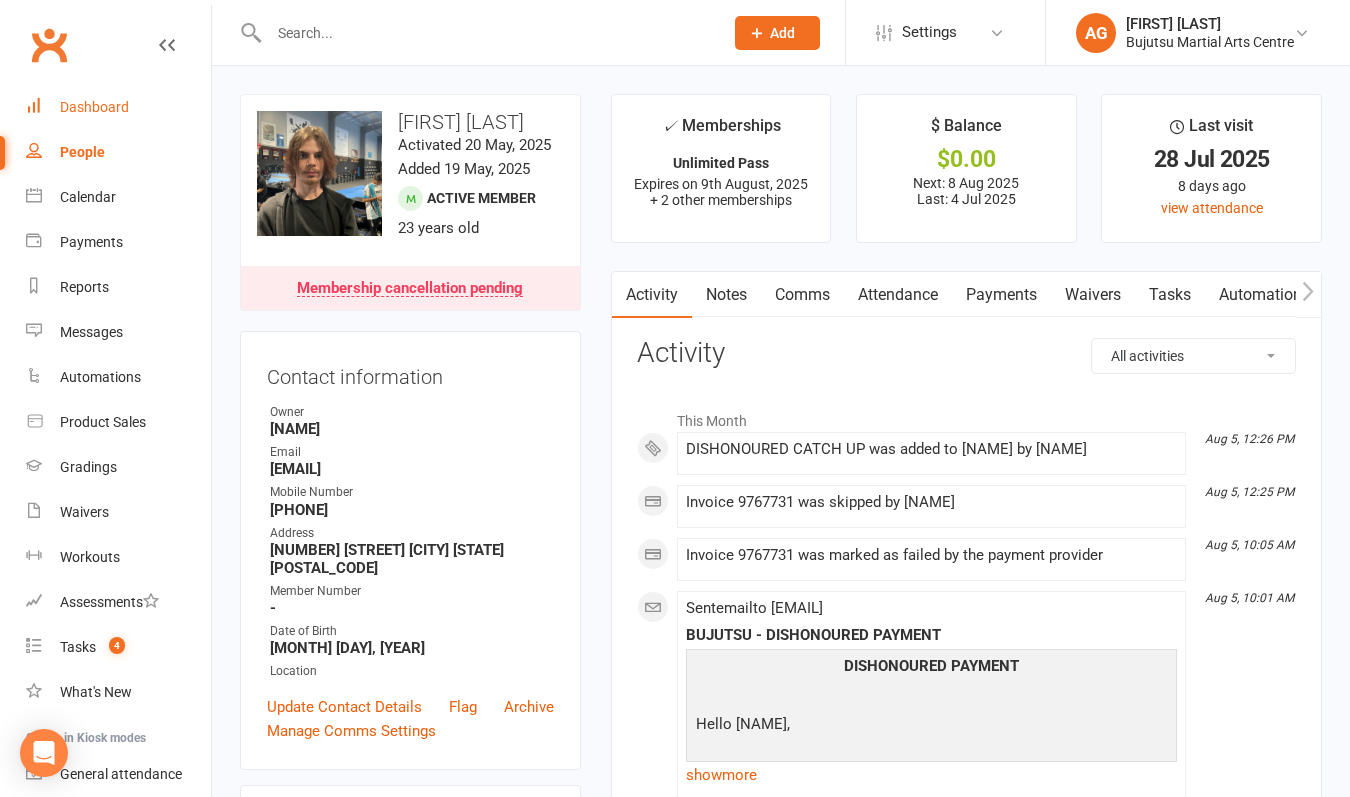 click on "Dashboard" at bounding box center (94, 107) 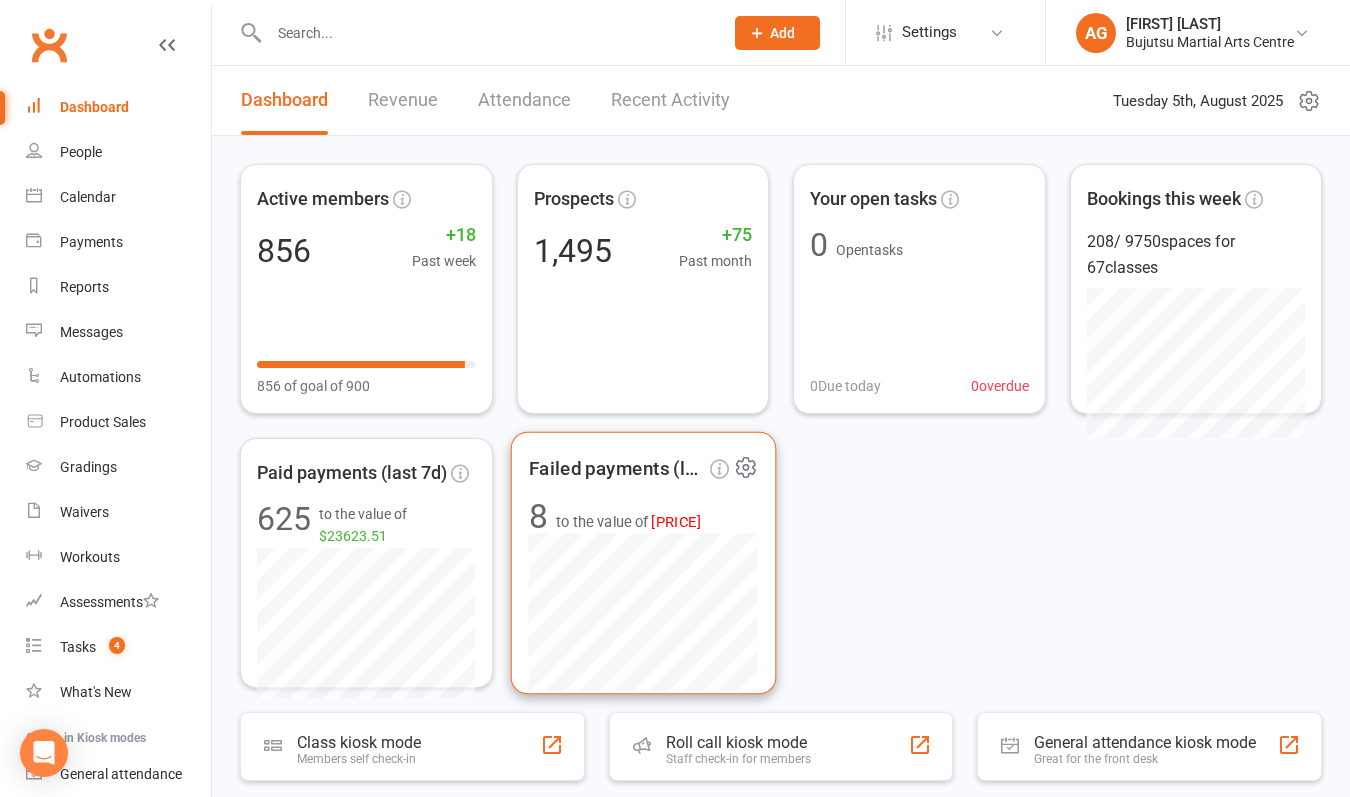 click on "[PRICE]" at bounding box center [675, 521] 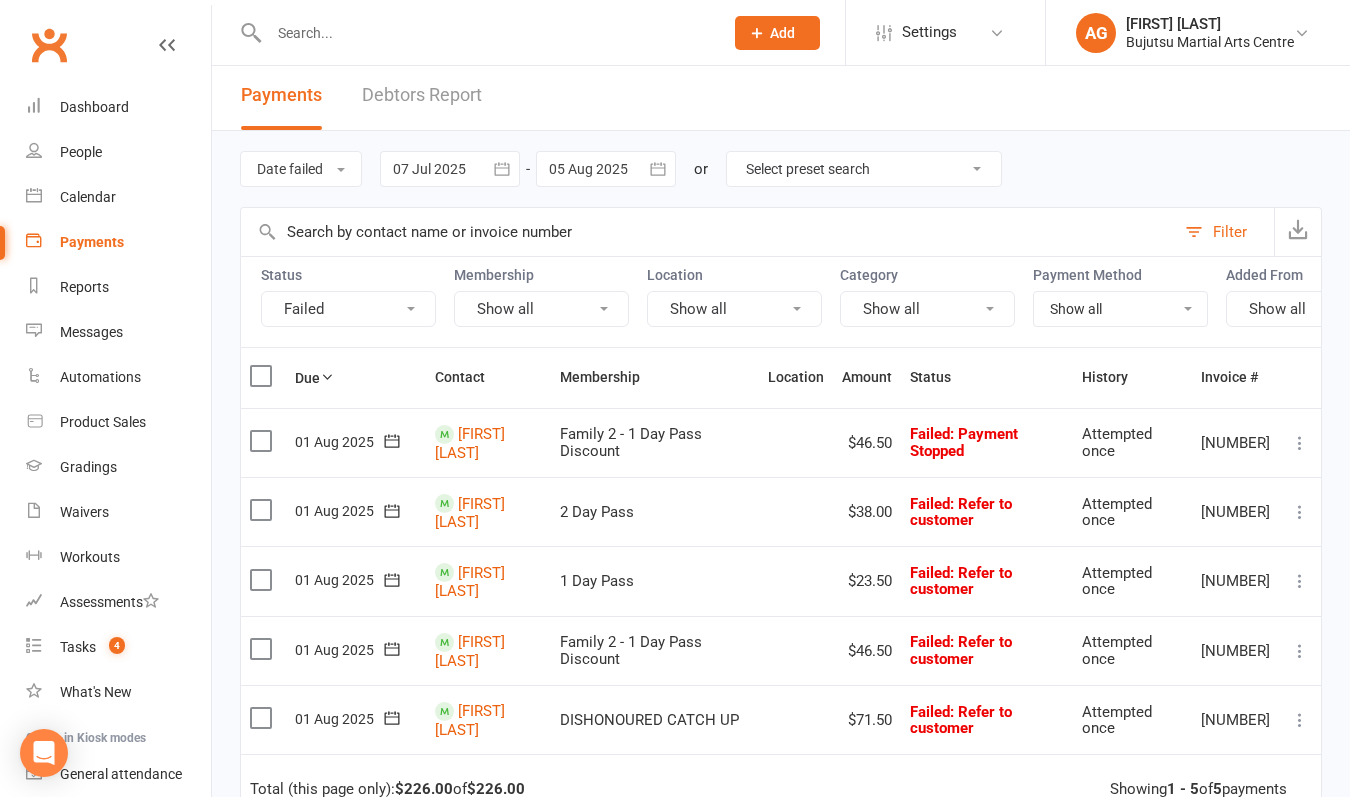scroll, scrollTop: 13, scrollLeft: 0, axis: vertical 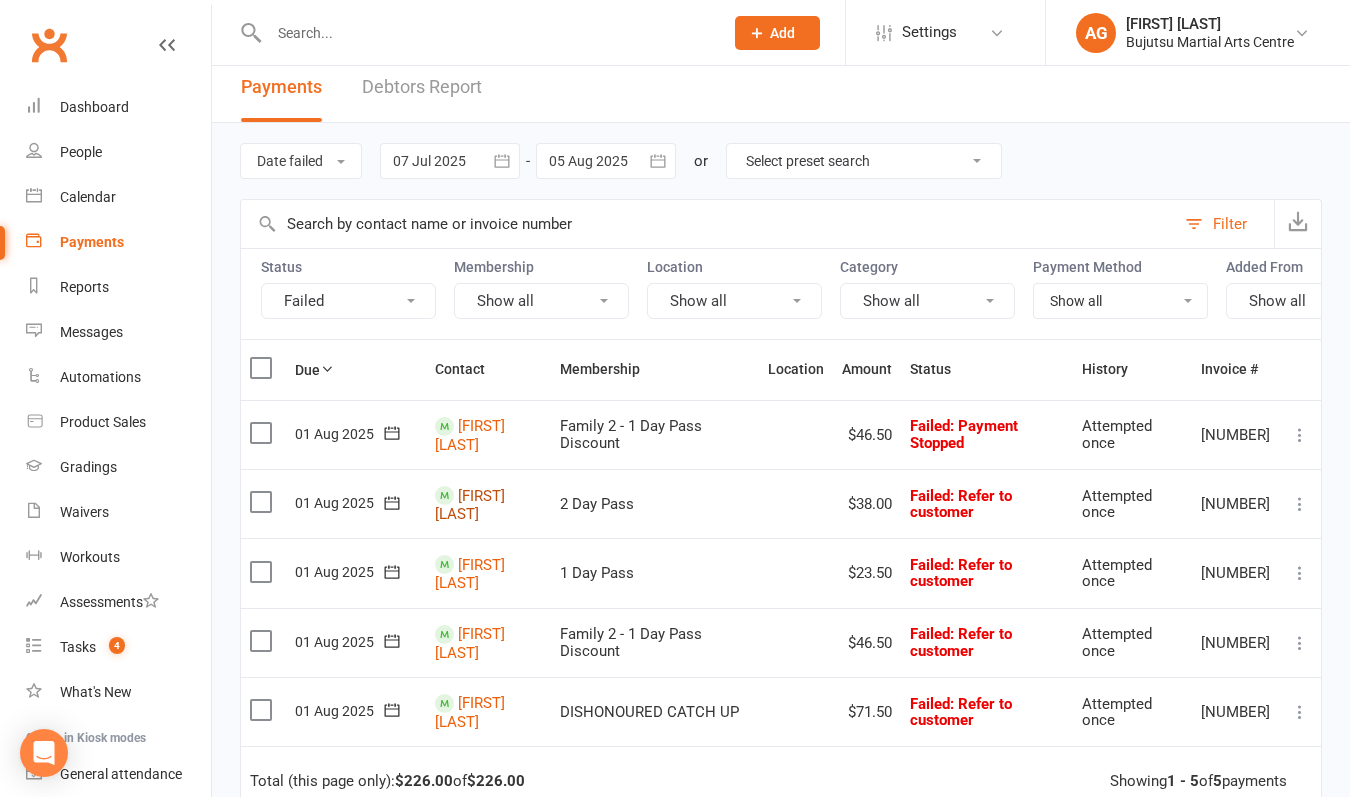 click on "[FIRST] [LAST]" at bounding box center (470, 504) 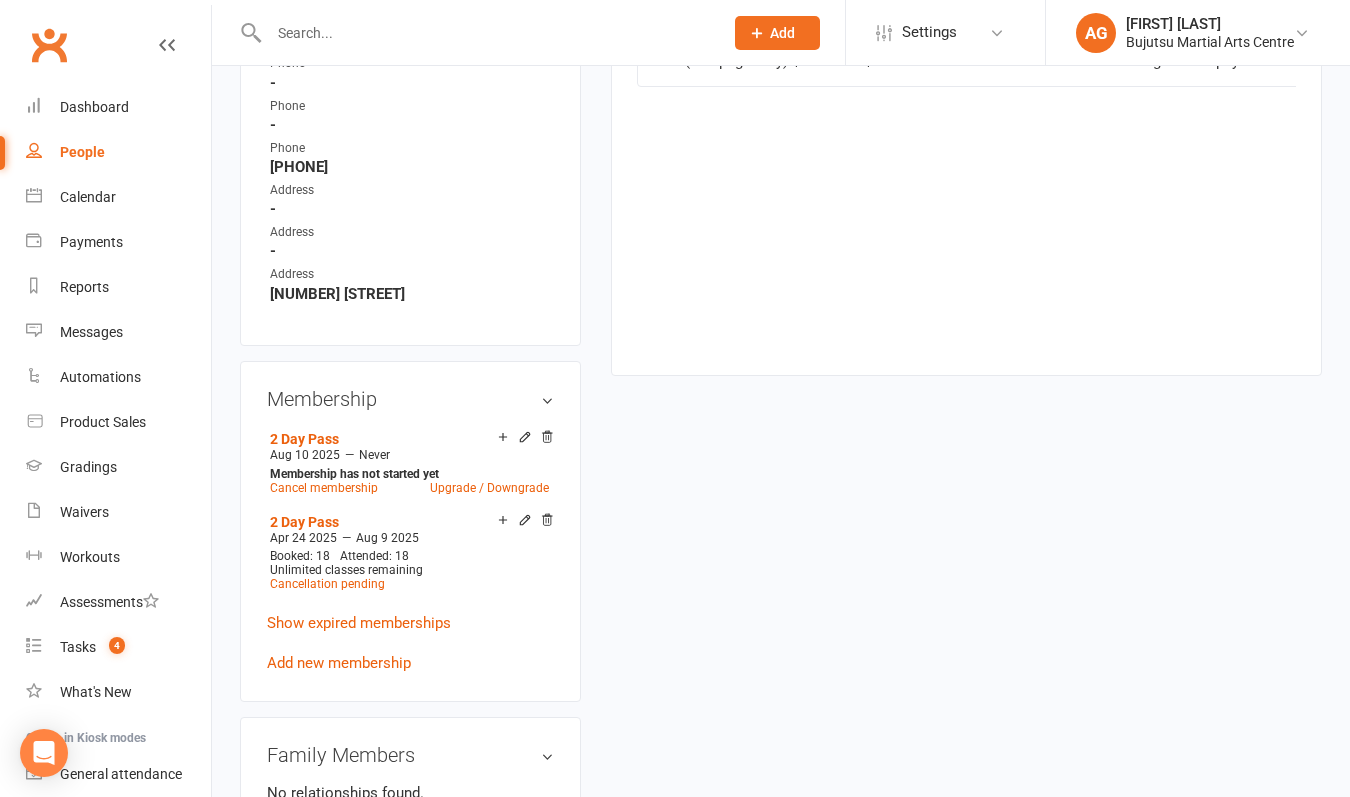 scroll, scrollTop: 1220, scrollLeft: 0, axis: vertical 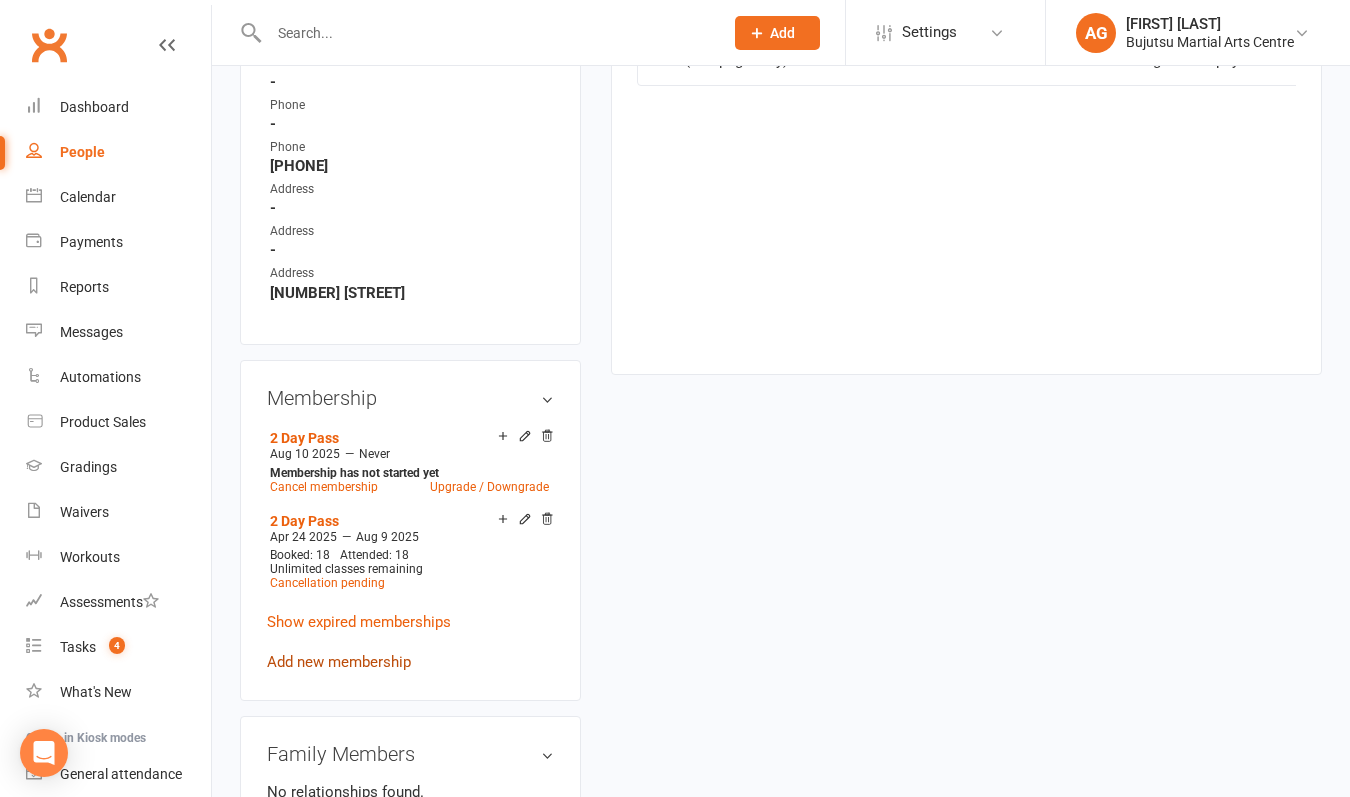click on "Add new membership" at bounding box center (339, 662) 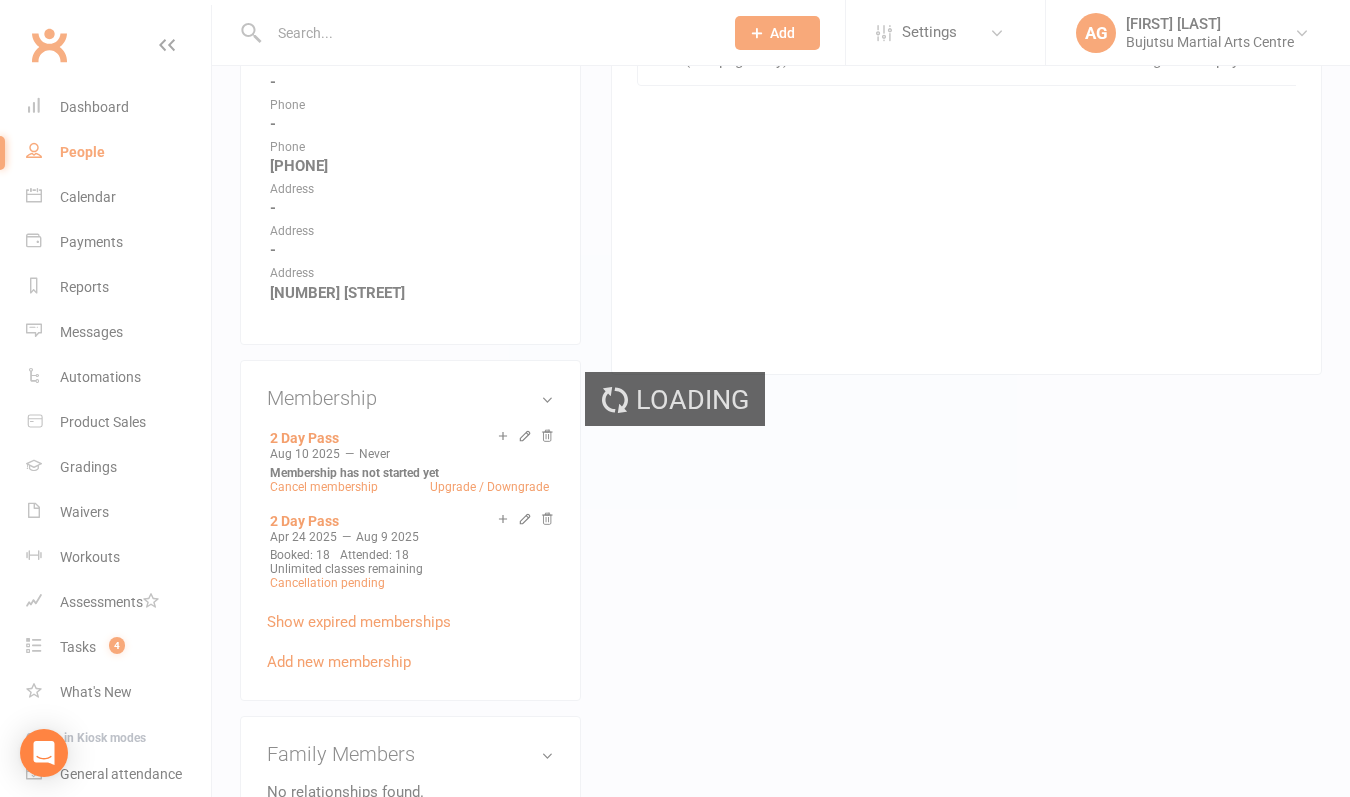 scroll, scrollTop: 0, scrollLeft: 0, axis: both 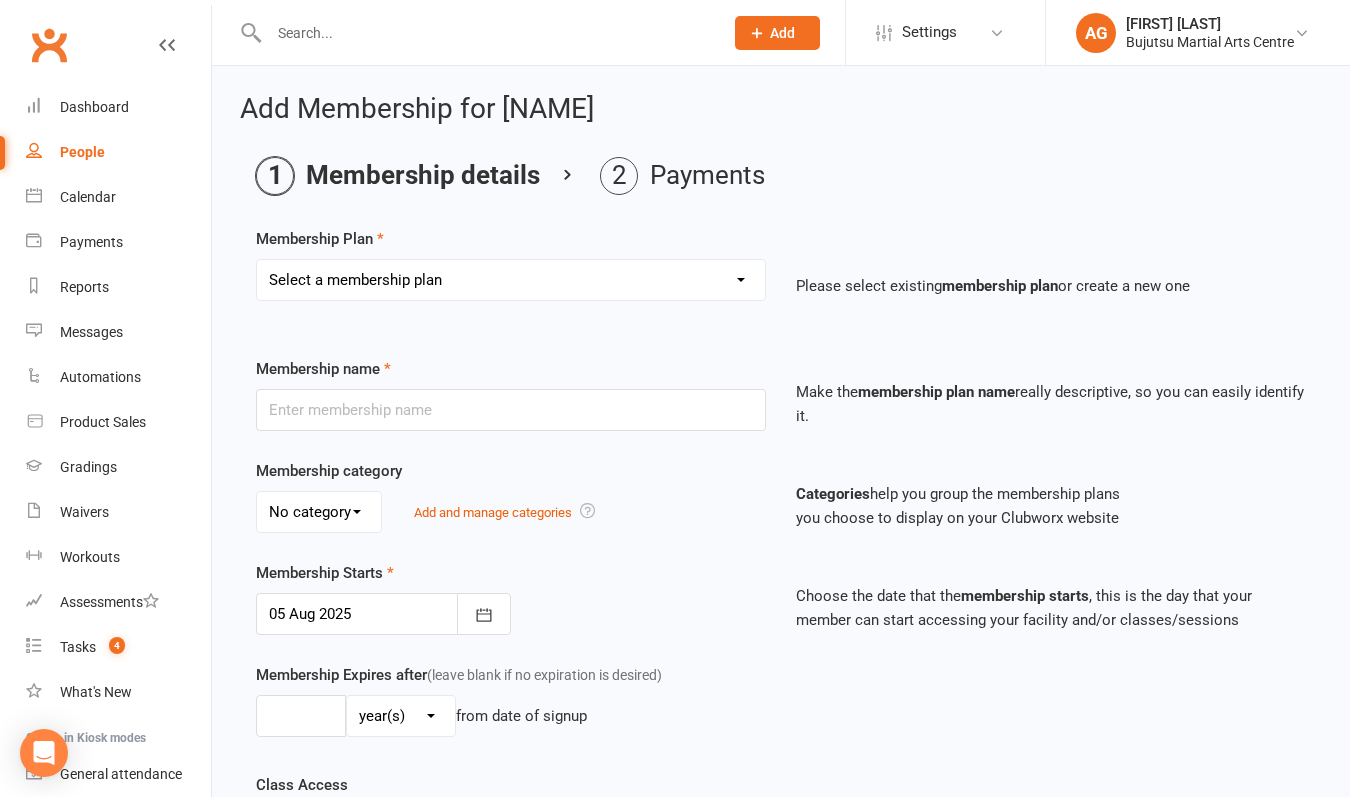select on "25" 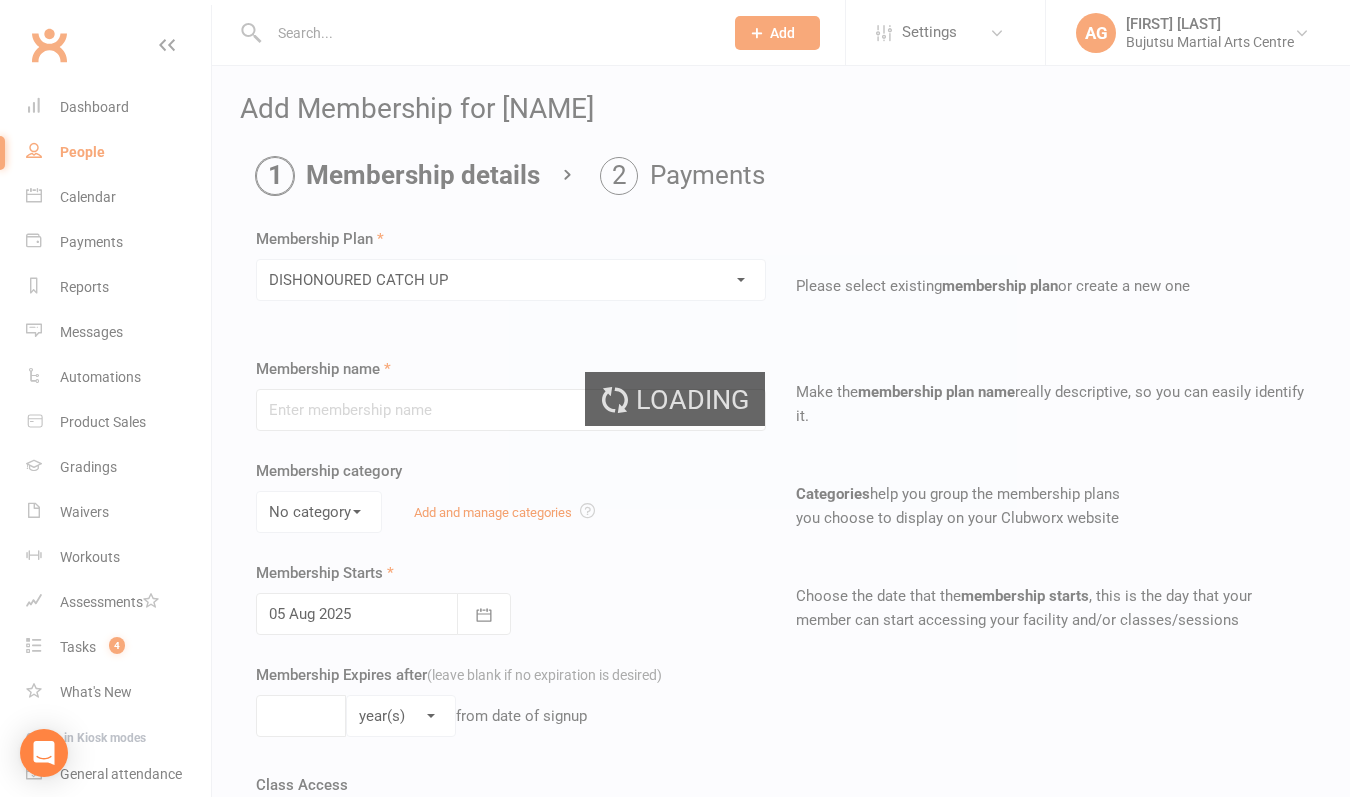 type on "DISHONOURED CATCH UP" 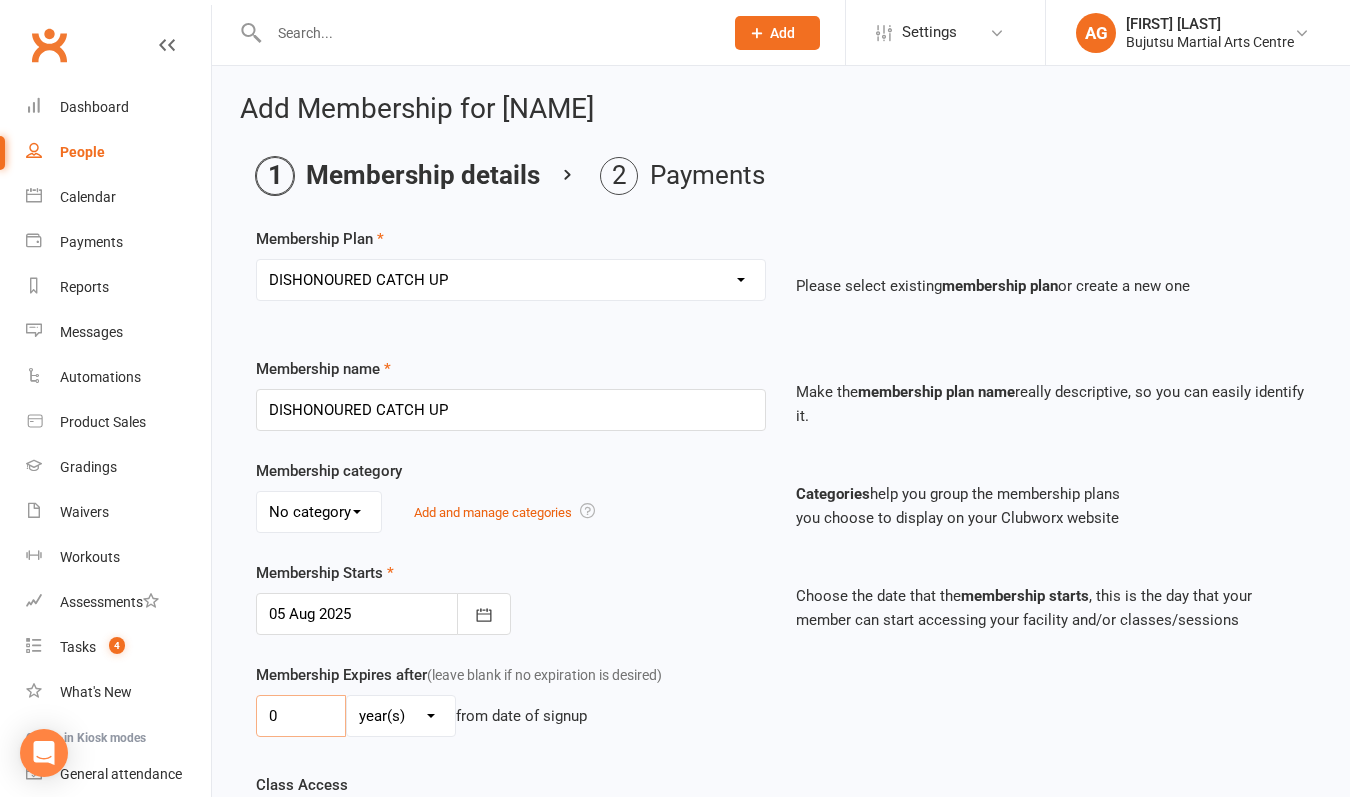 click on "0" at bounding box center [301, 716] 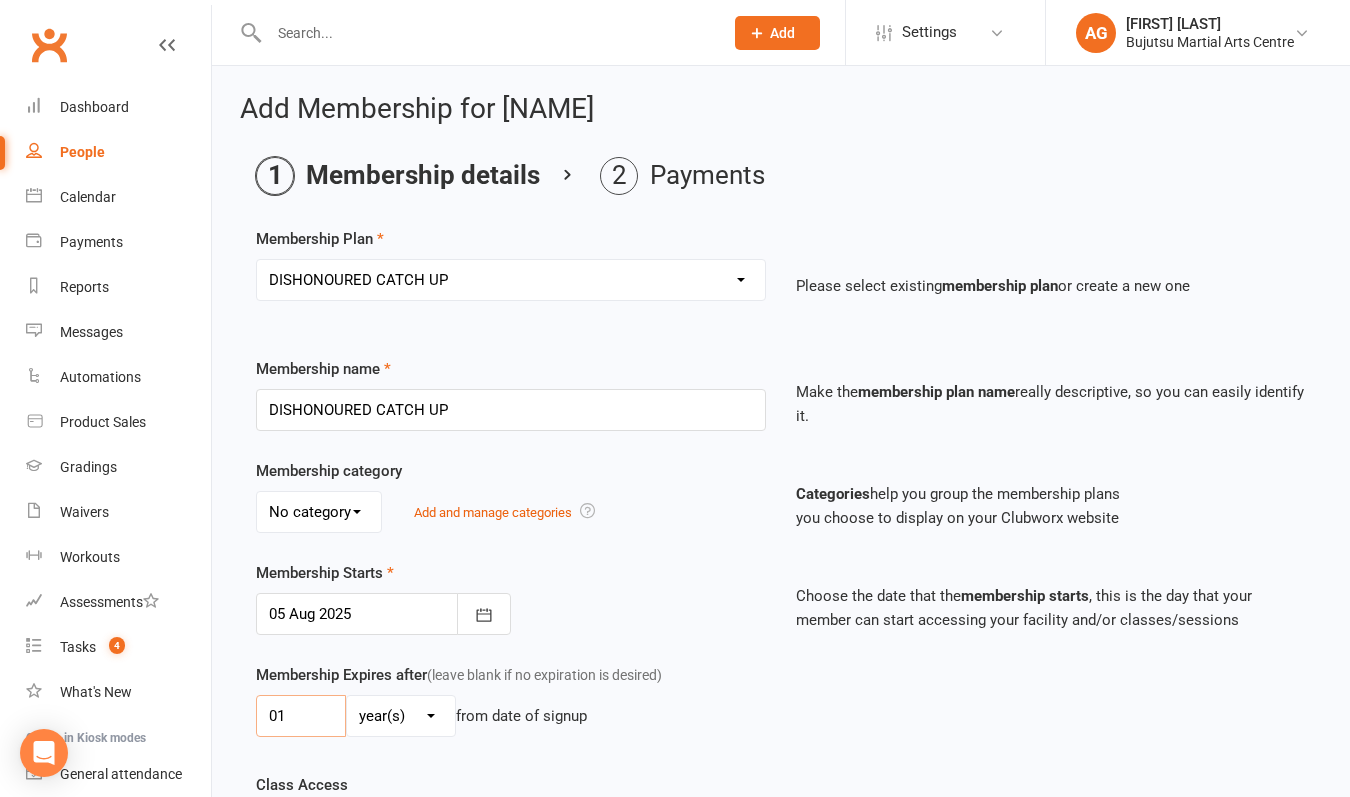 type on "01" 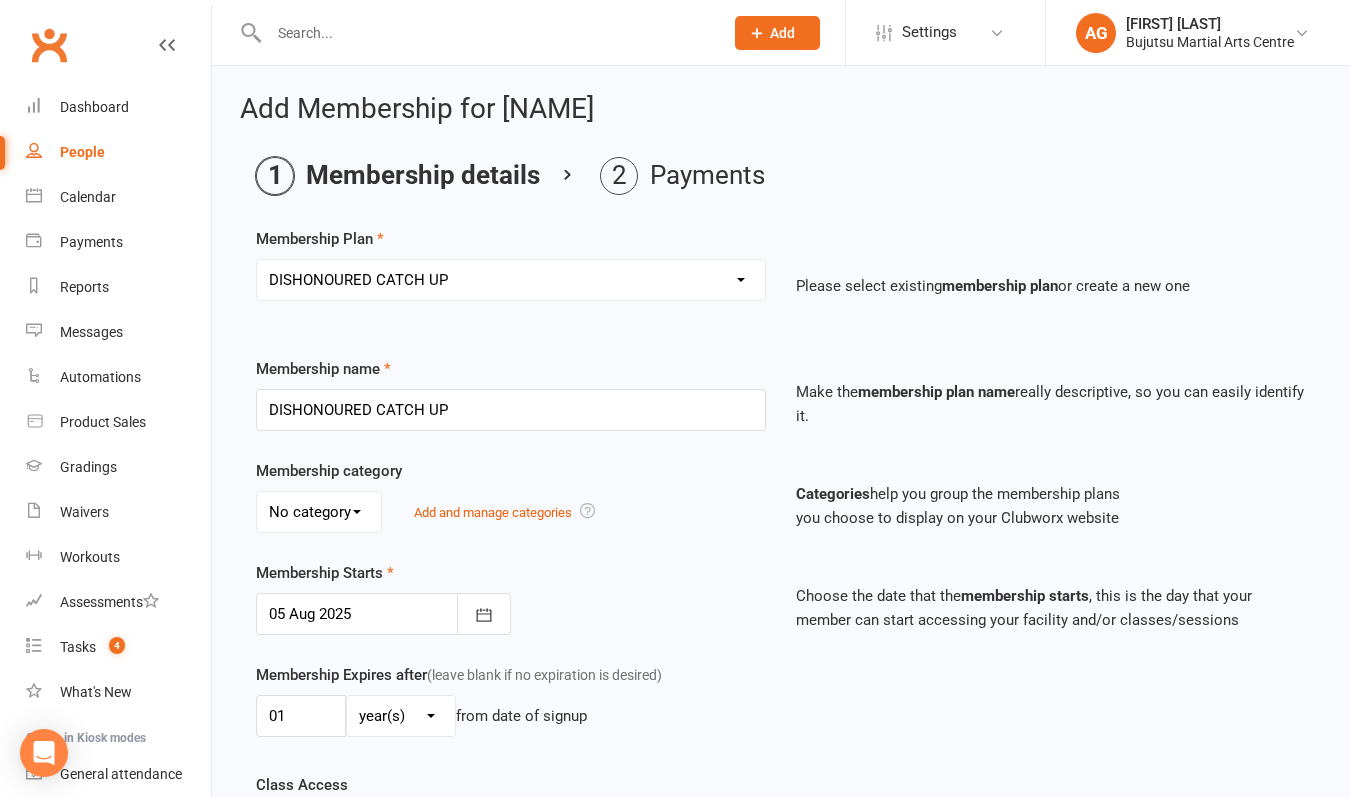 select on "1" 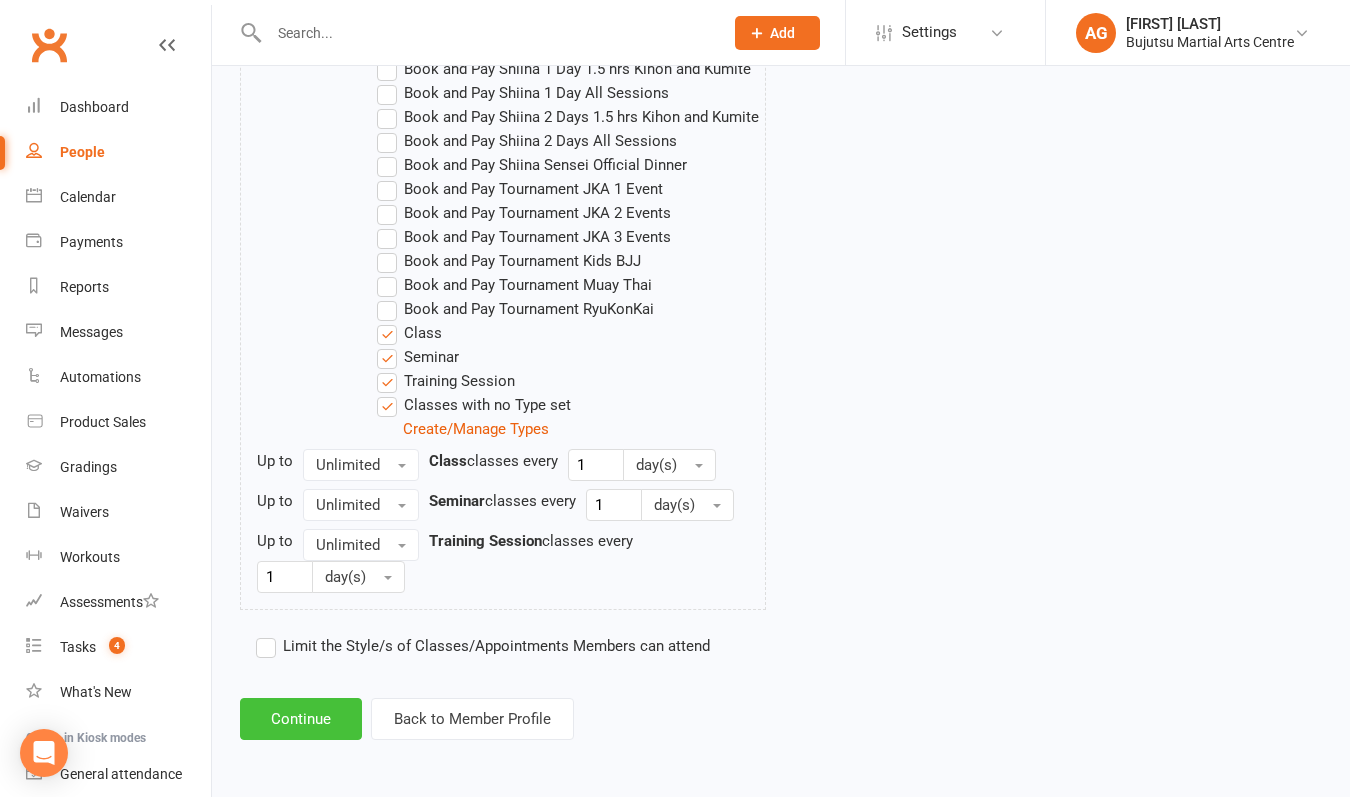 scroll, scrollTop: 1891, scrollLeft: 0, axis: vertical 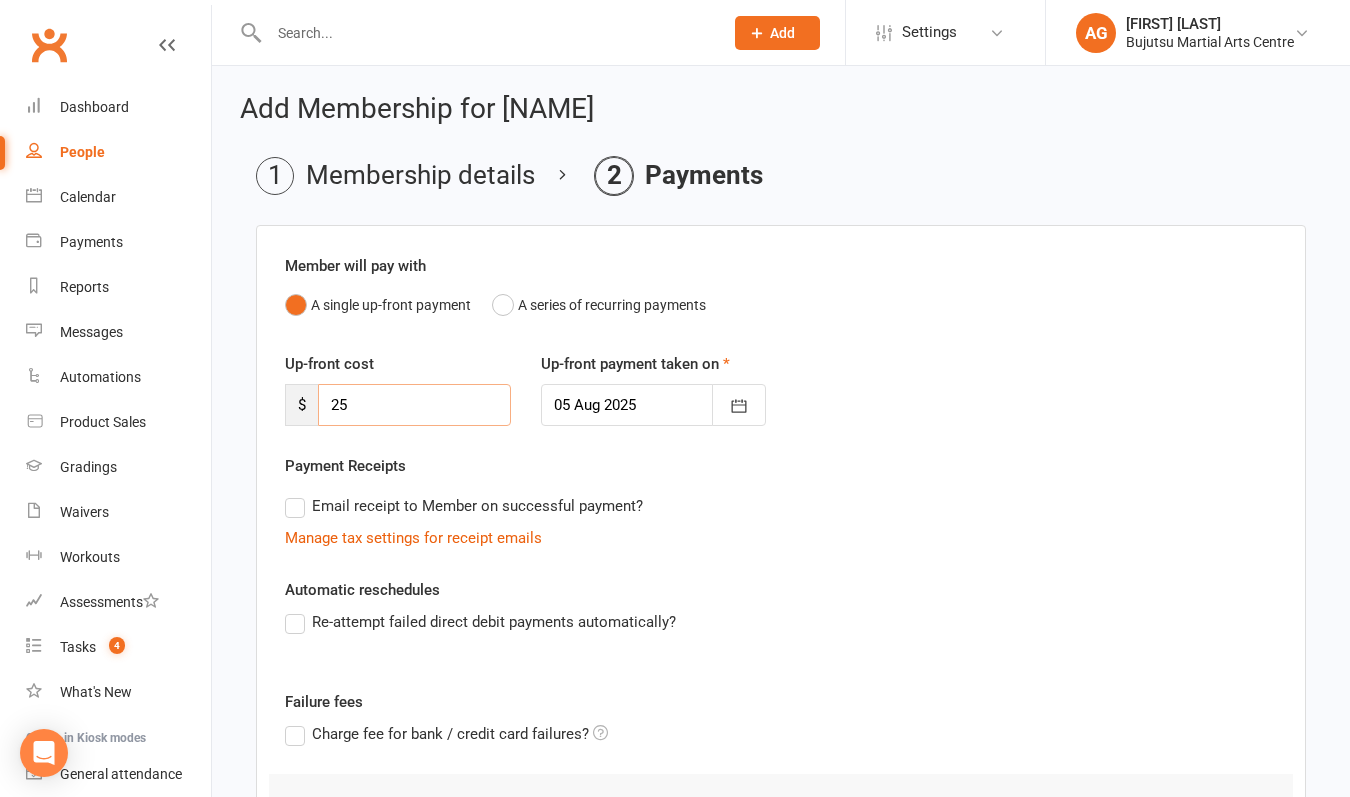 drag, startPoint x: 371, startPoint y: 399, endPoint x: 277, endPoint y: 400, distance: 94.00532 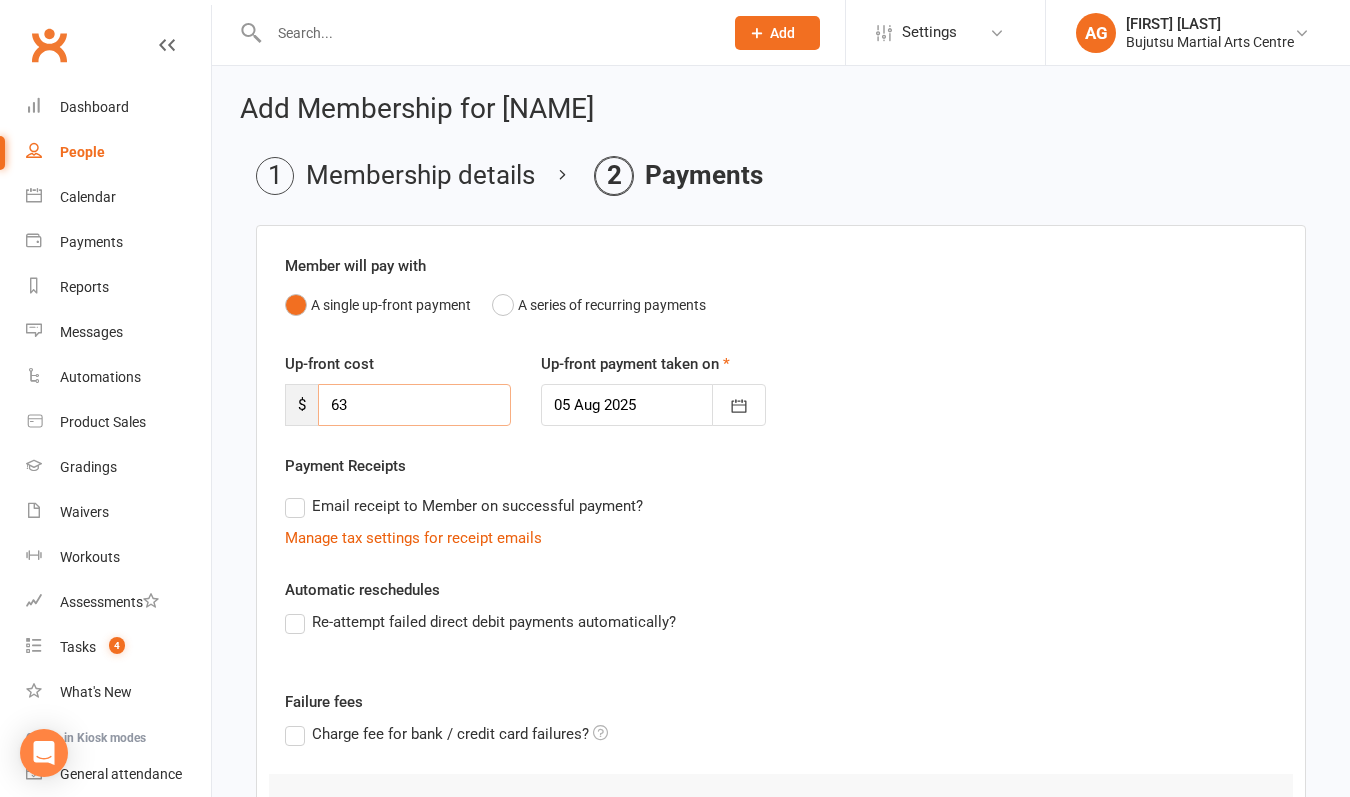 type on "63" 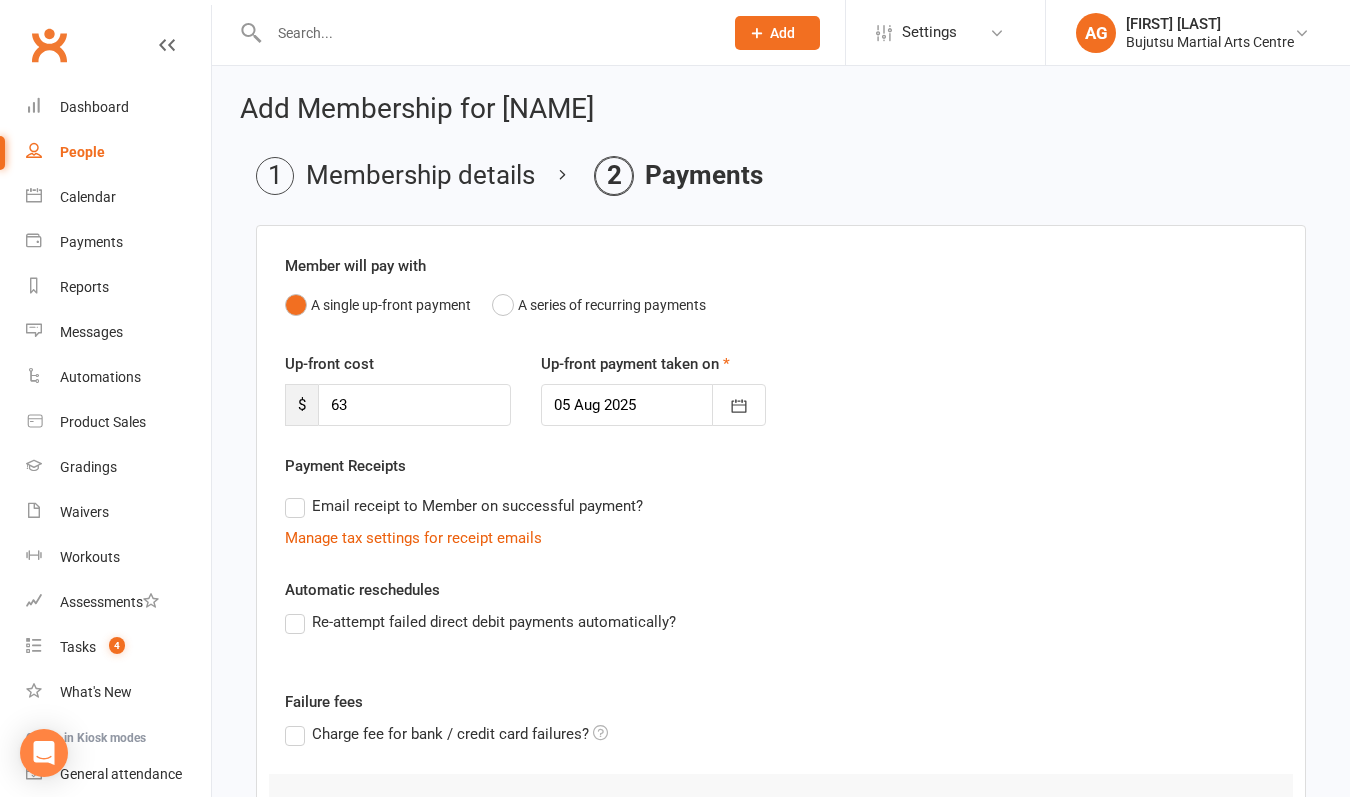 click at bounding box center (654, 405) 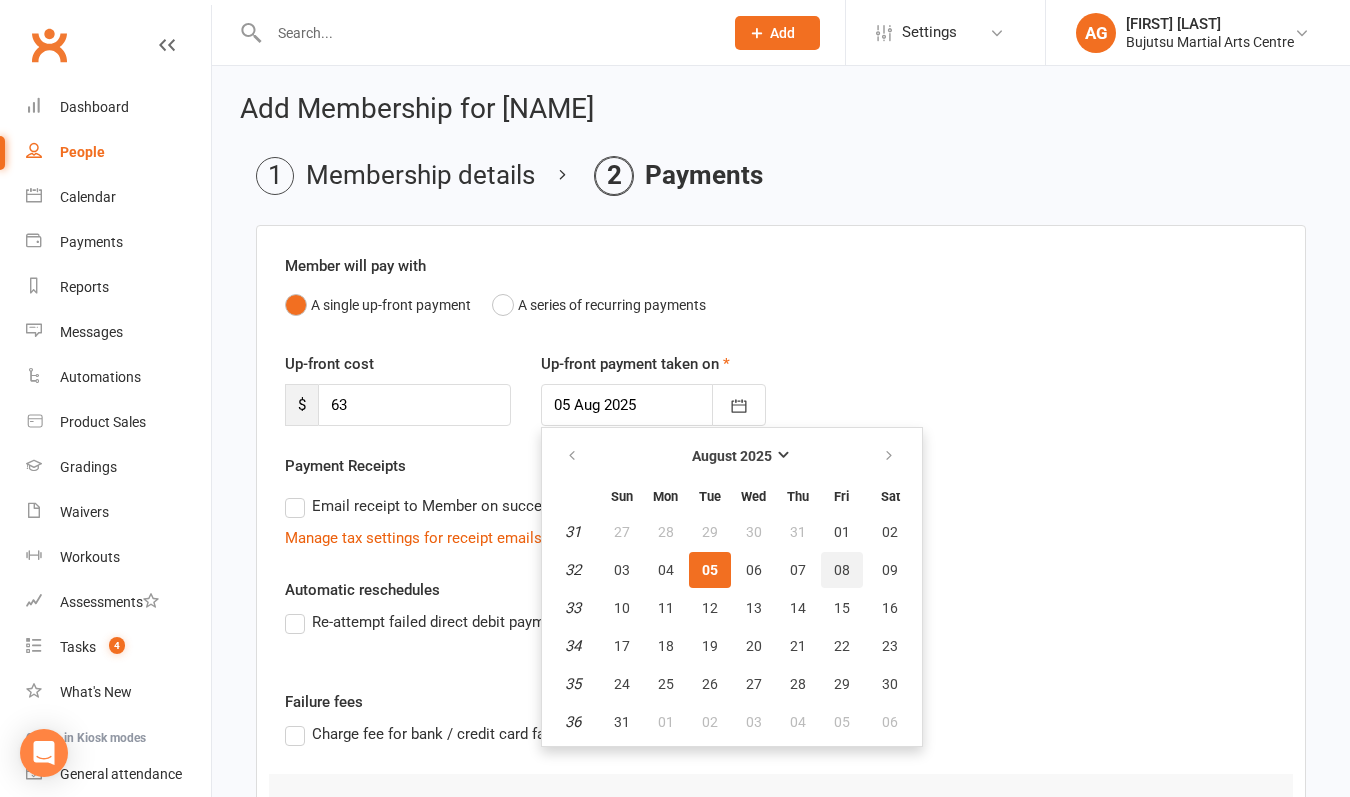 click on "08" at bounding box center (842, 570) 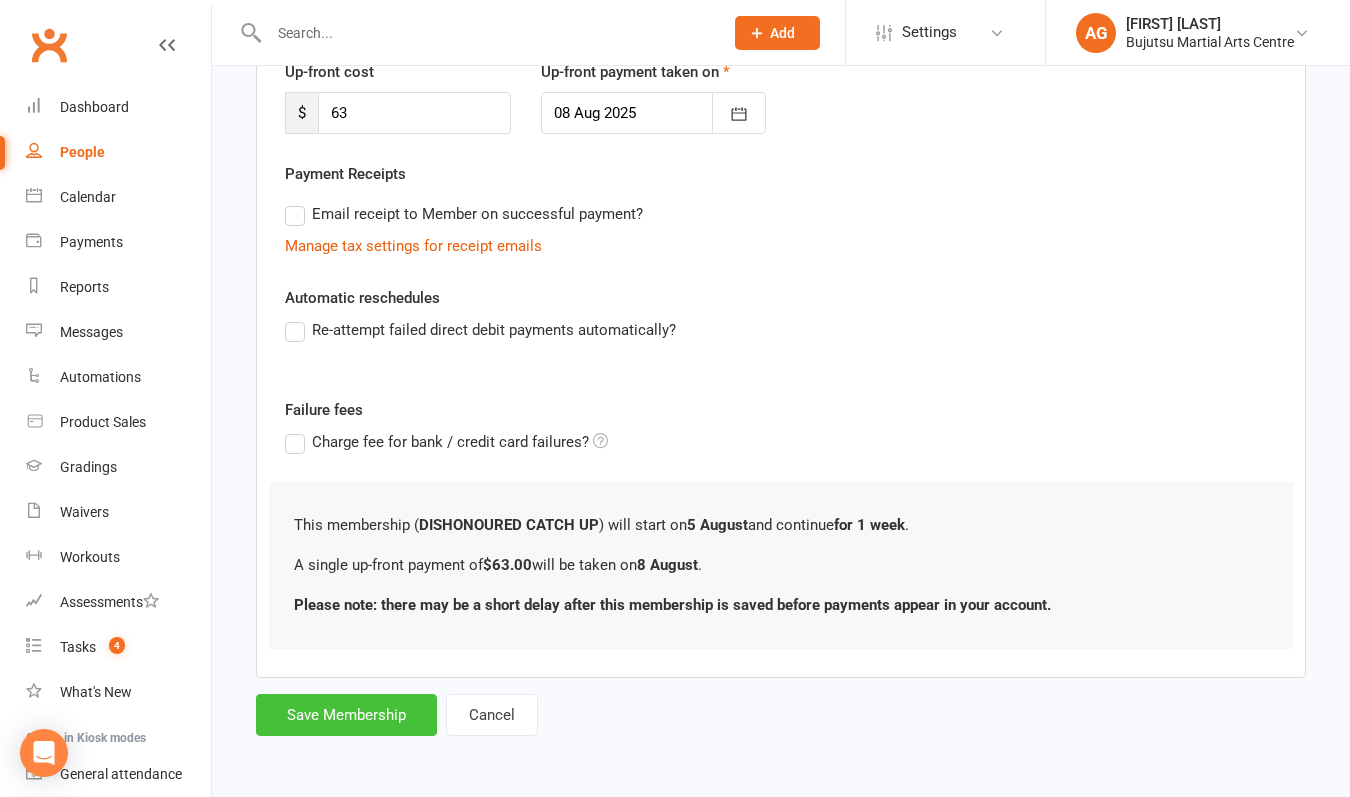 scroll, scrollTop: 308, scrollLeft: 0, axis: vertical 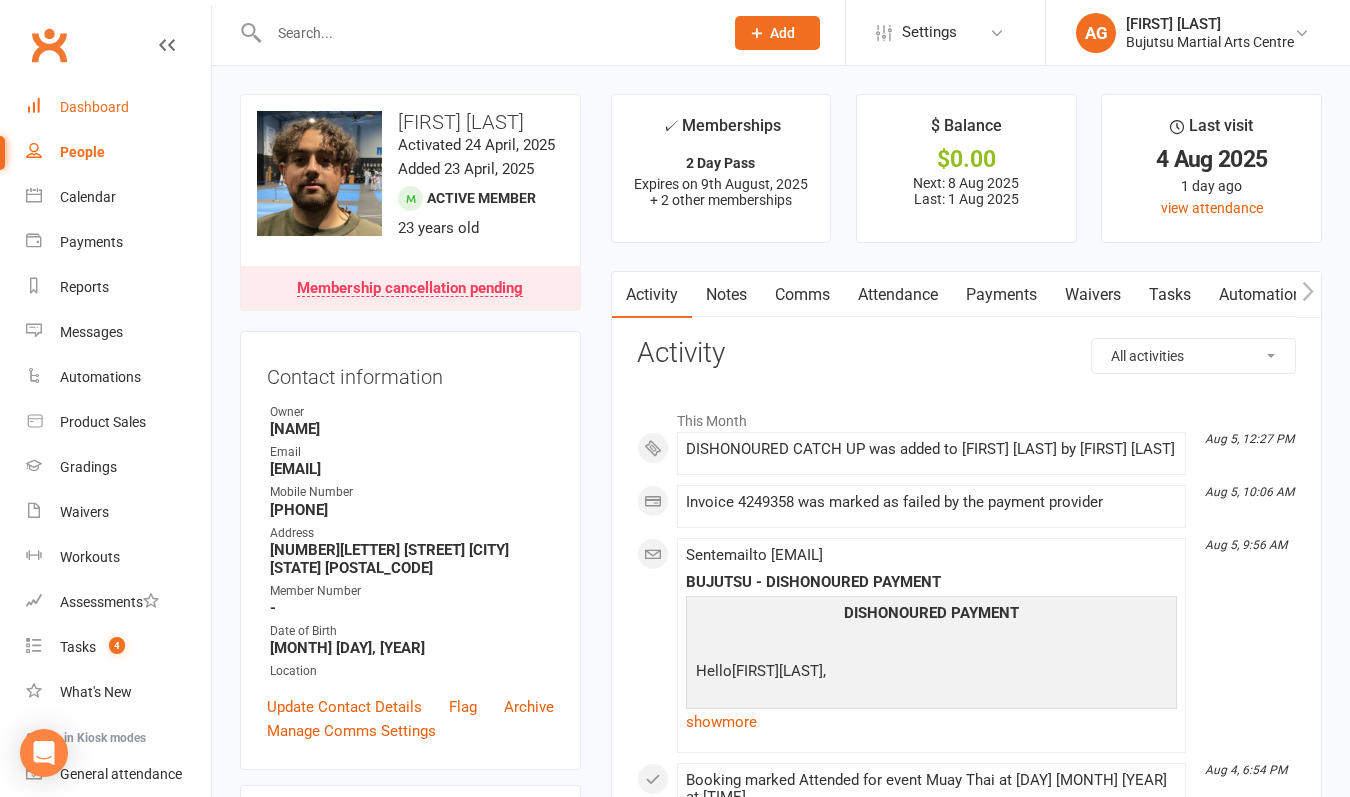 click on "Dashboard" at bounding box center (94, 107) 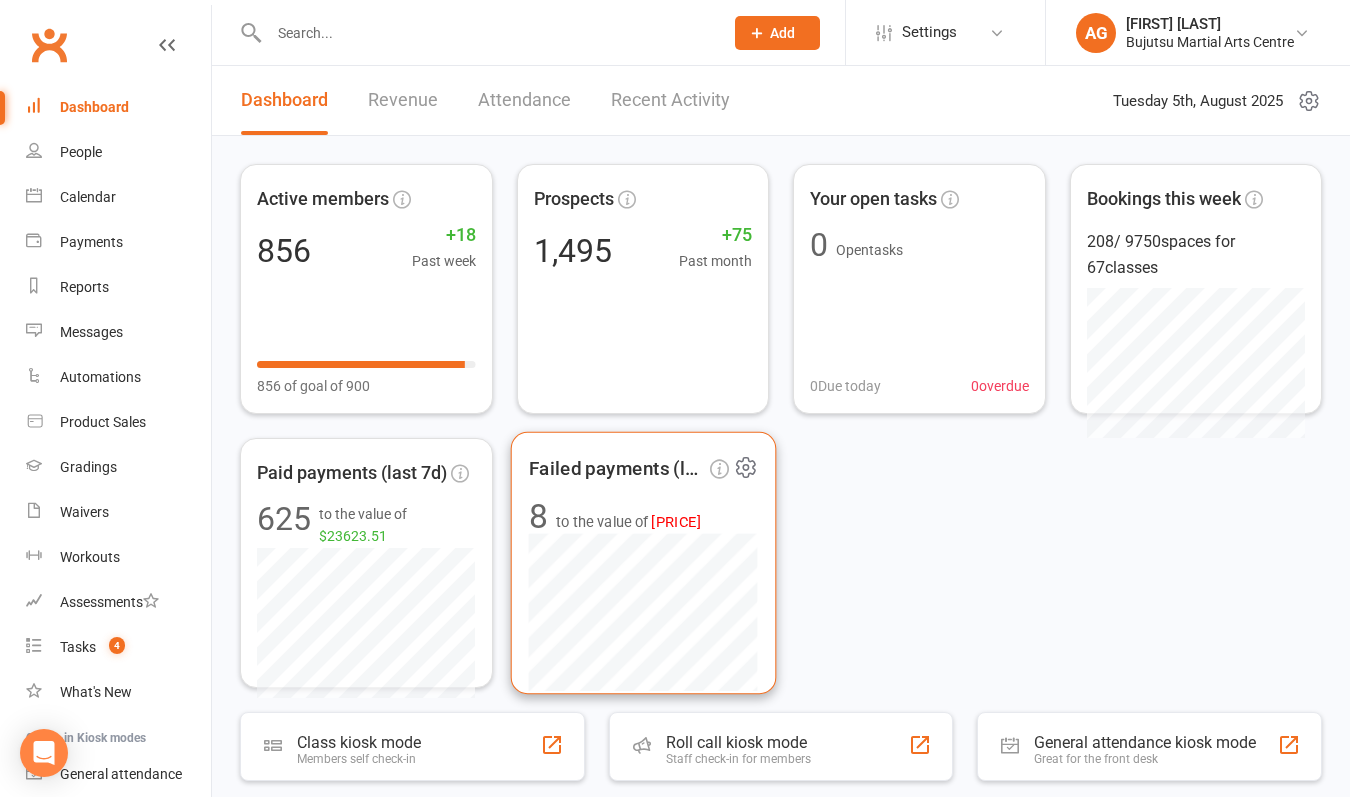 click on "[PRICE]" at bounding box center [675, 521] 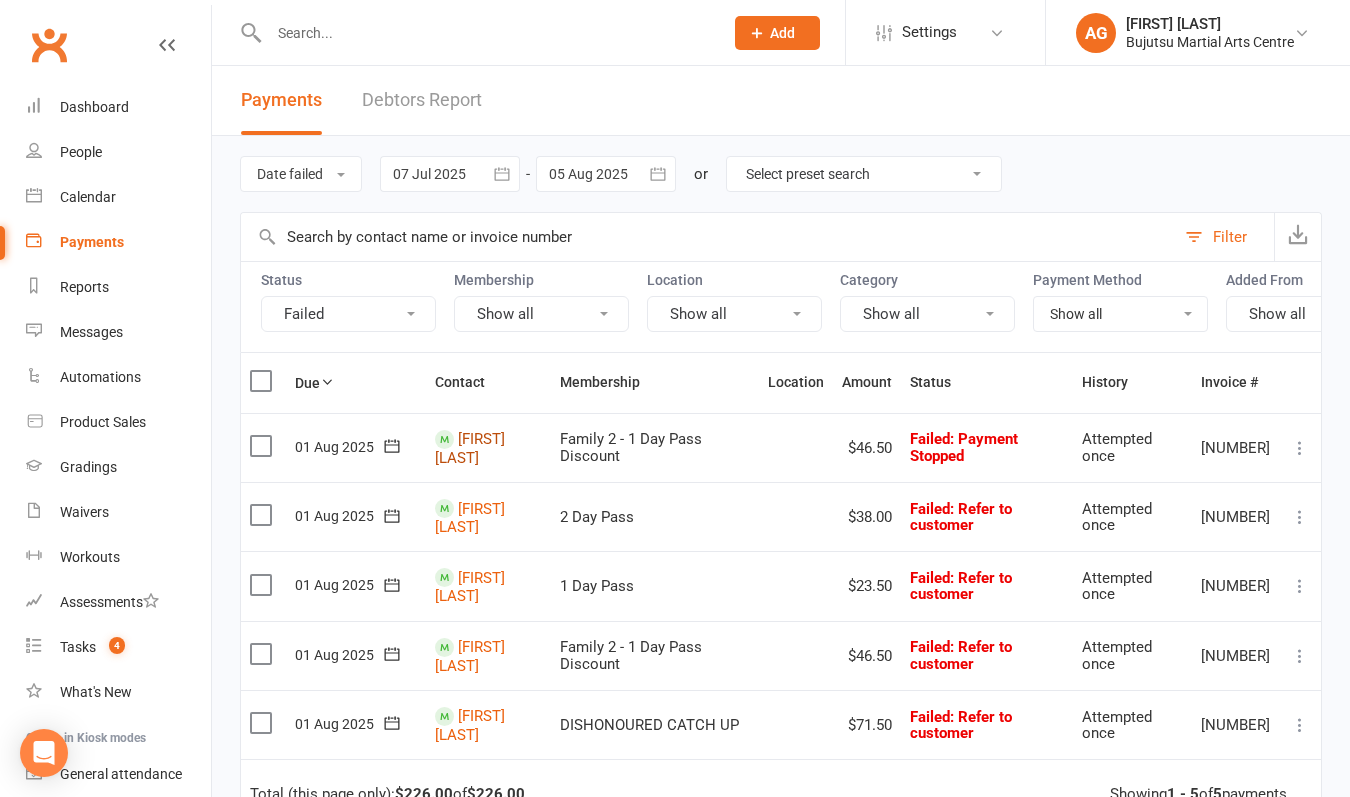 click on "[FIRST] [LAST]" at bounding box center (470, 448) 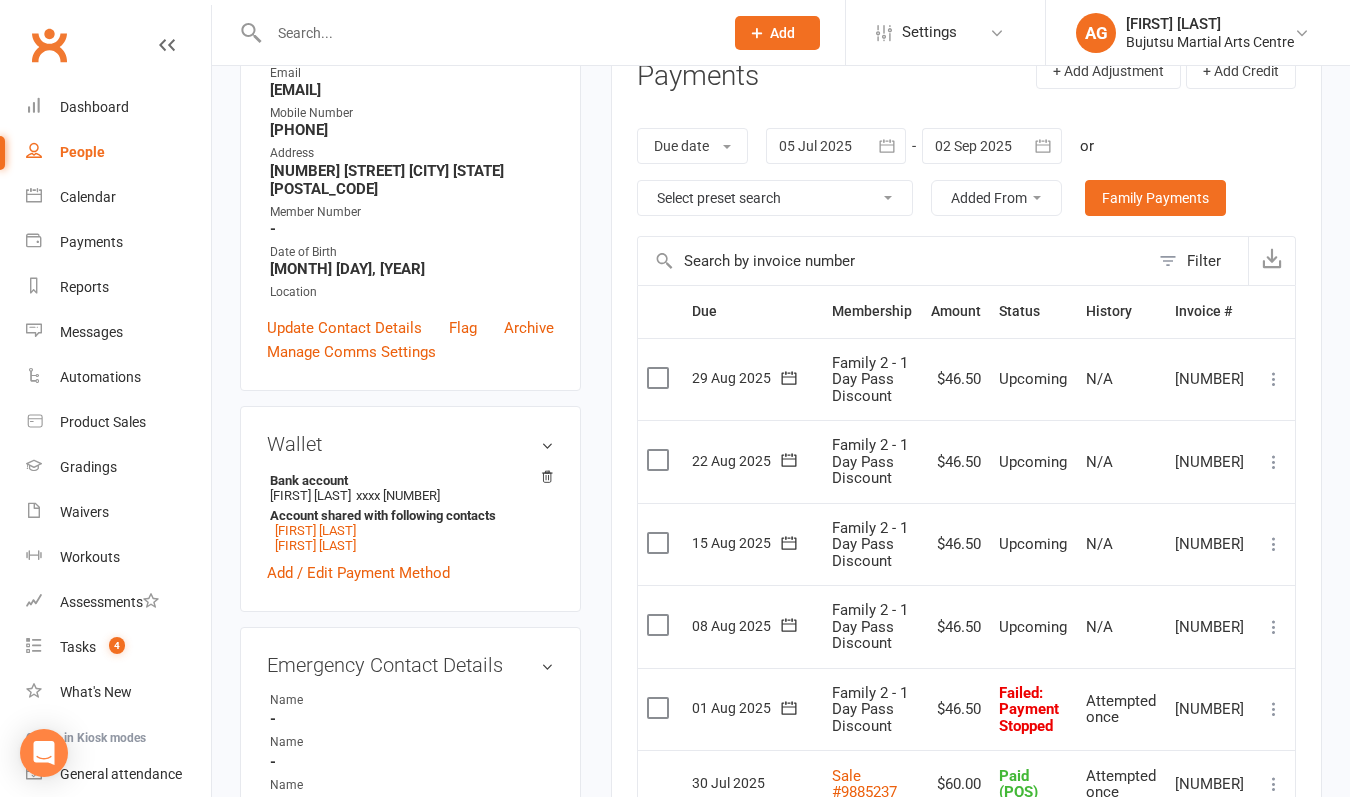 scroll, scrollTop: 369, scrollLeft: 0, axis: vertical 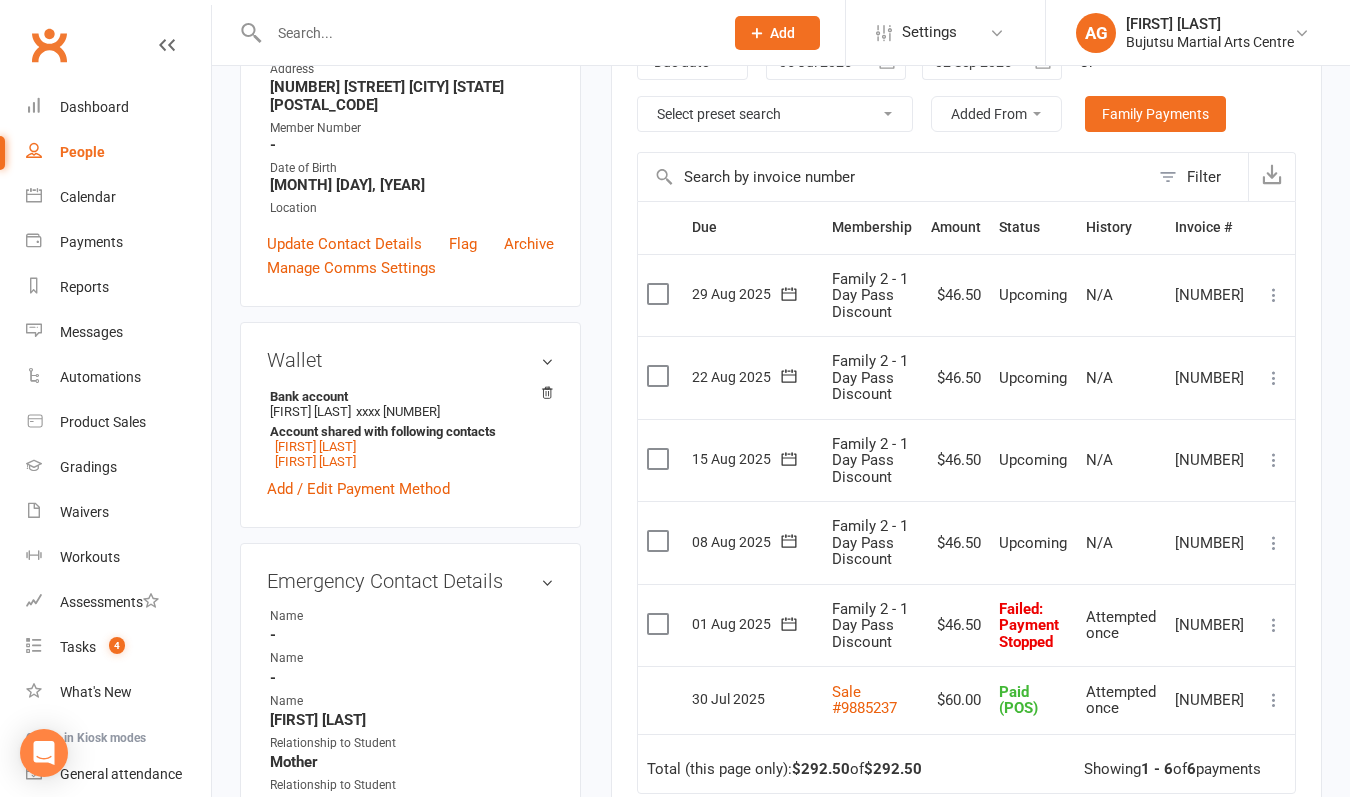 click at bounding box center [1274, 625] 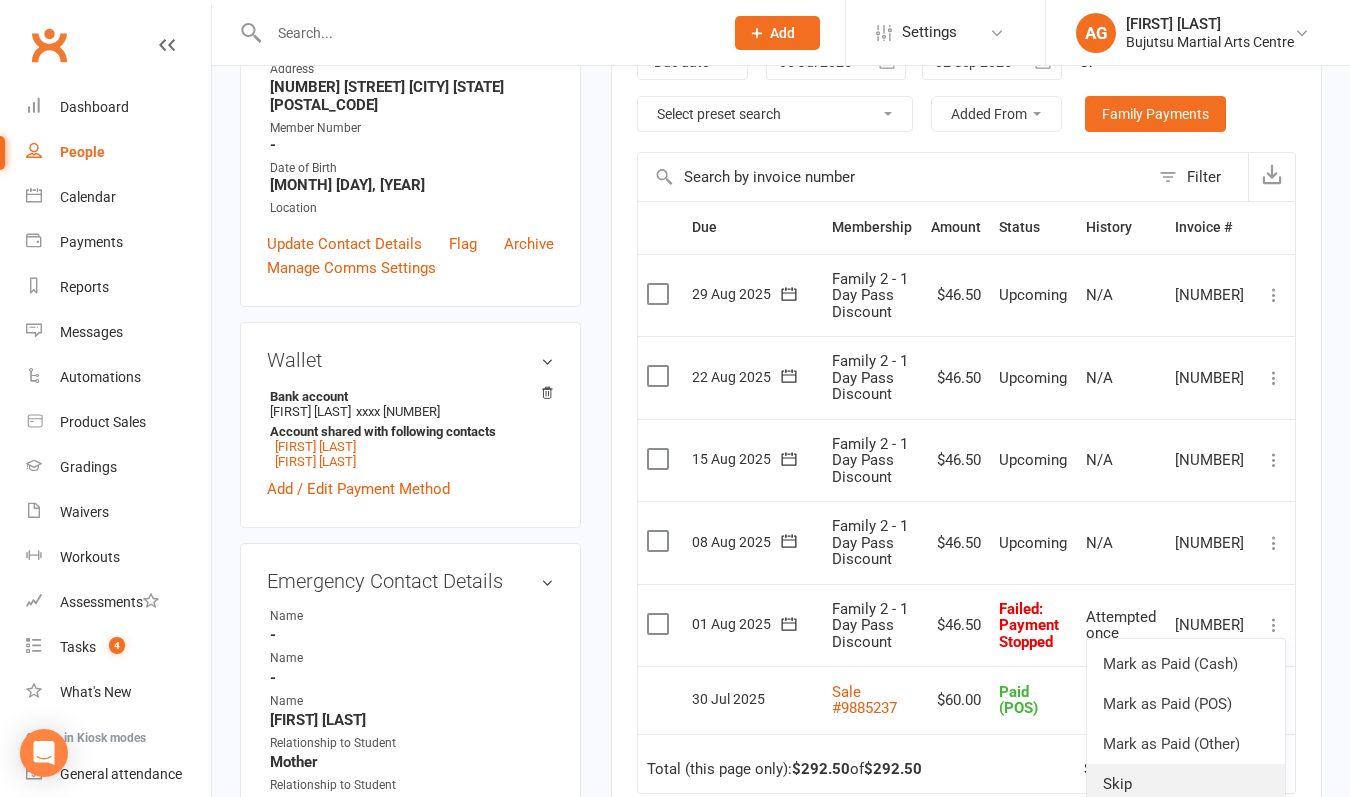 click on "Skip" at bounding box center [1186, 784] 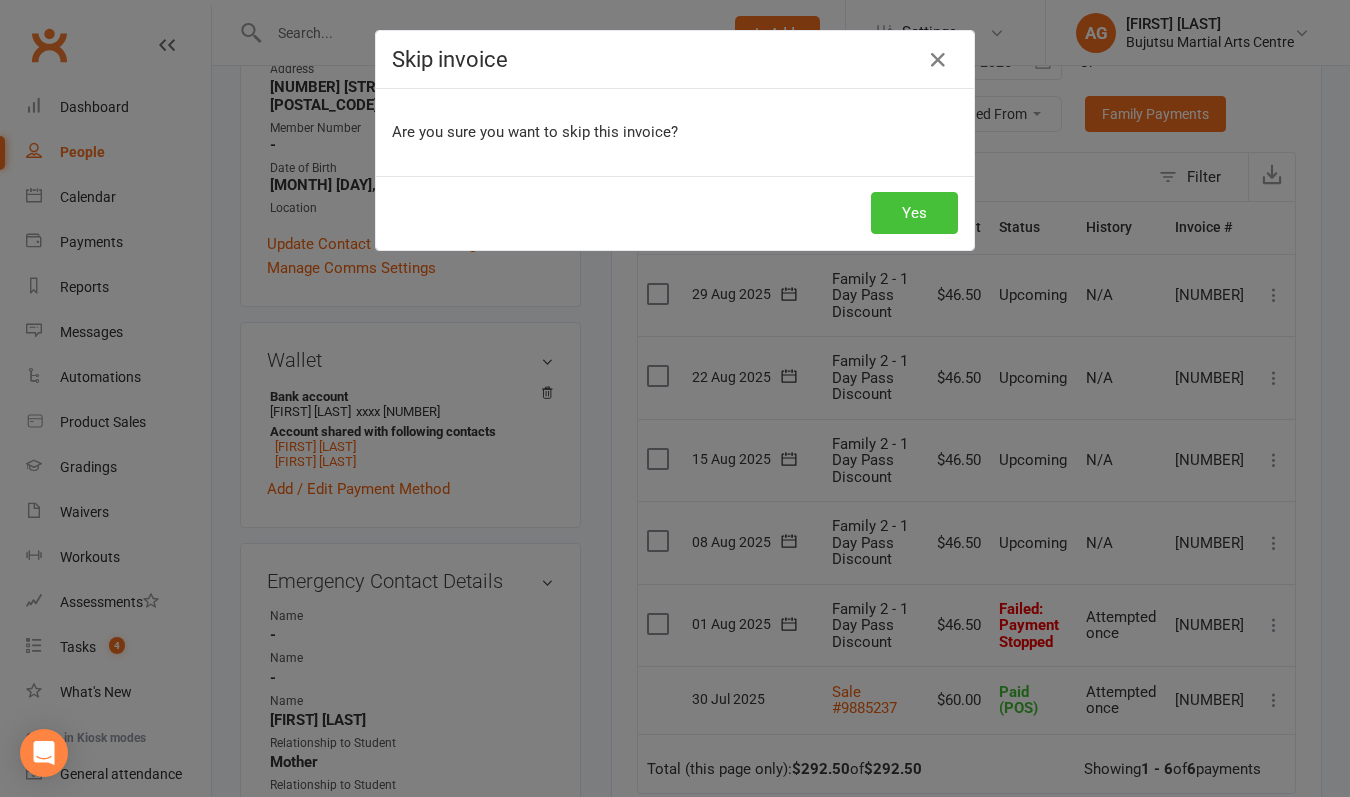 click on "Yes" at bounding box center (914, 213) 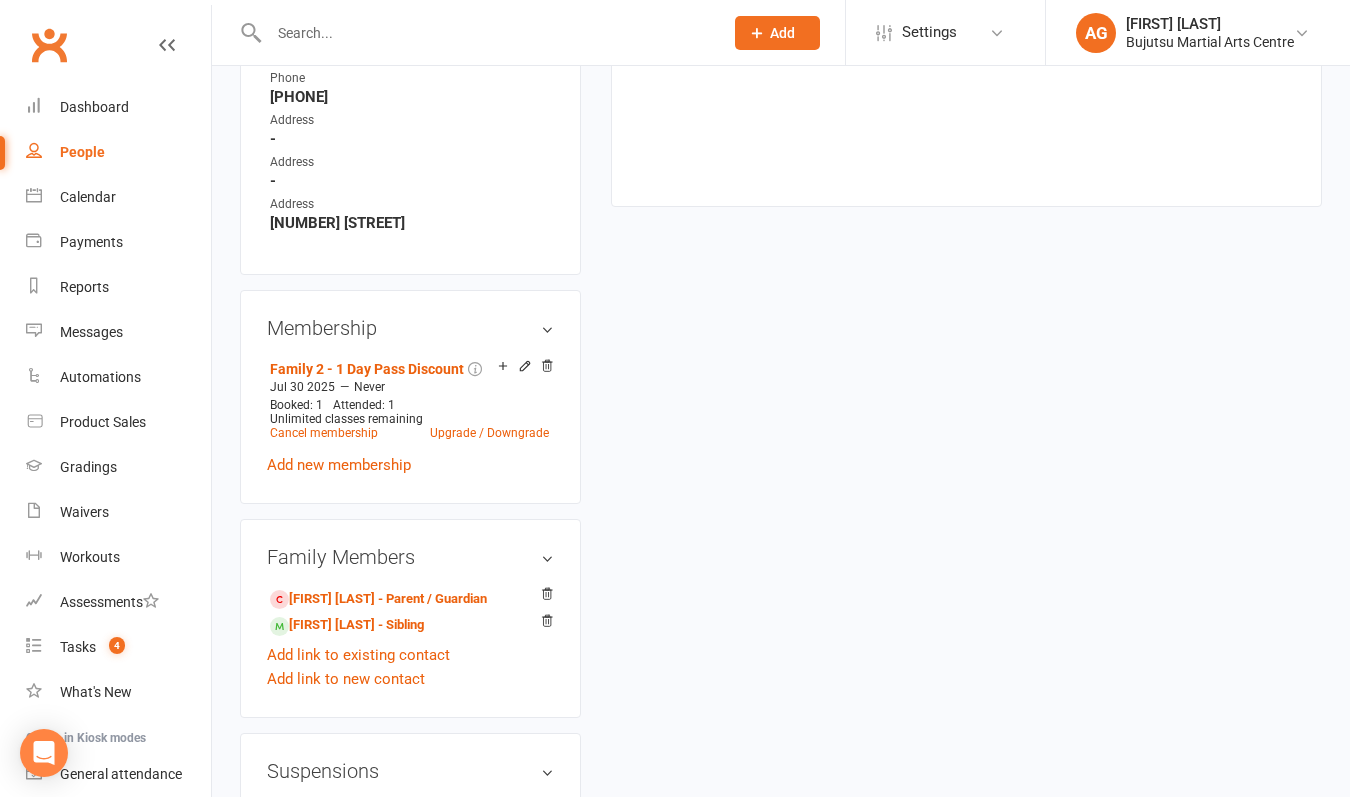 scroll, scrollTop: 1250, scrollLeft: 0, axis: vertical 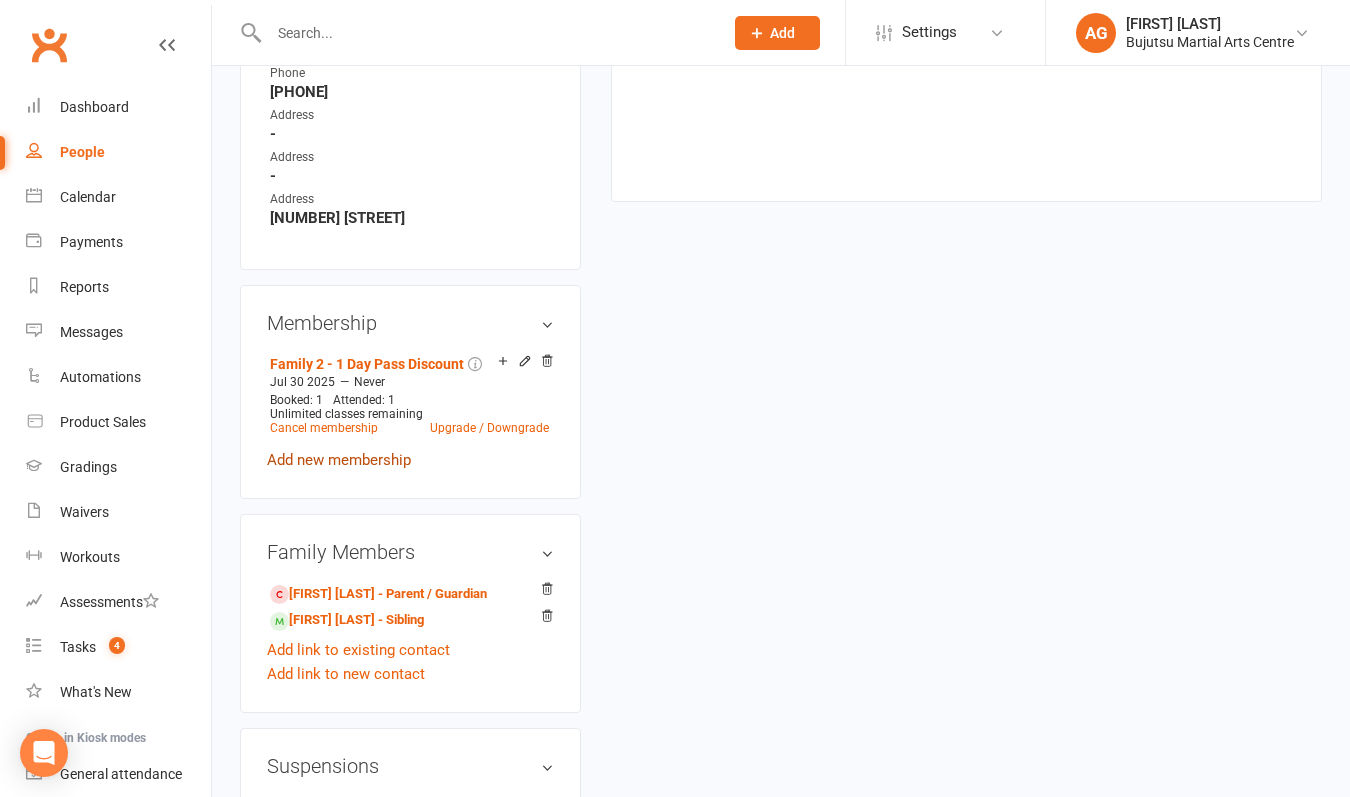 click on "Add new membership" at bounding box center (339, 460) 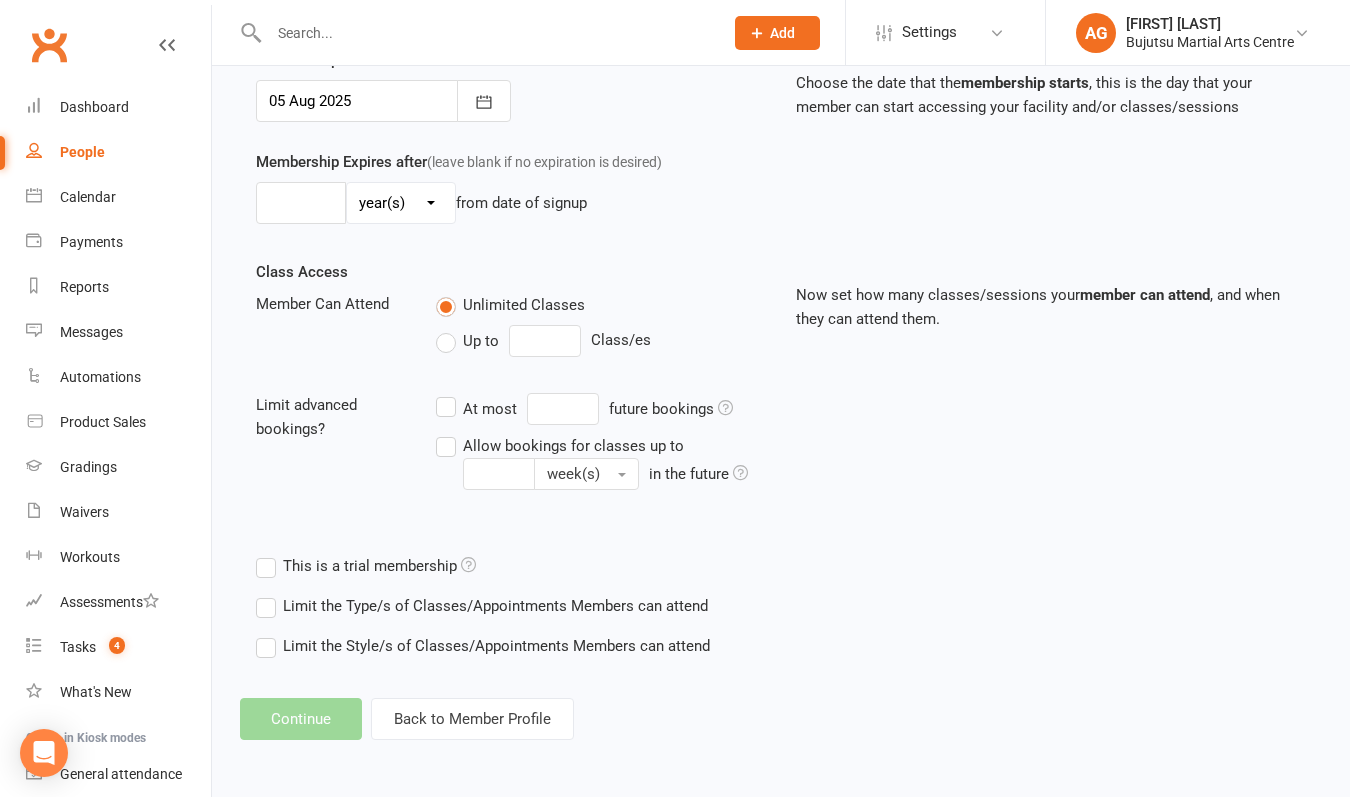 scroll, scrollTop: 0, scrollLeft: 0, axis: both 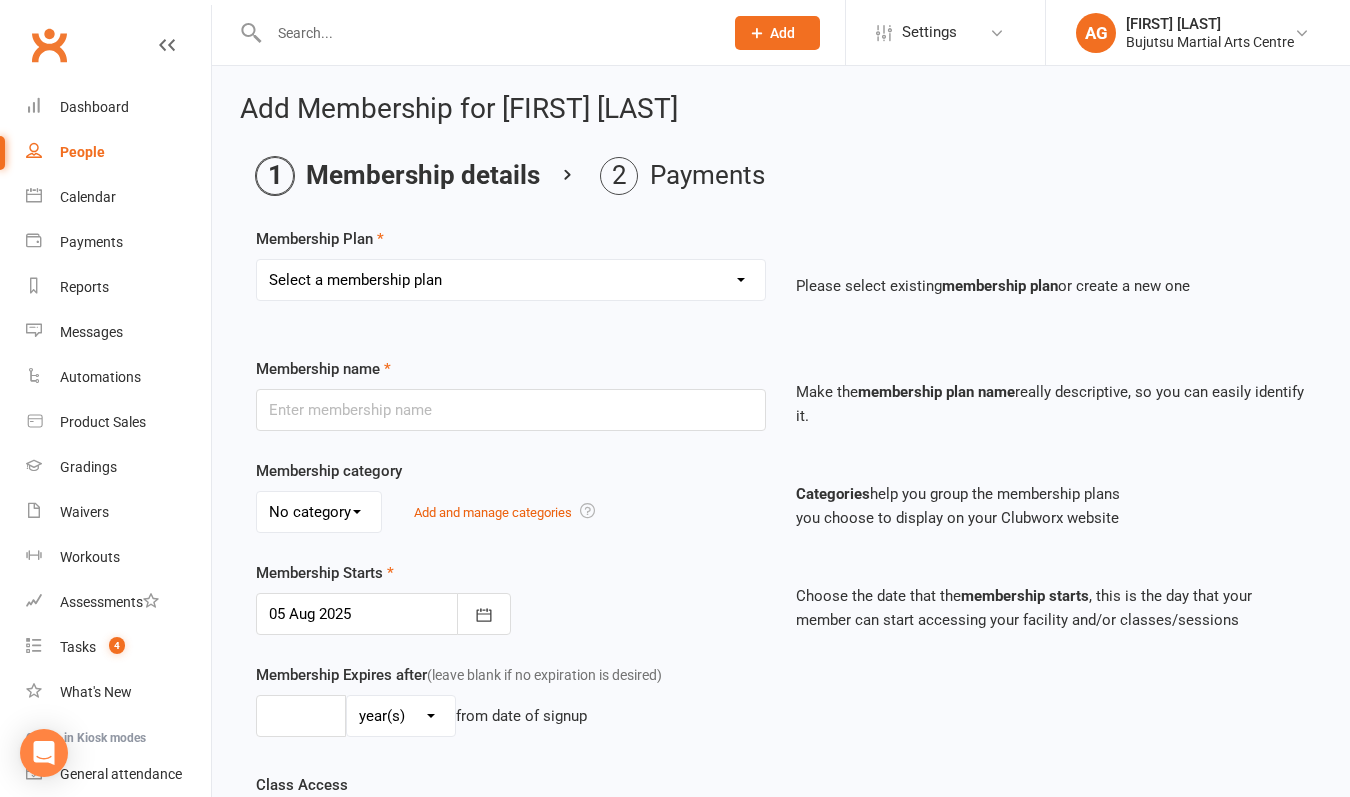 select on "25" 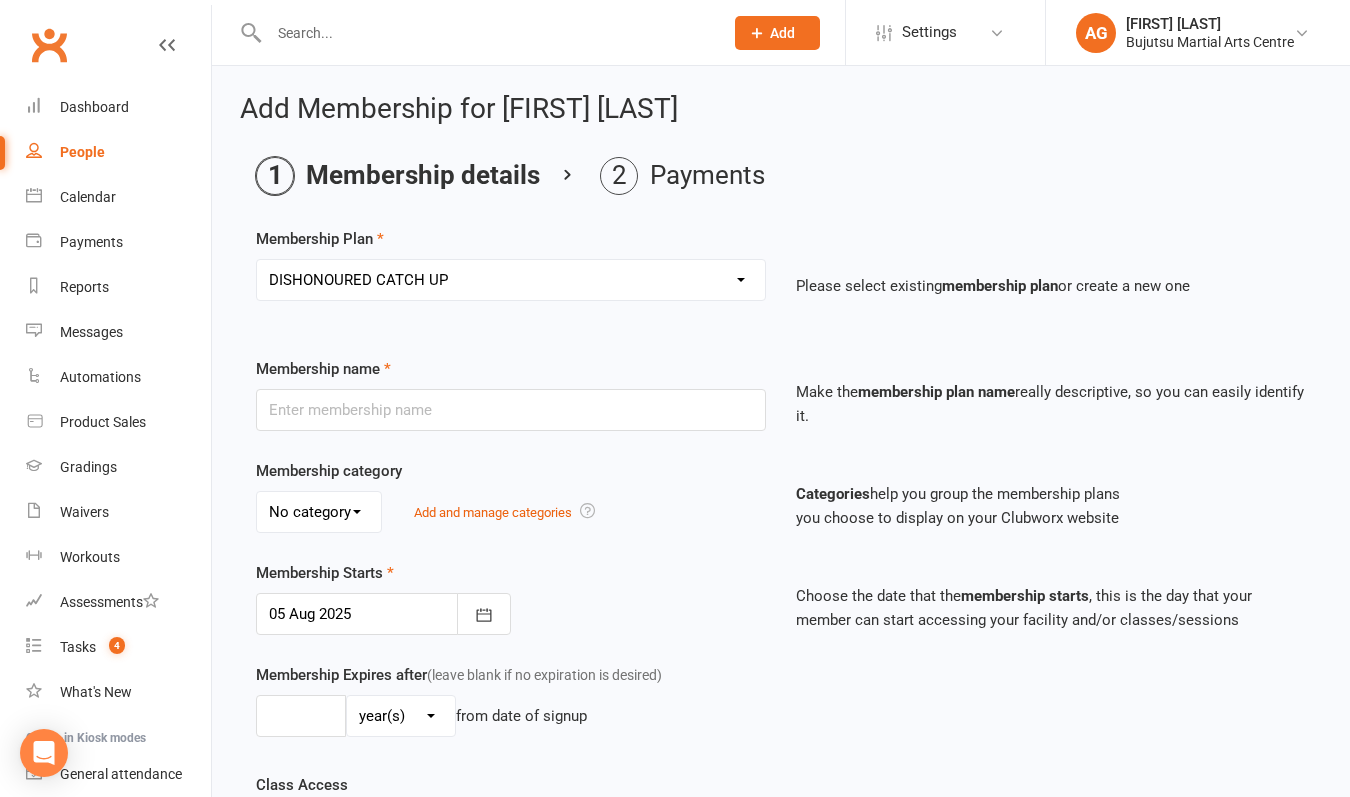 type on "DISHONOURED CATCH UP" 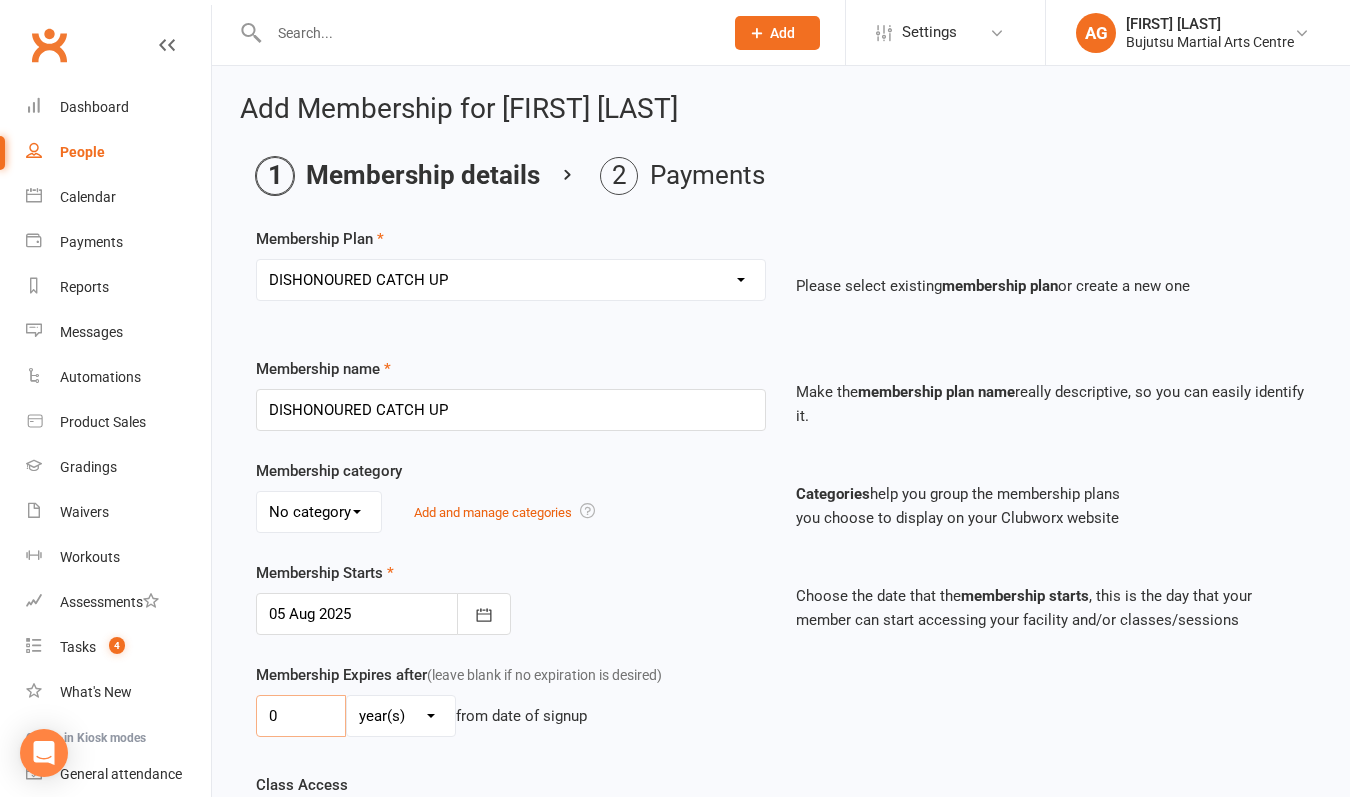 click on "0" at bounding box center [301, 716] 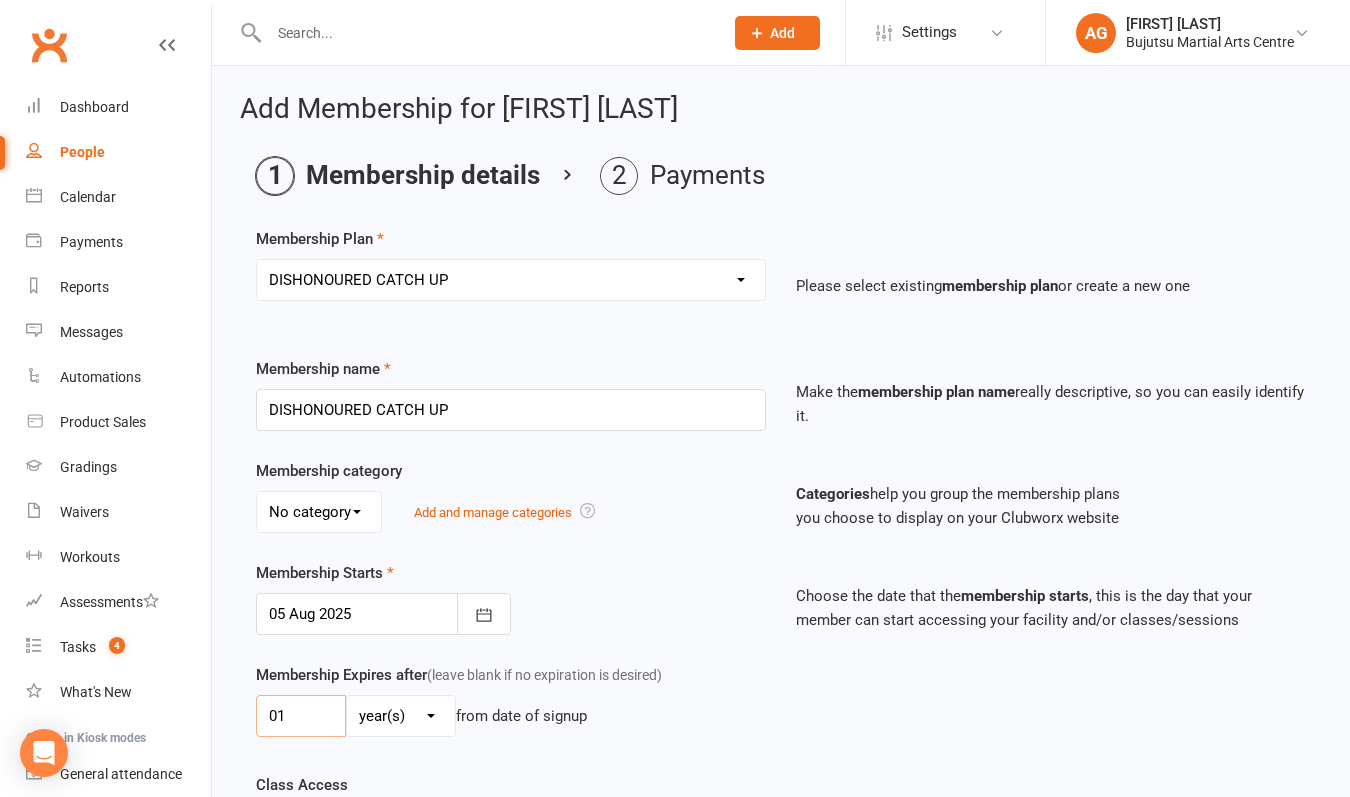 type on "01" 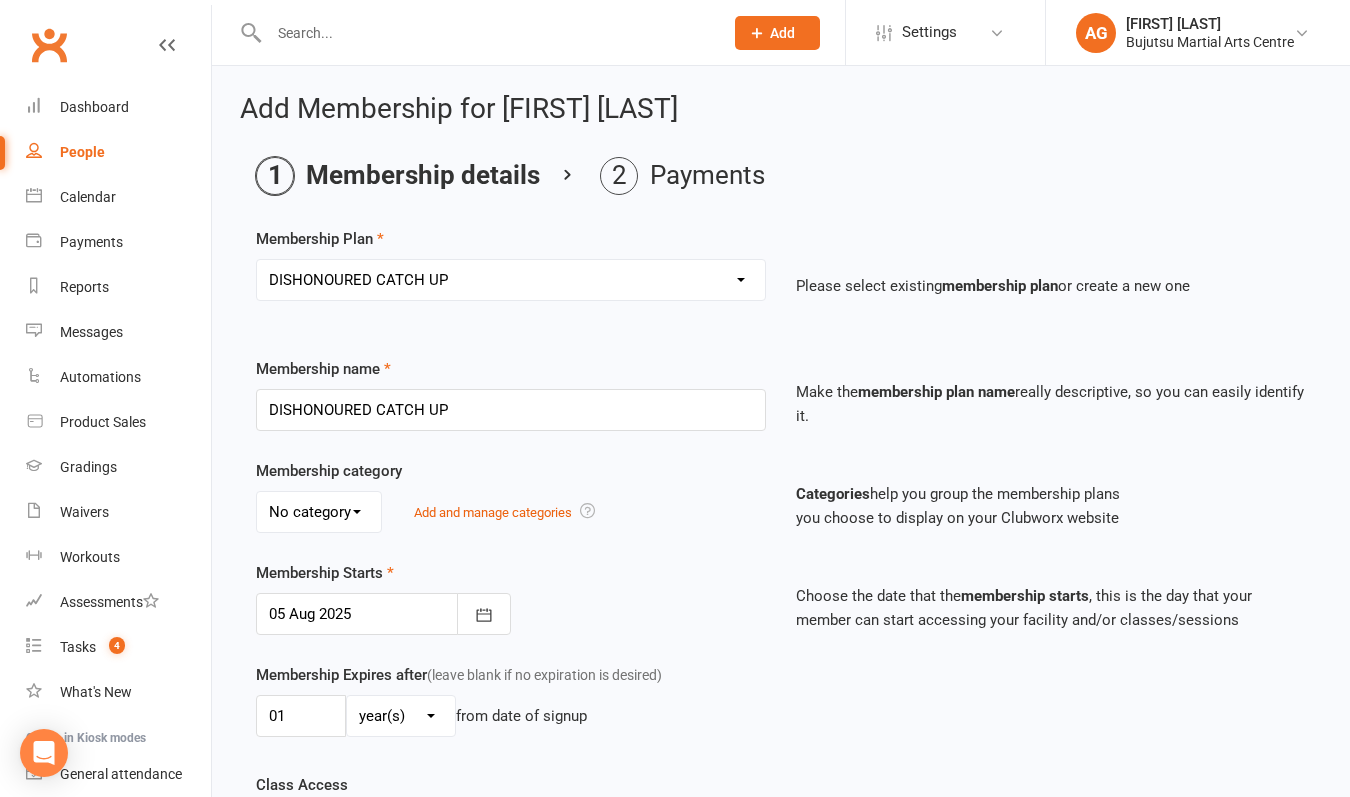 select on "1" 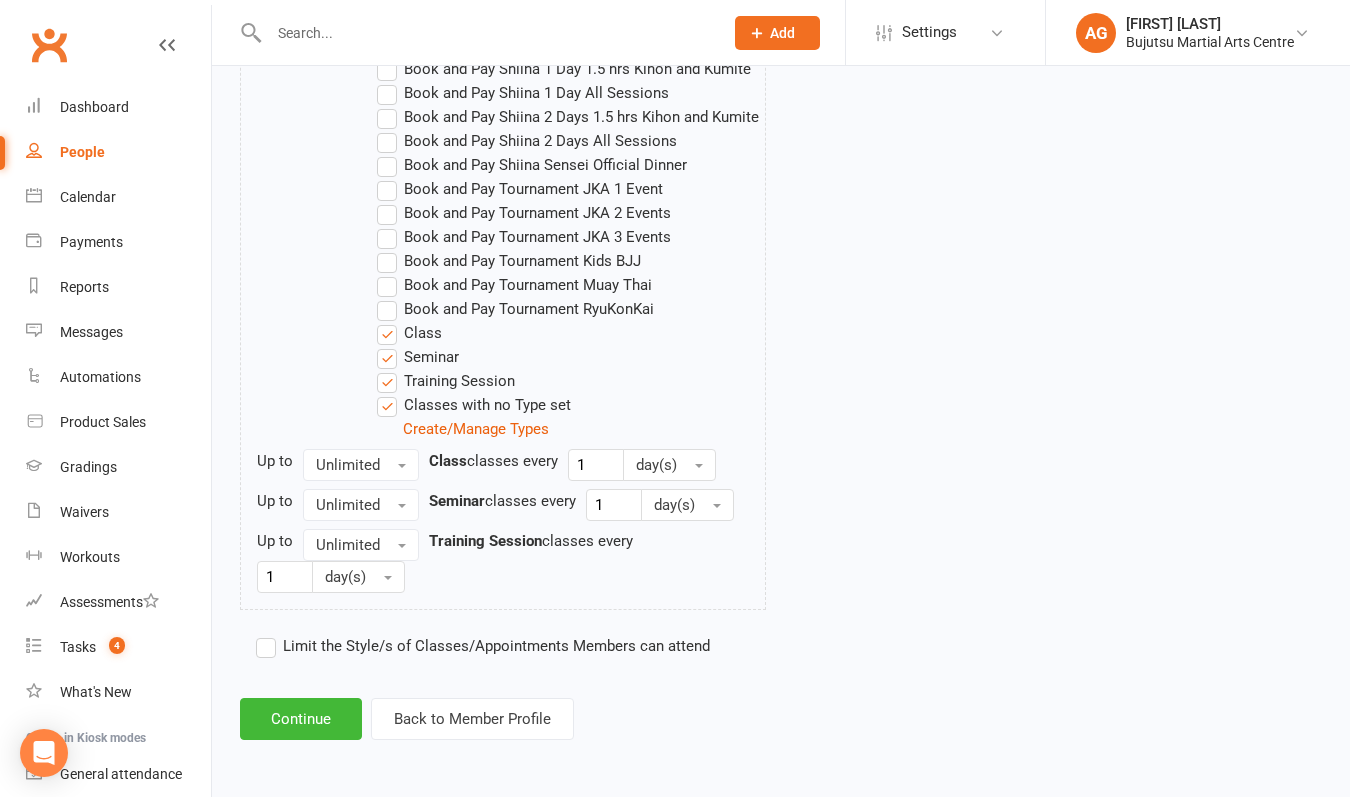 scroll, scrollTop: 1891, scrollLeft: 0, axis: vertical 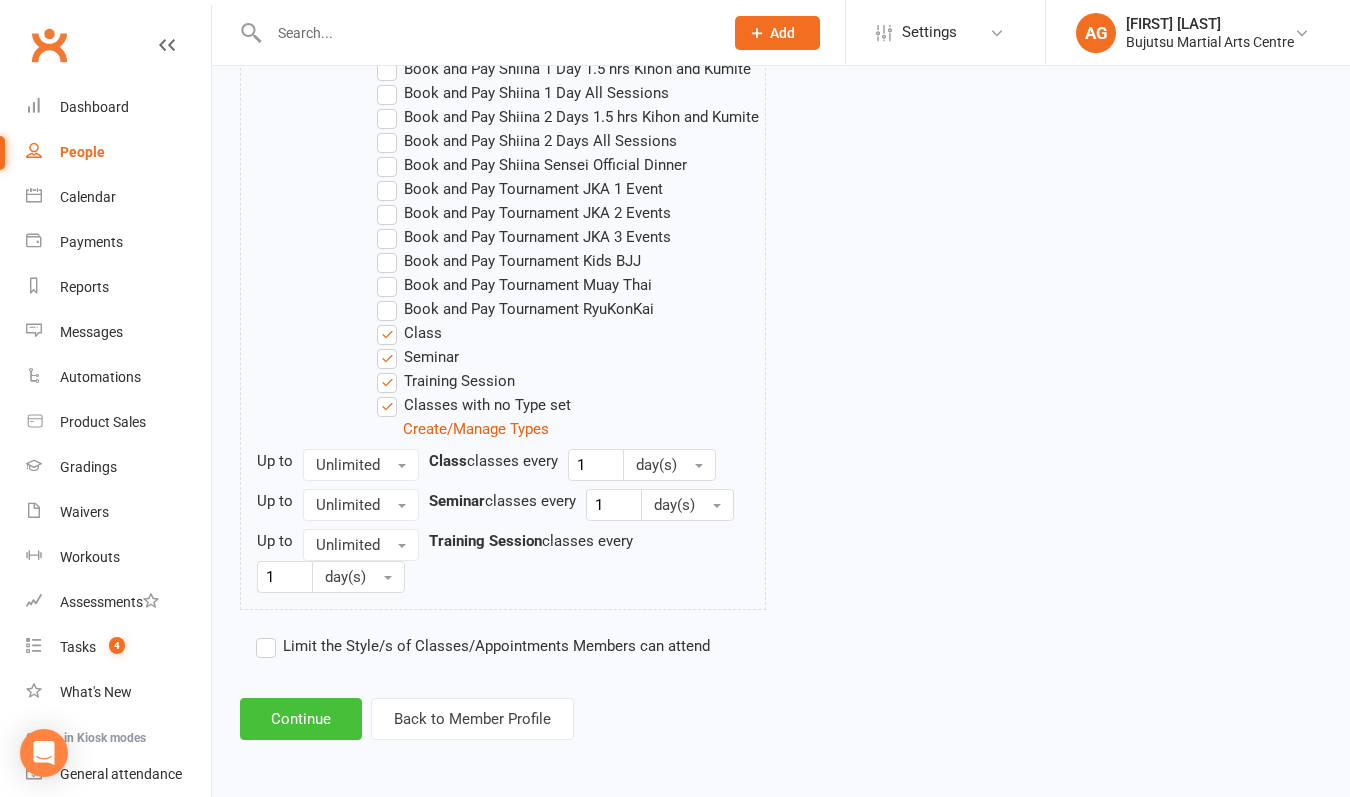 click on "Continue" at bounding box center [301, 719] 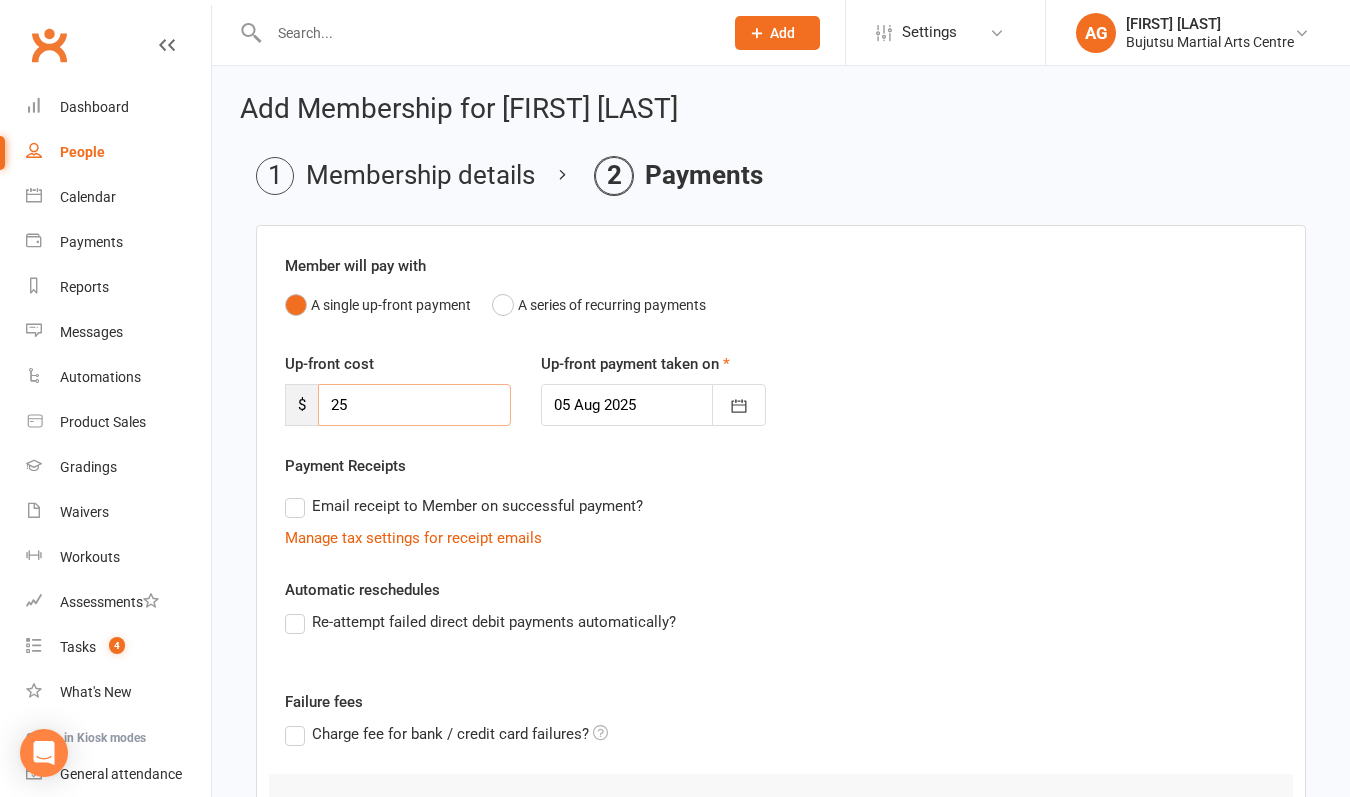 drag, startPoint x: 368, startPoint y: 403, endPoint x: 286, endPoint y: 403, distance: 82 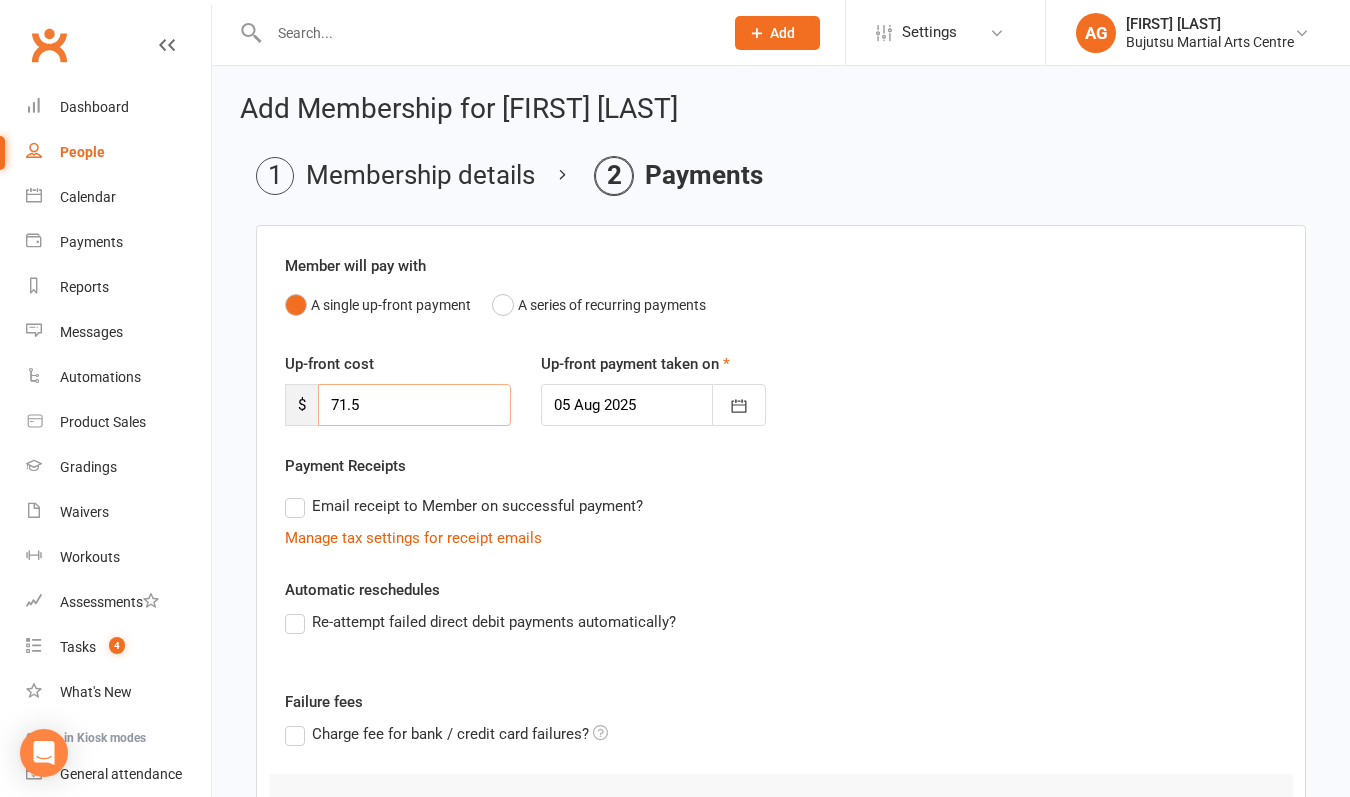 type on "71.5" 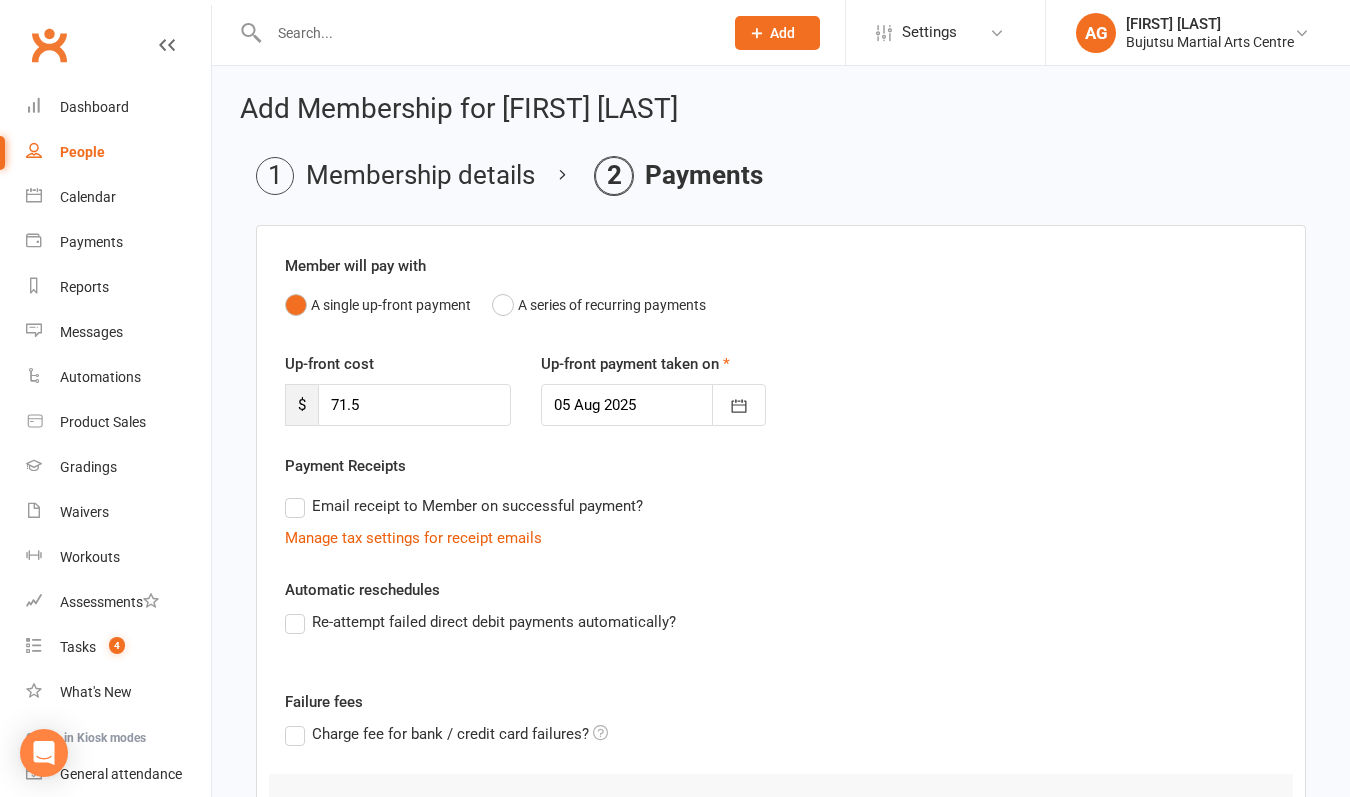 click at bounding box center [654, 405] 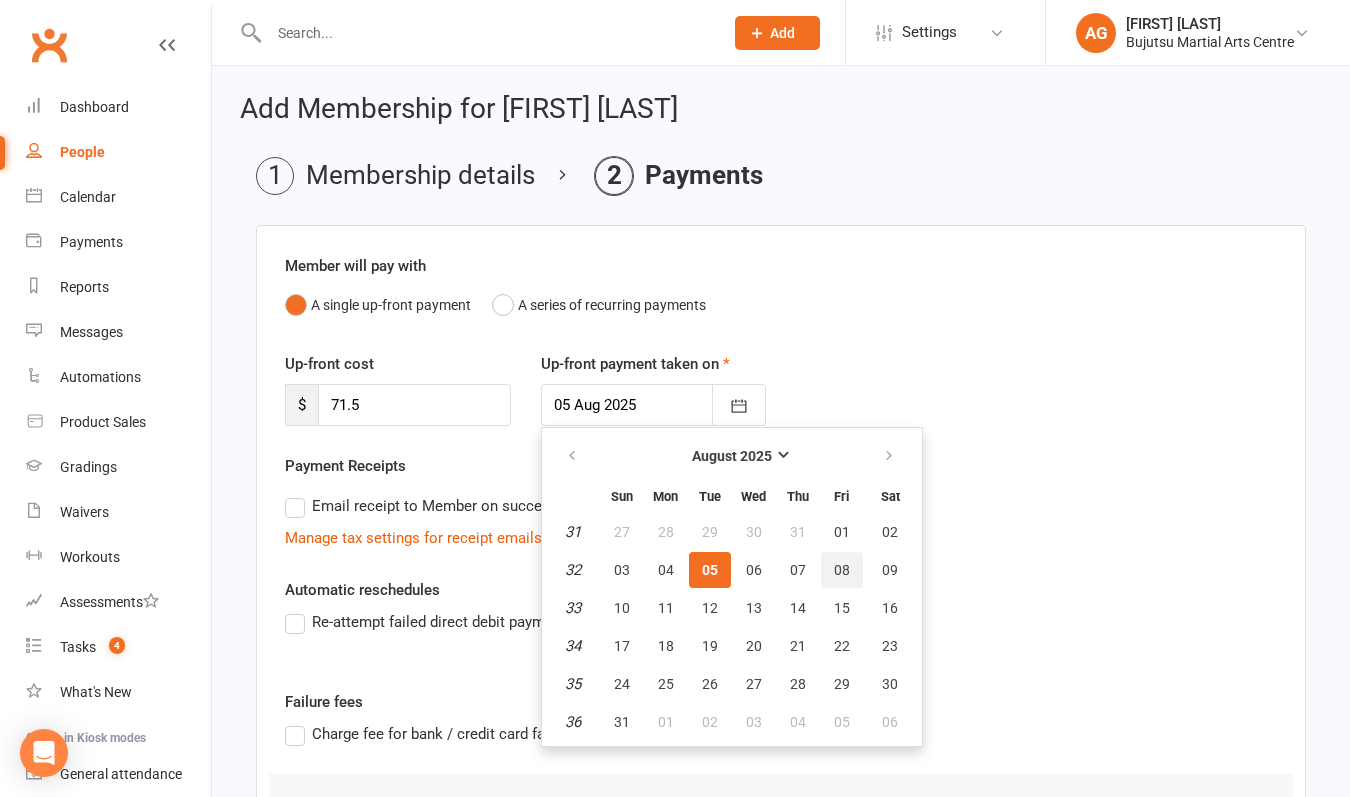 click on "08" at bounding box center [842, 570] 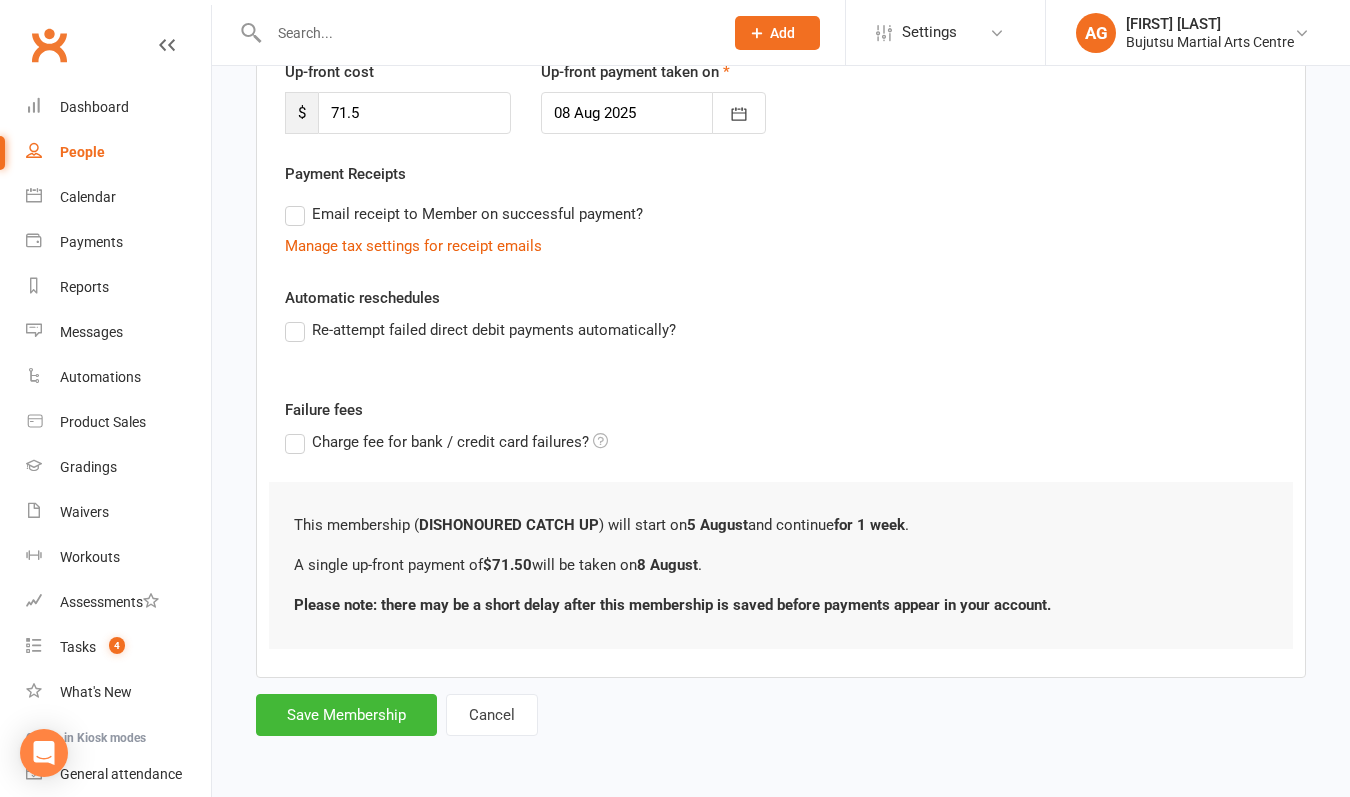 scroll, scrollTop: 308, scrollLeft: 0, axis: vertical 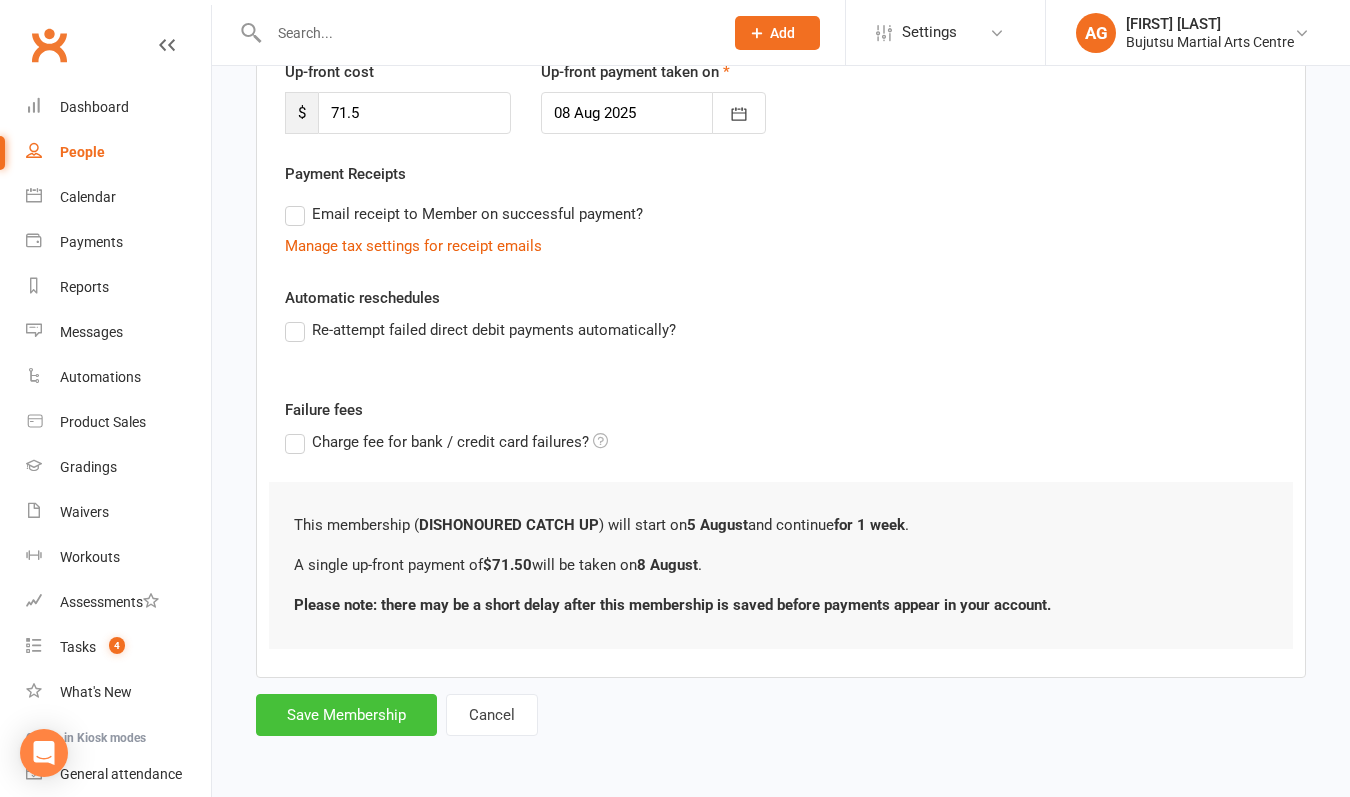 click on "Save Membership" at bounding box center [346, 715] 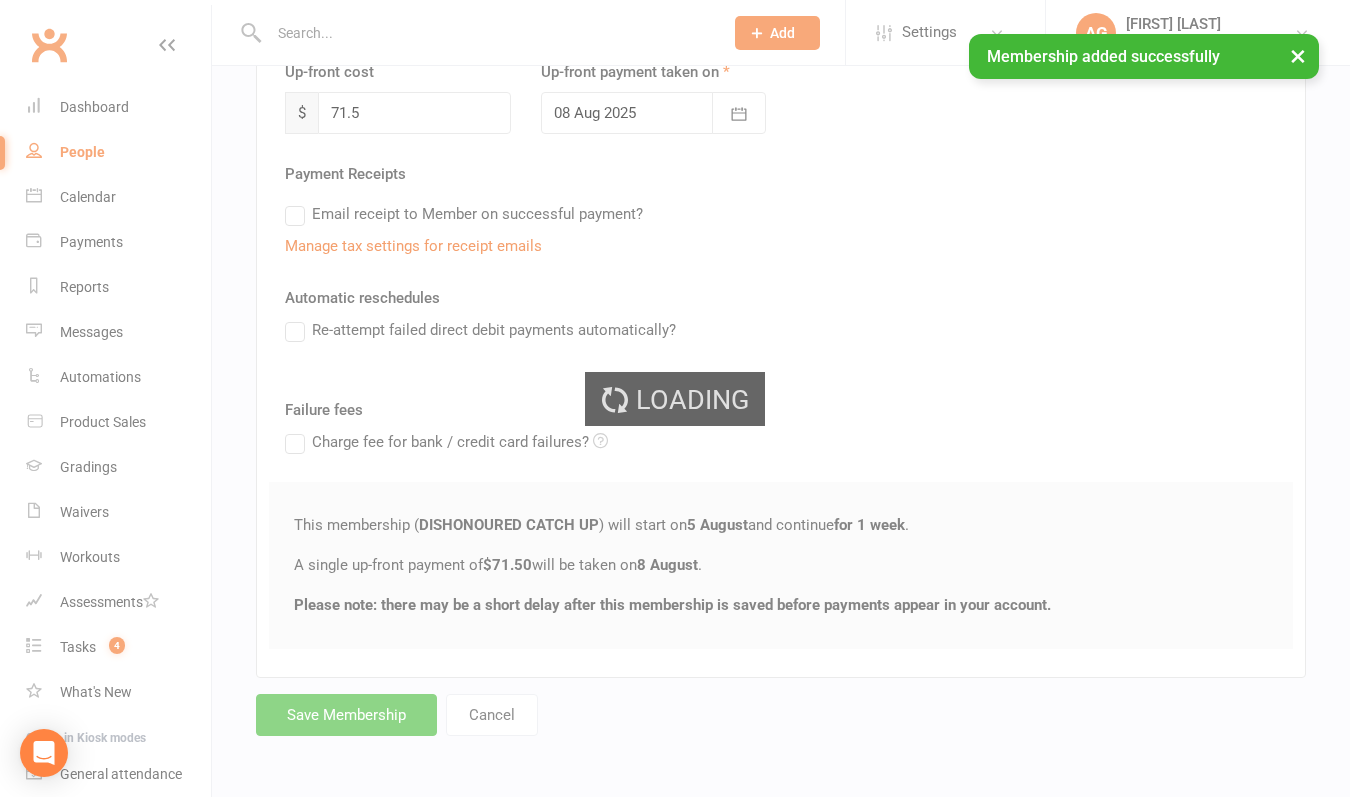 scroll, scrollTop: 0, scrollLeft: 0, axis: both 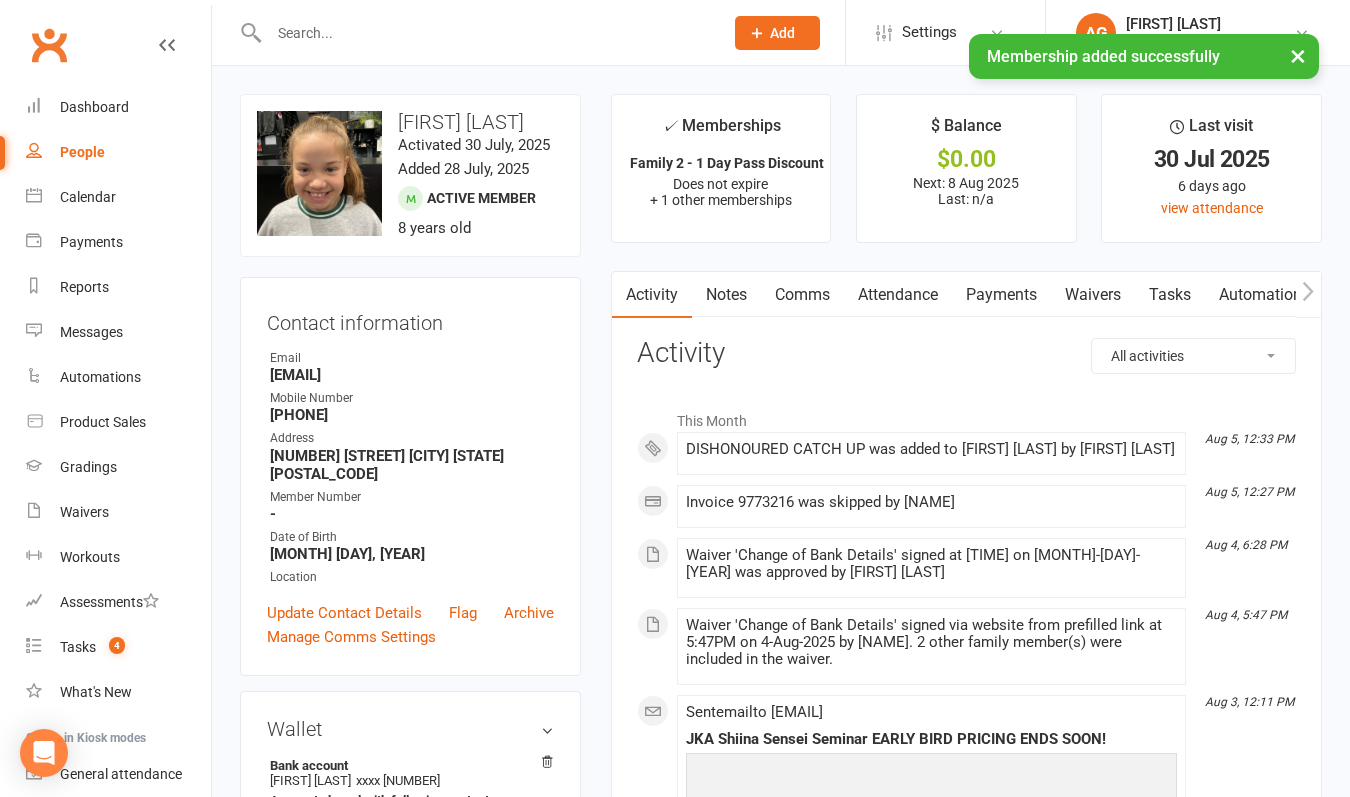 click on "Activity" at bounding box center (652, 295) 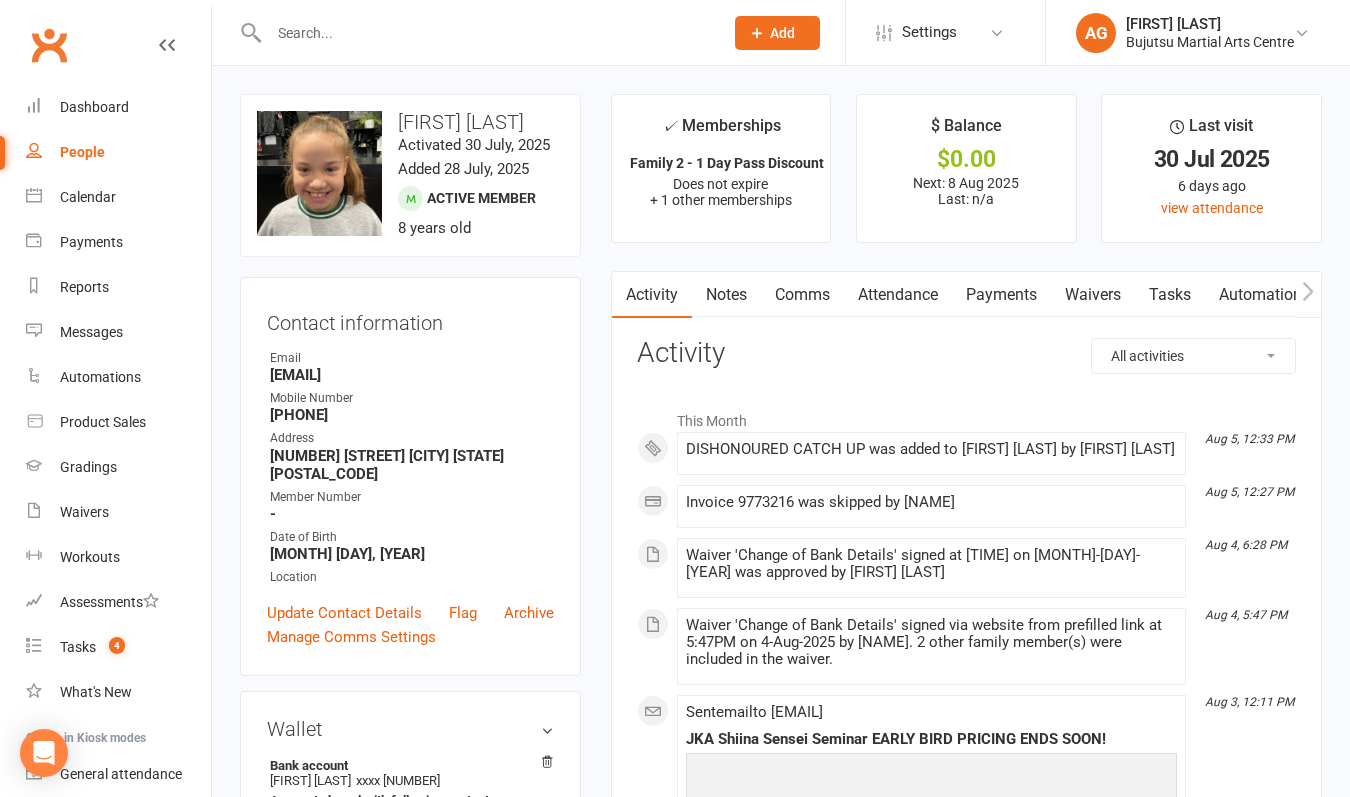 scroll, scrollTop: 0, scrollLeft: 0, axis: both 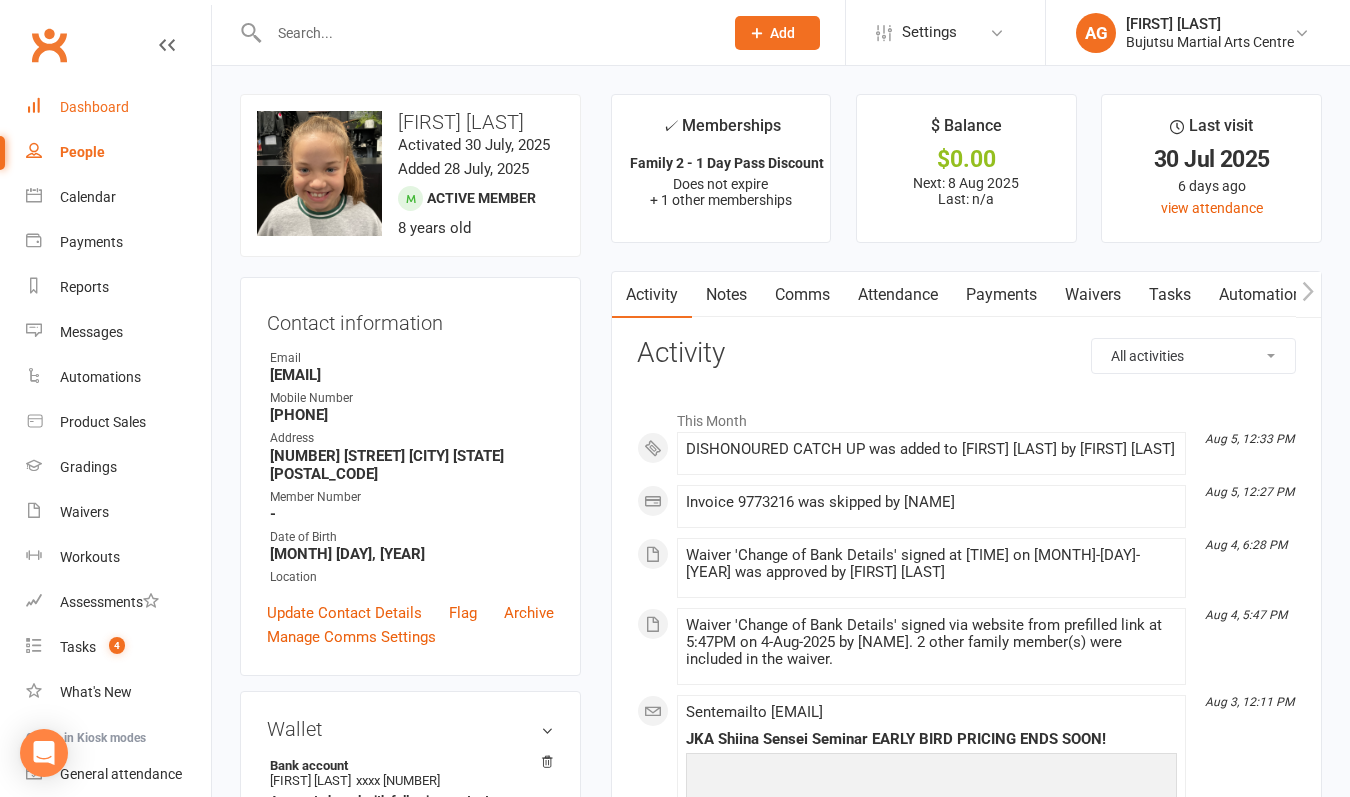 click on "Dashboard" at bounding box center [94, 107] 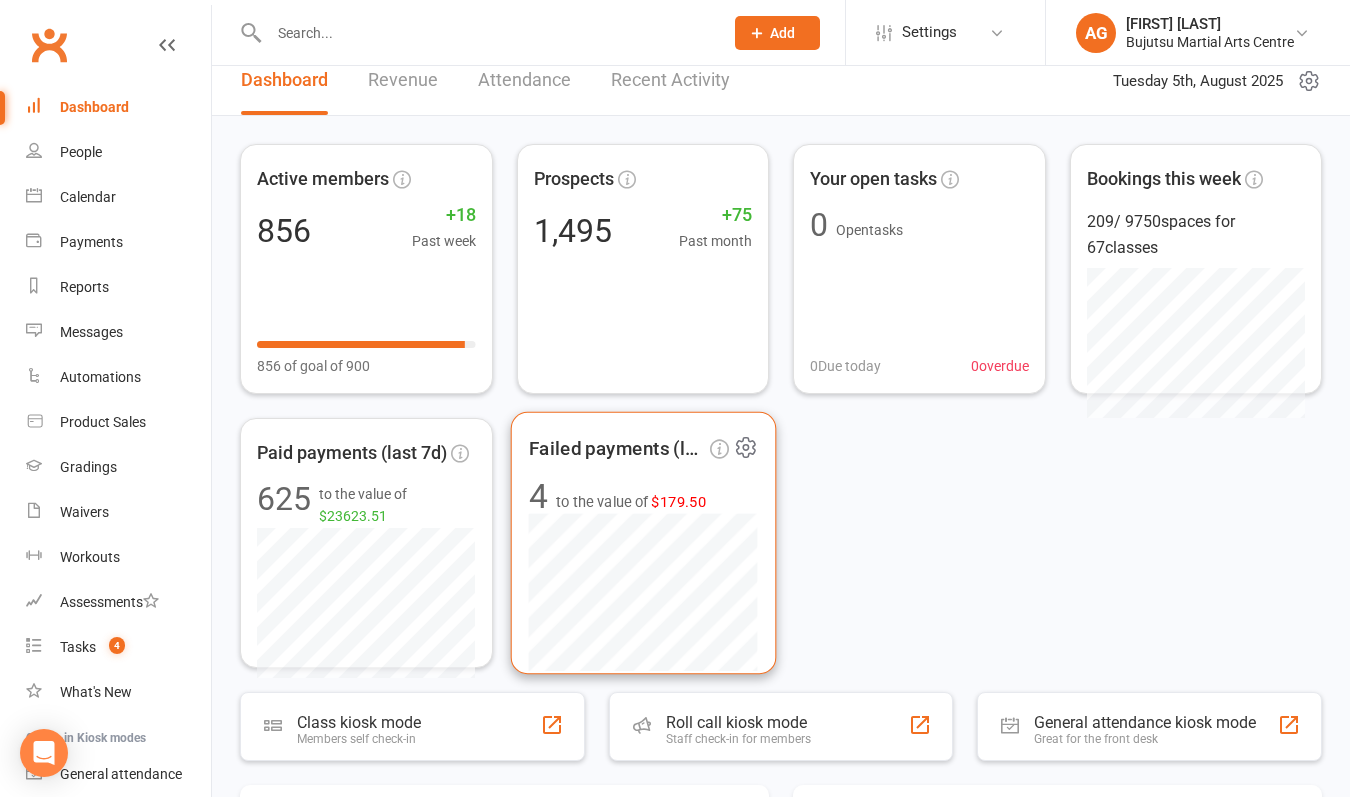 scroll, scrollTop: 23, scrollLeft: 0, axis: vertical 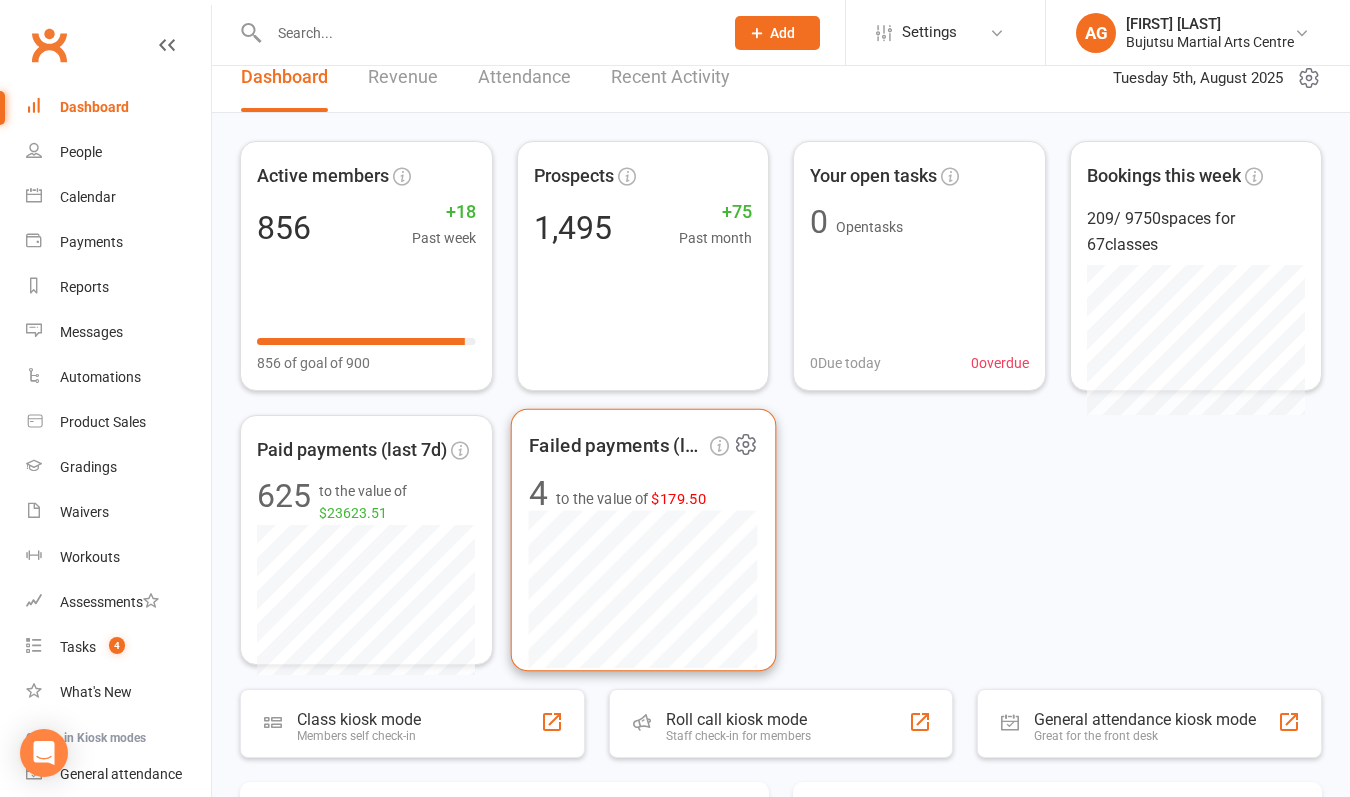 click on "$179.50" at bounding box center (678, 498) 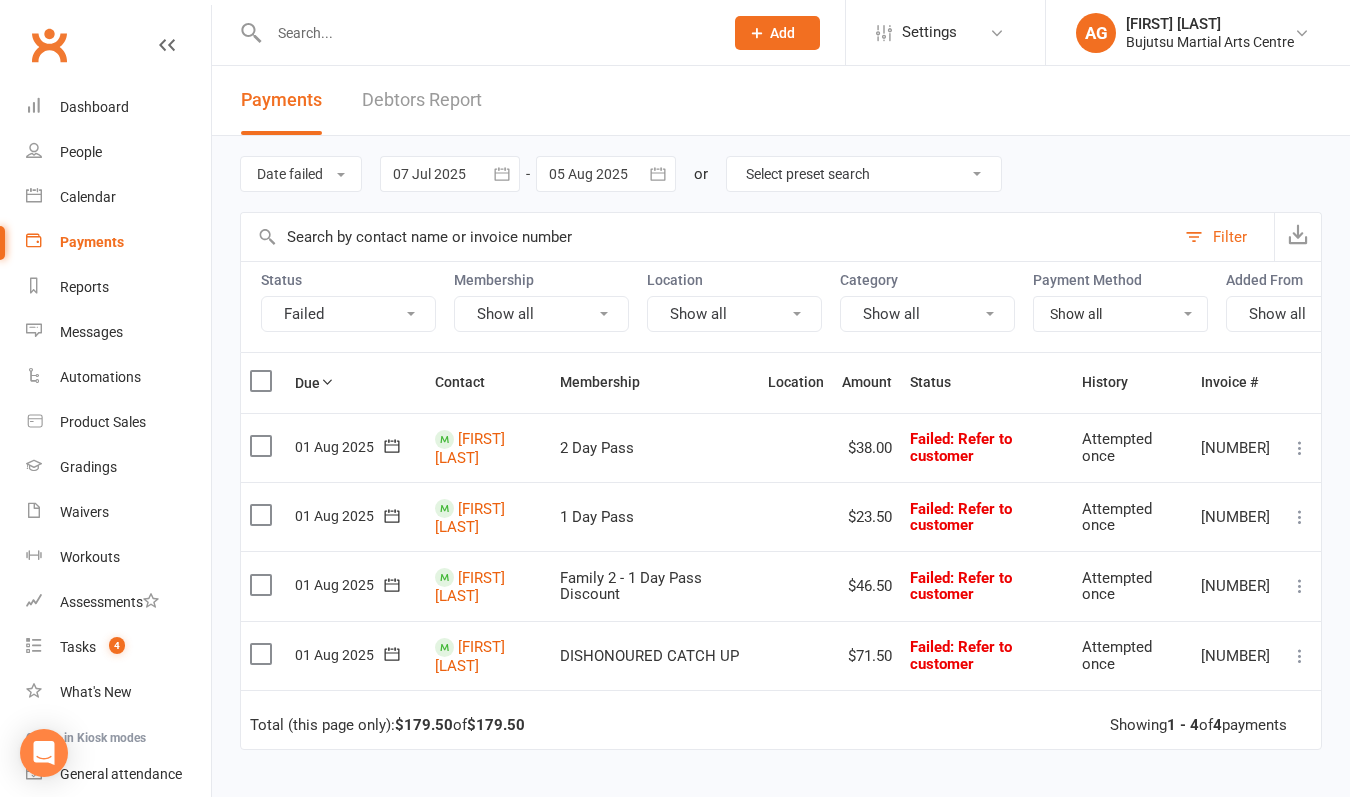 click at bounding box center (1300, 448) 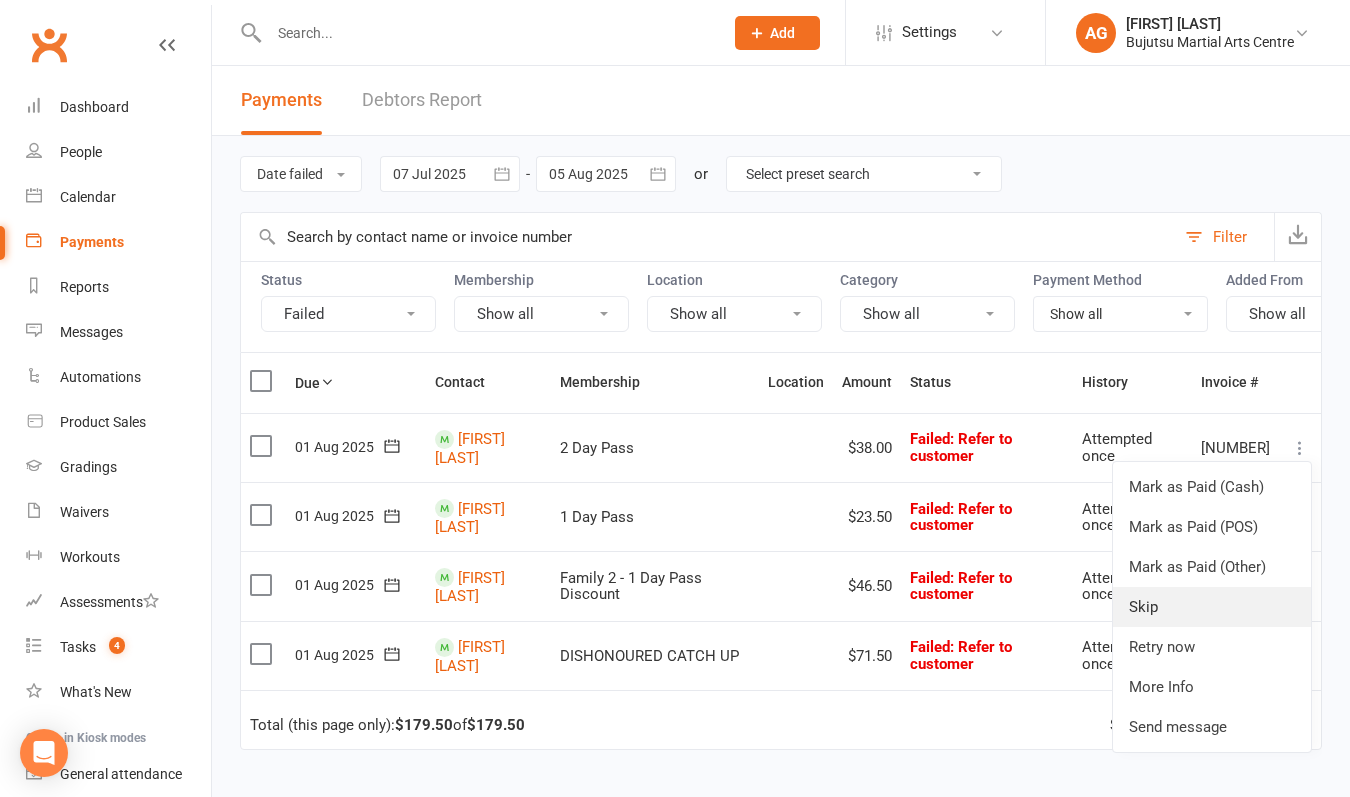click on "Skip" at bounding box center (1212, 607) 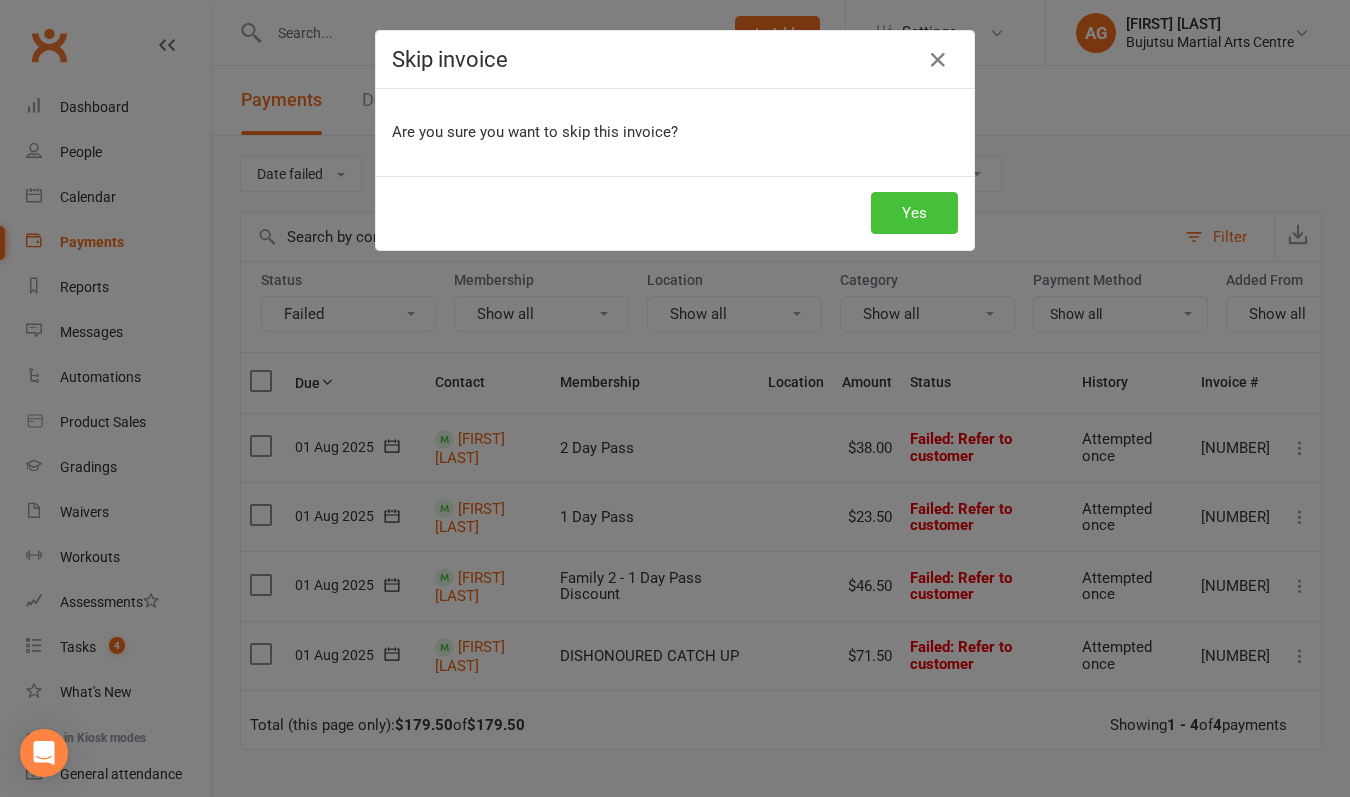 click on "Yes" at bounding box center [914, 213] 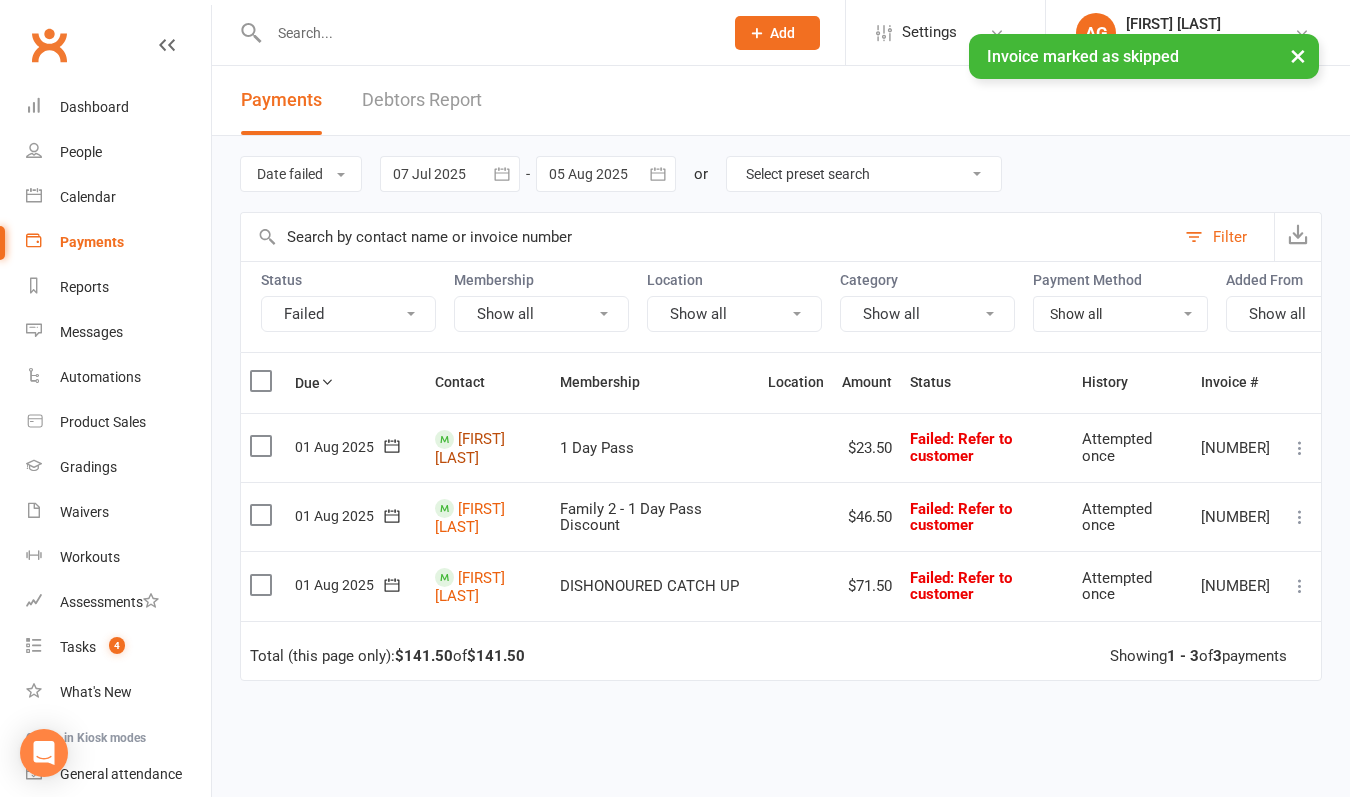 click on "[FIRST] [LAST]" at bounding box center [470, 448] 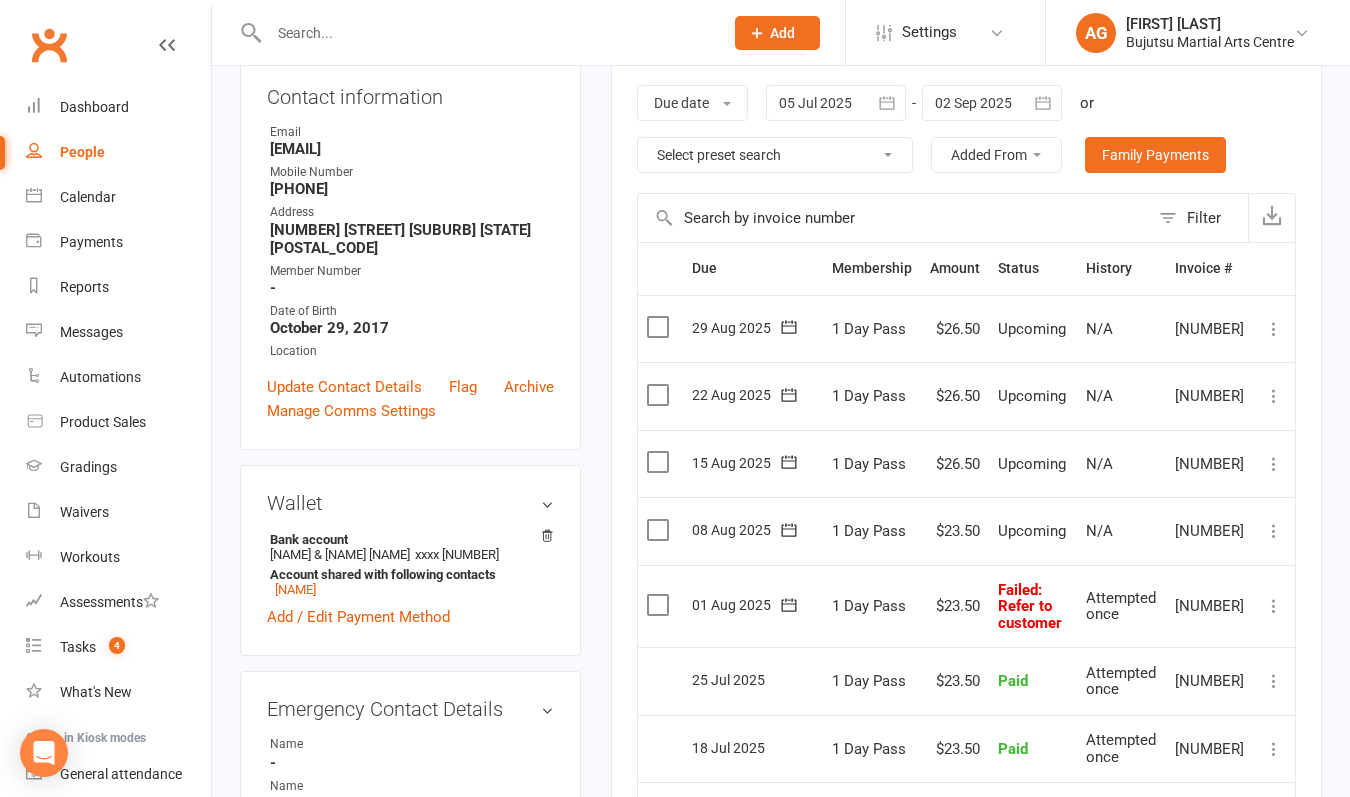 scroll, scrollTop: 334, scrollLeft: 0, axis: vertical 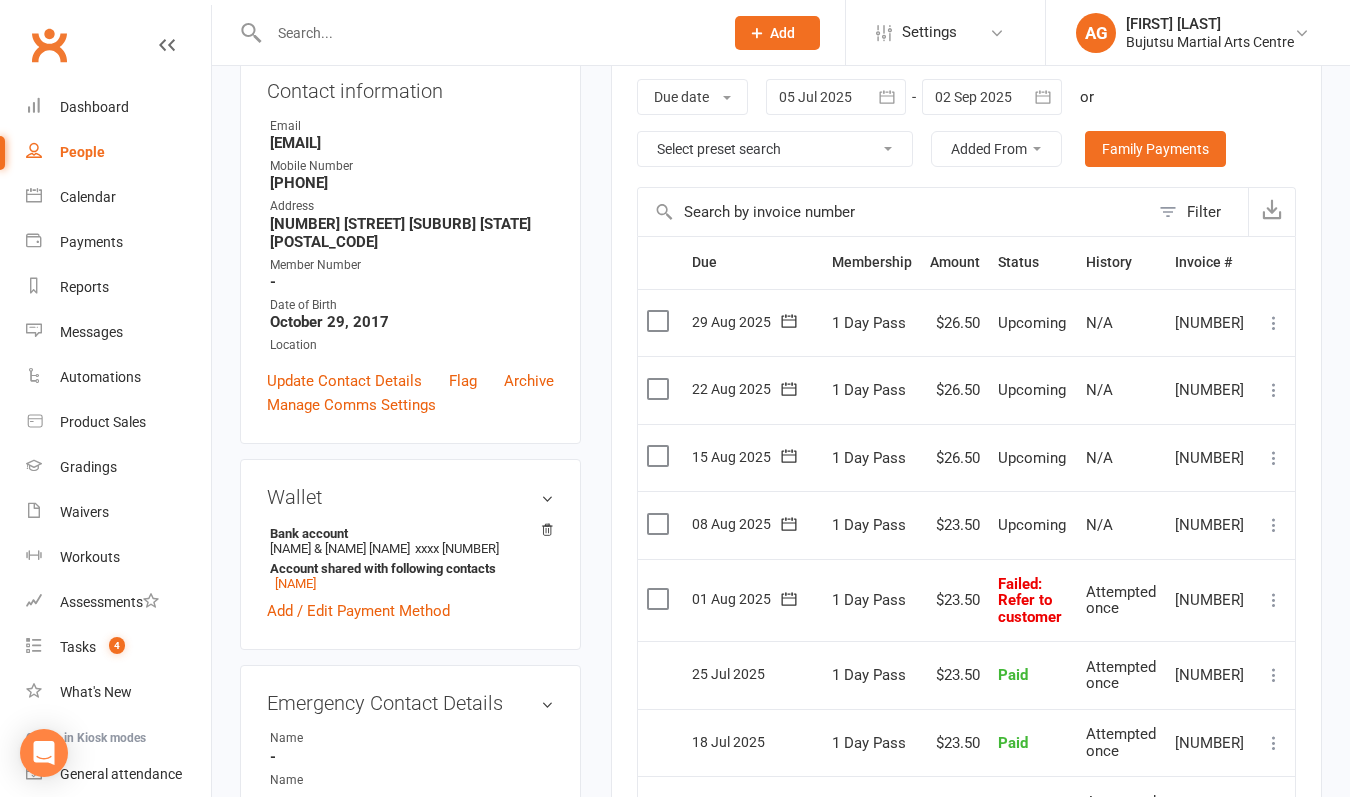 click at bounding box center [1274, 600] 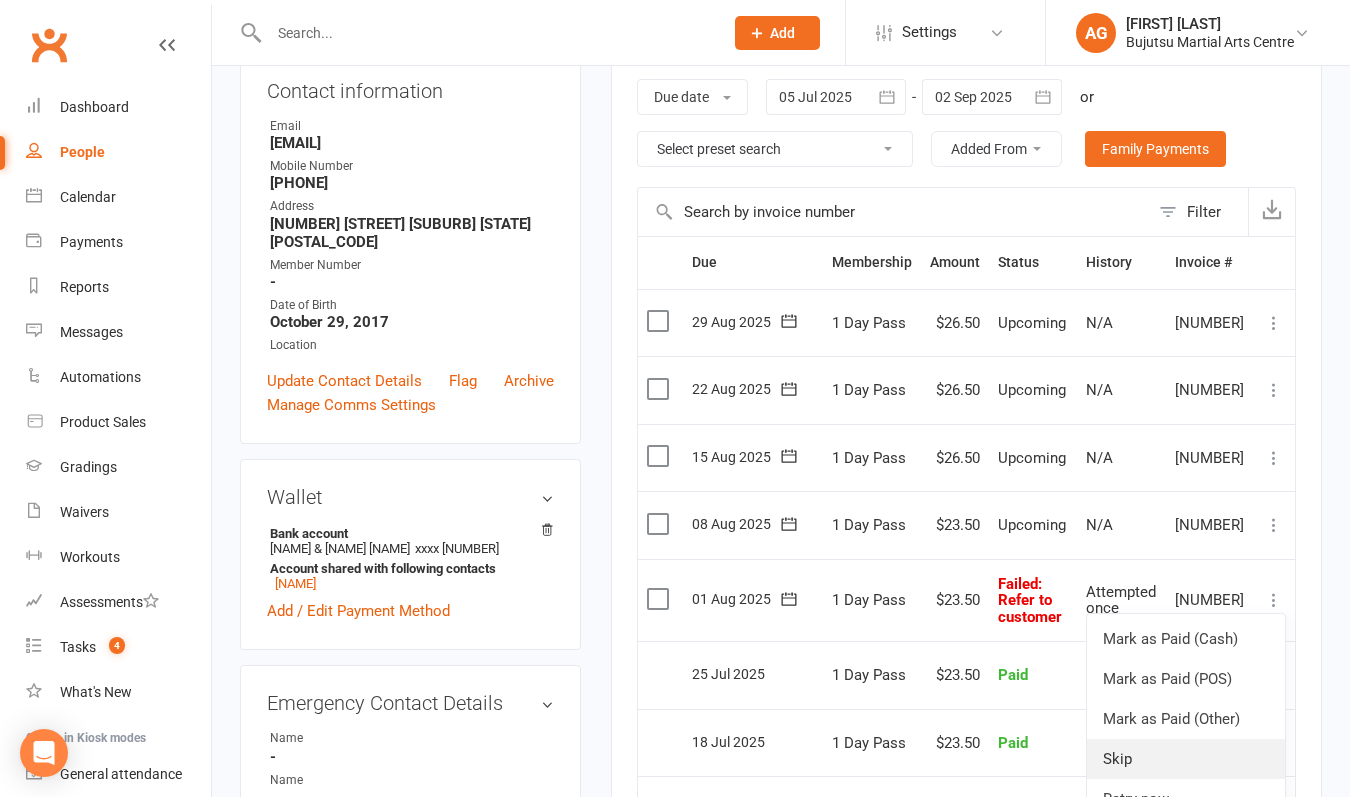click on "Skip" at bounding box center [1186, 759] 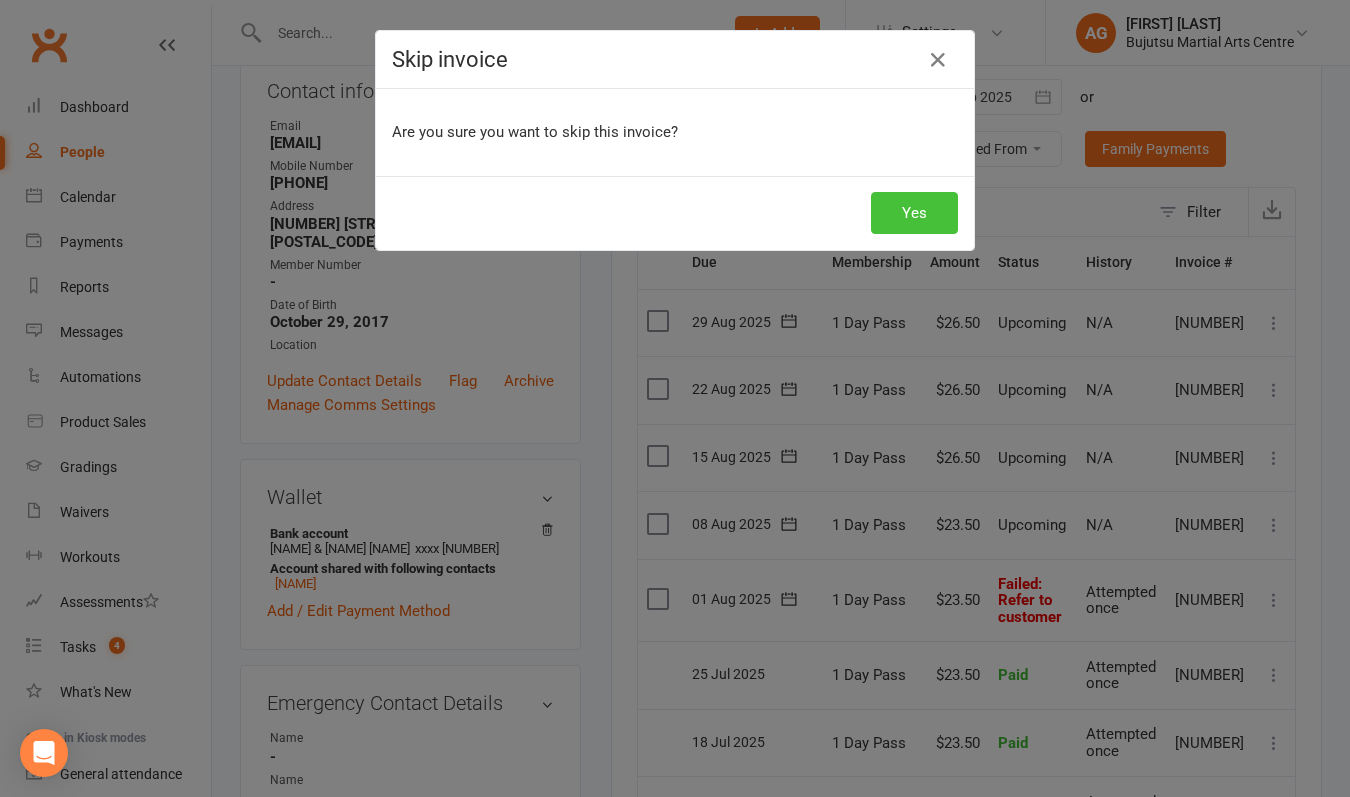 click on "Yes" at bounding box center (914, 213) 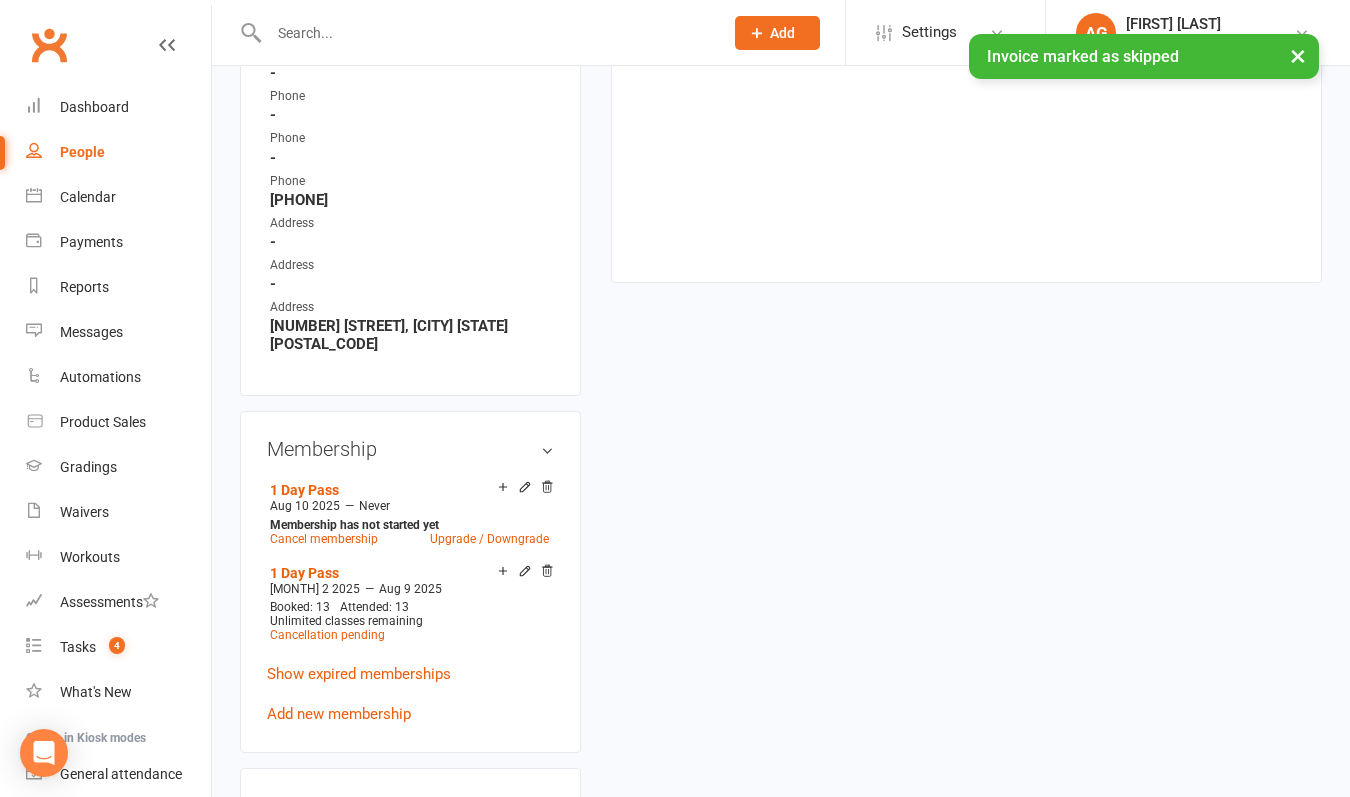 scroll, scrollTop: 1240, scrollLeft: 0, axis: vertical 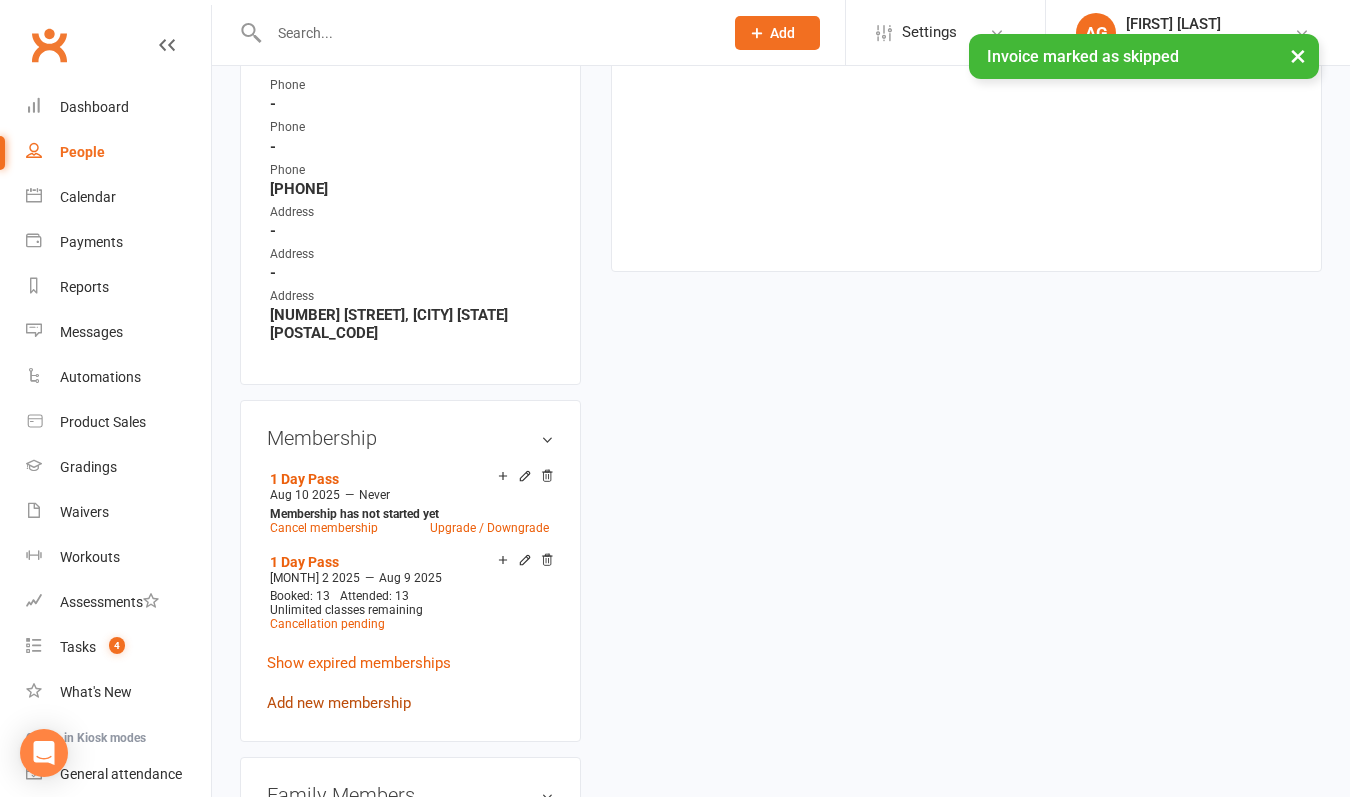 click on "Add new membership" at bounding box center (339, 703) 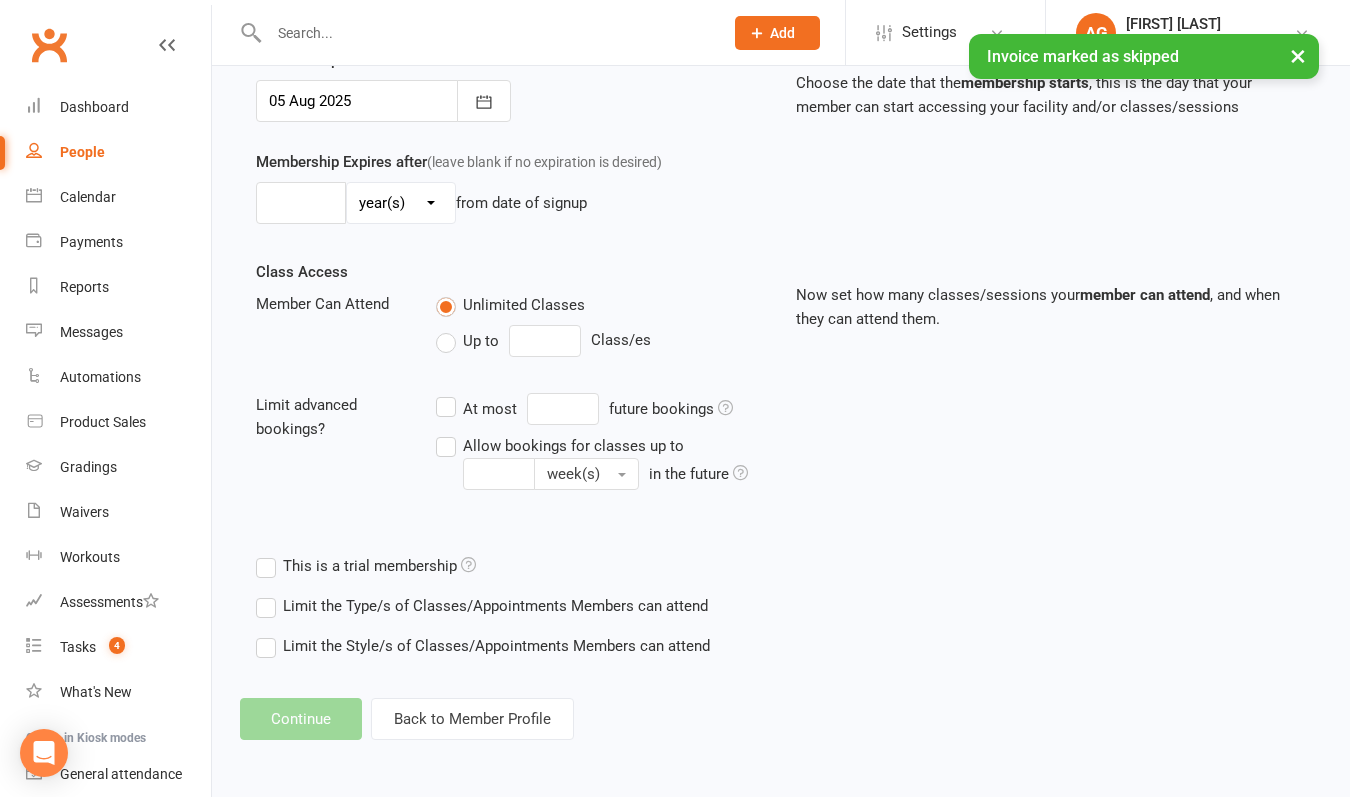 scroll, scrollTop: 0, scrollLeft: 0, axis: both 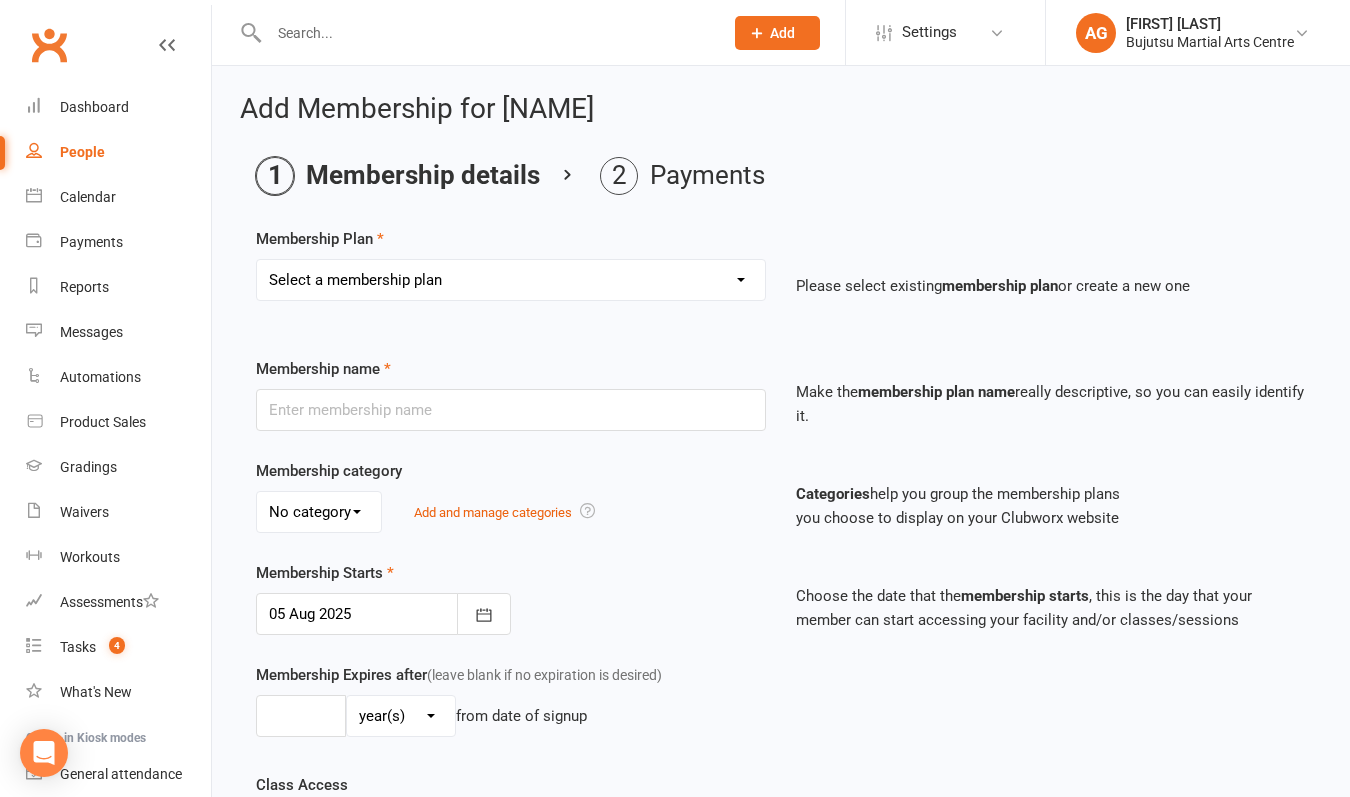 select on "25" 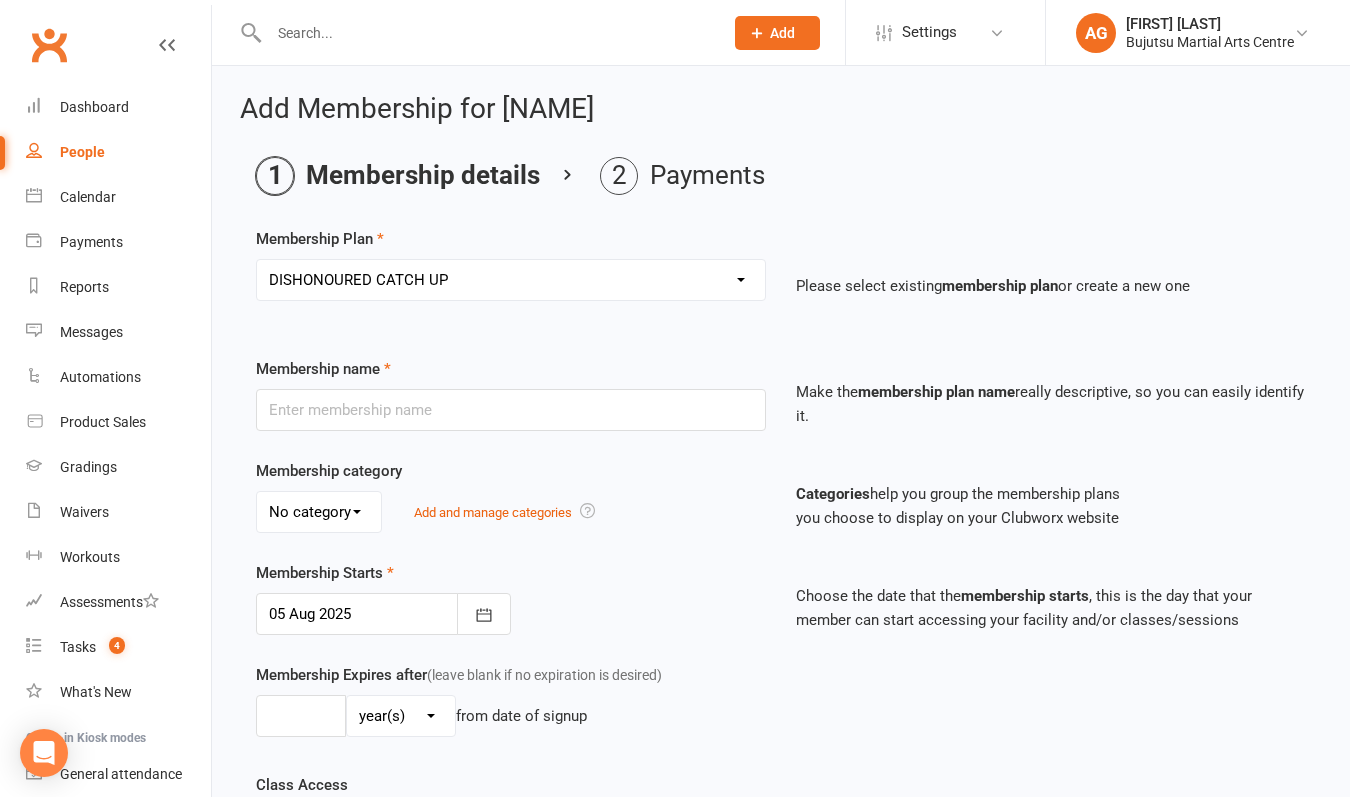 type on "DISHONOURED CATCH UP" 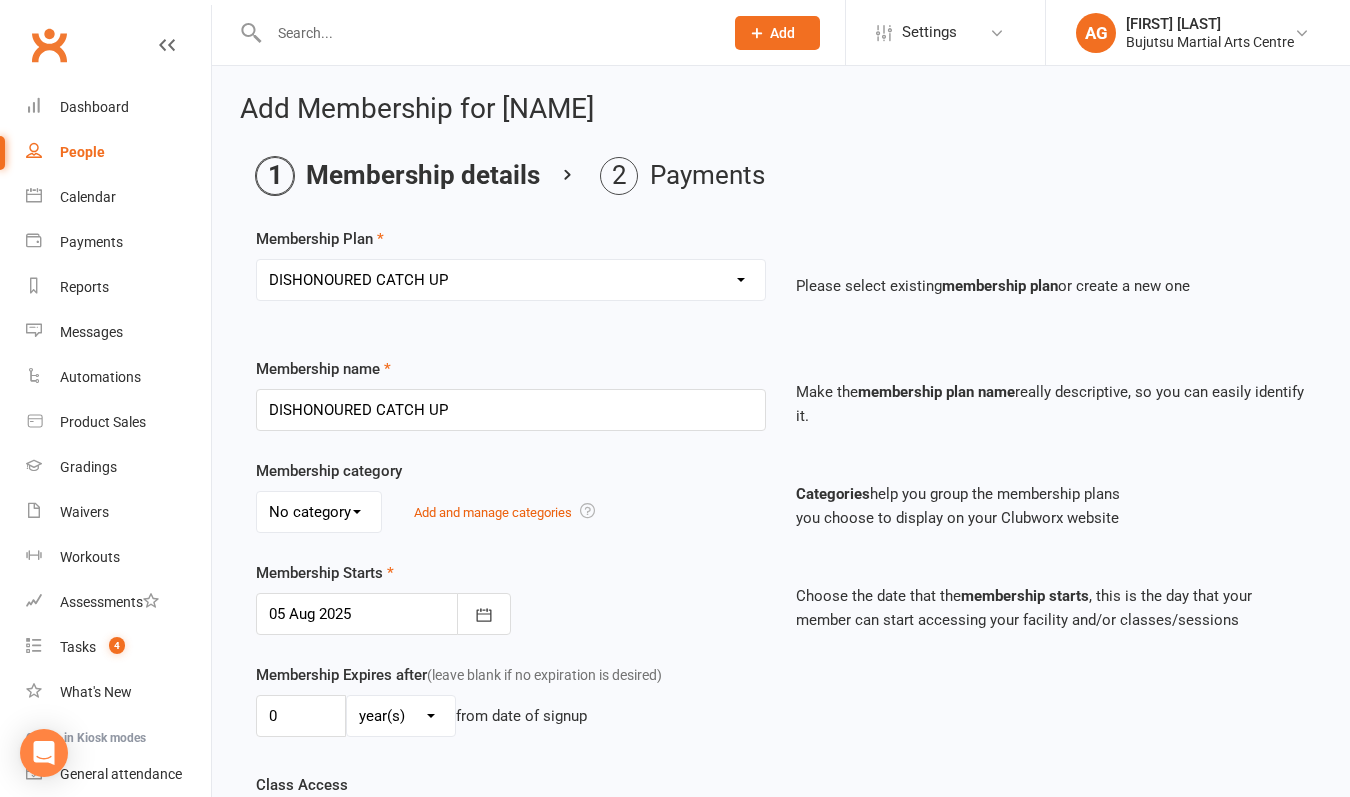 click at bounding box center [383, 614] 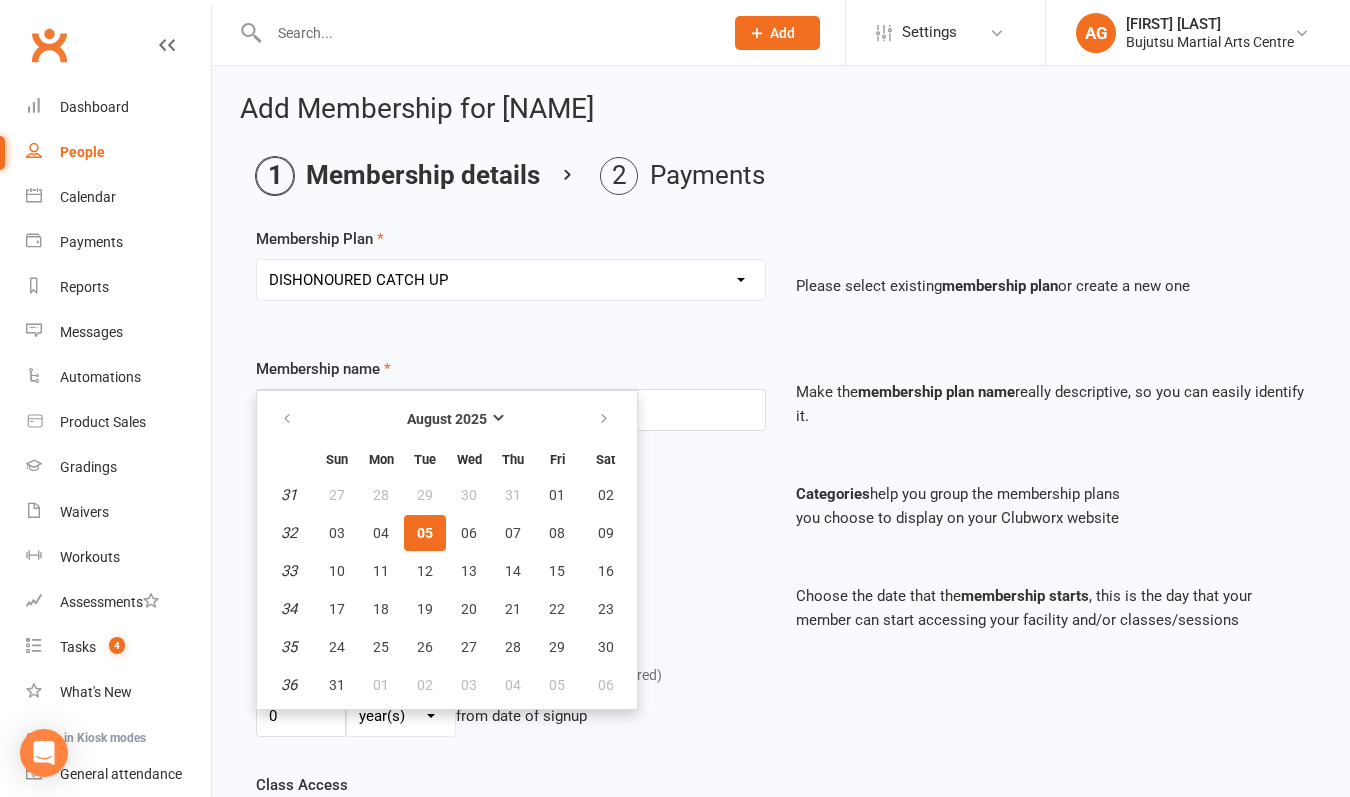 click on "Membership Starts 05 Aug 2025
August 2025
Sun Mon Tue Wed Thu Fri Sat
31
27
28
29
30
31
01
02
32
03
04
05
06
07
08
09
33
10
11
12
13
14
15
16
34
17
18
19
20
21
22
23
35
24
25
26
27
28
29
30
36 31" at bounding box center (511, 598) 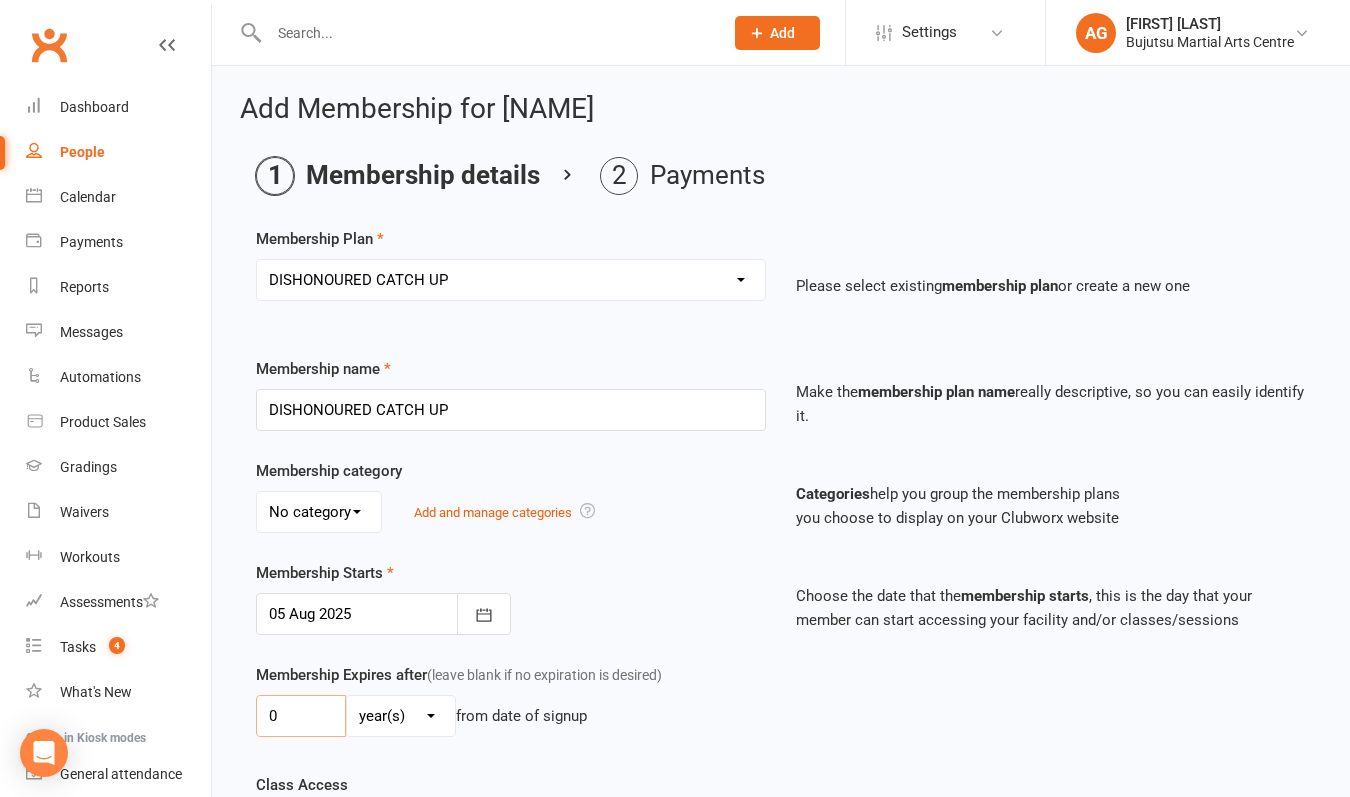 click on "0" at bounding box center [301, 716] 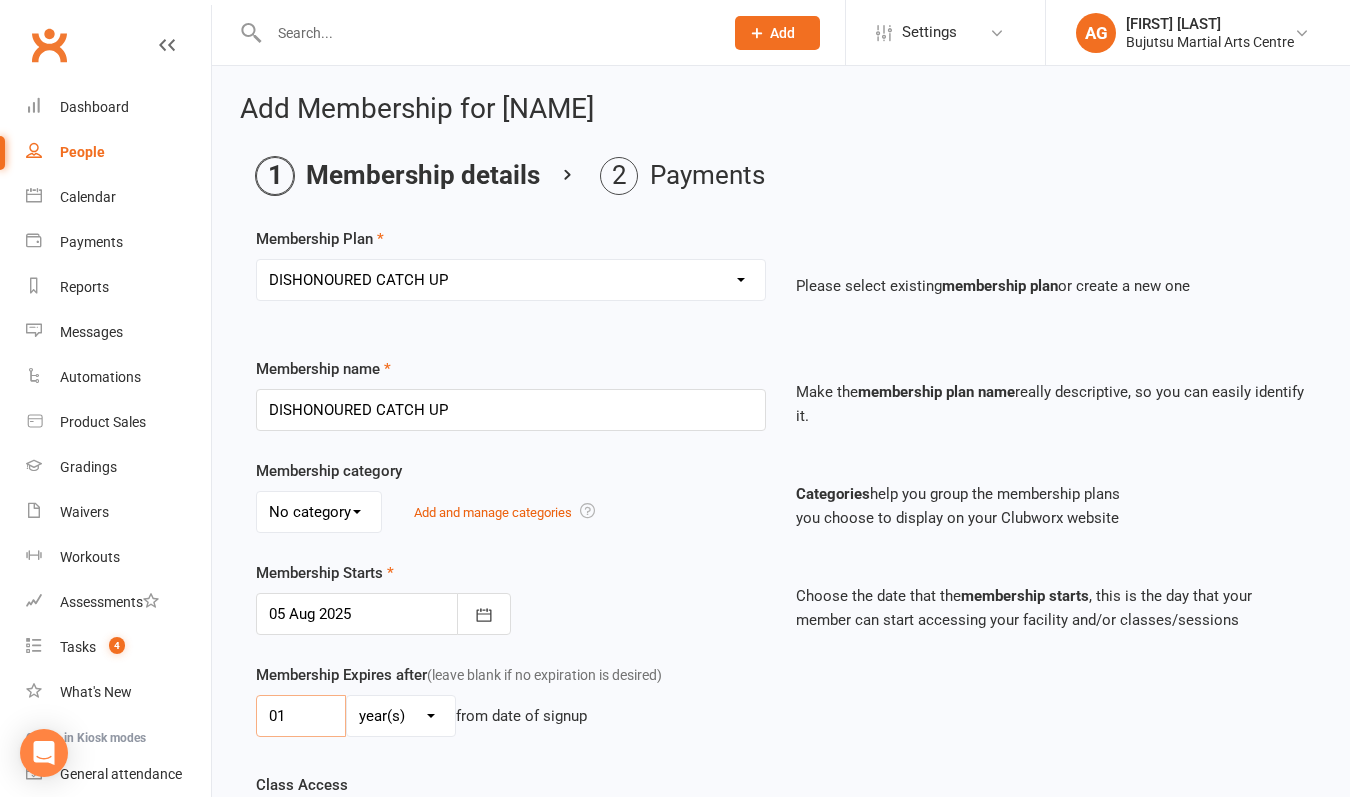 type on "01" 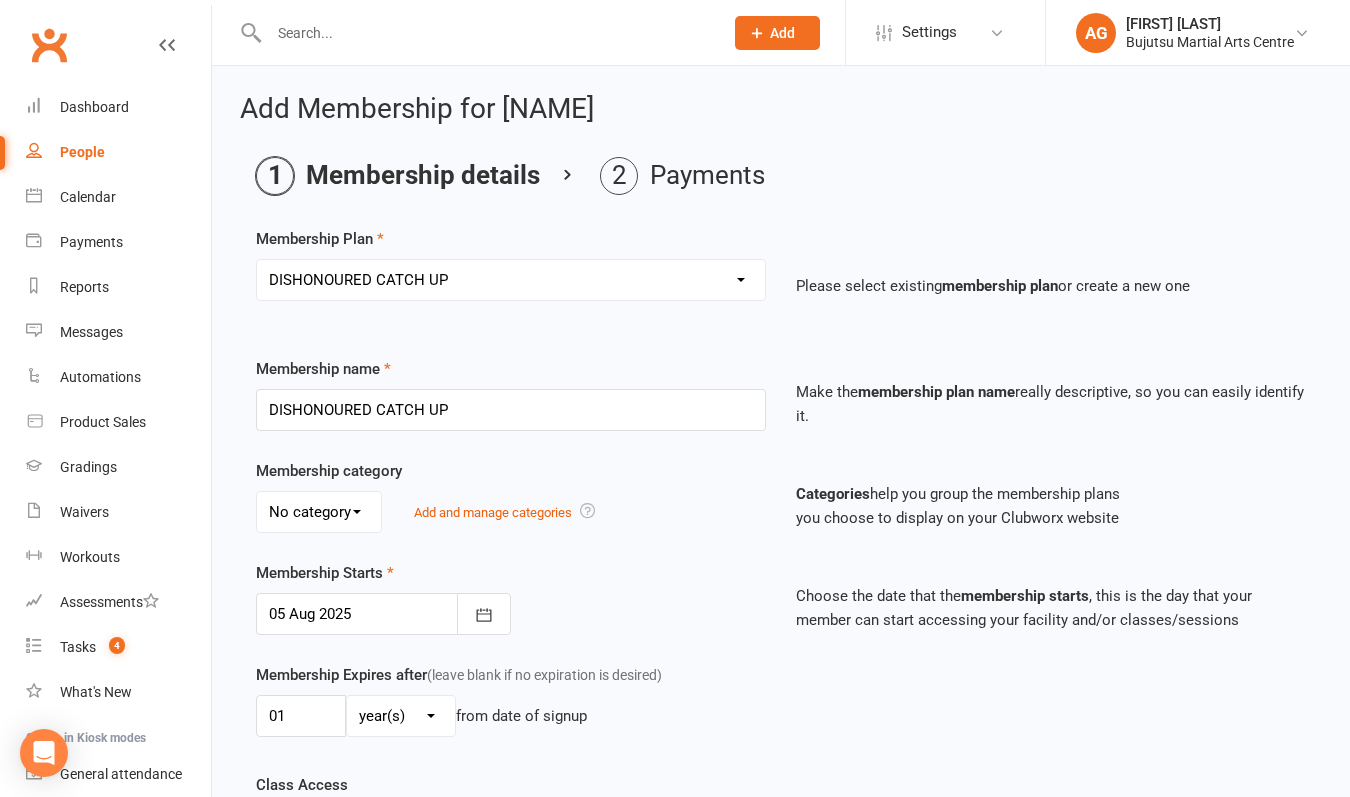 select on "1" 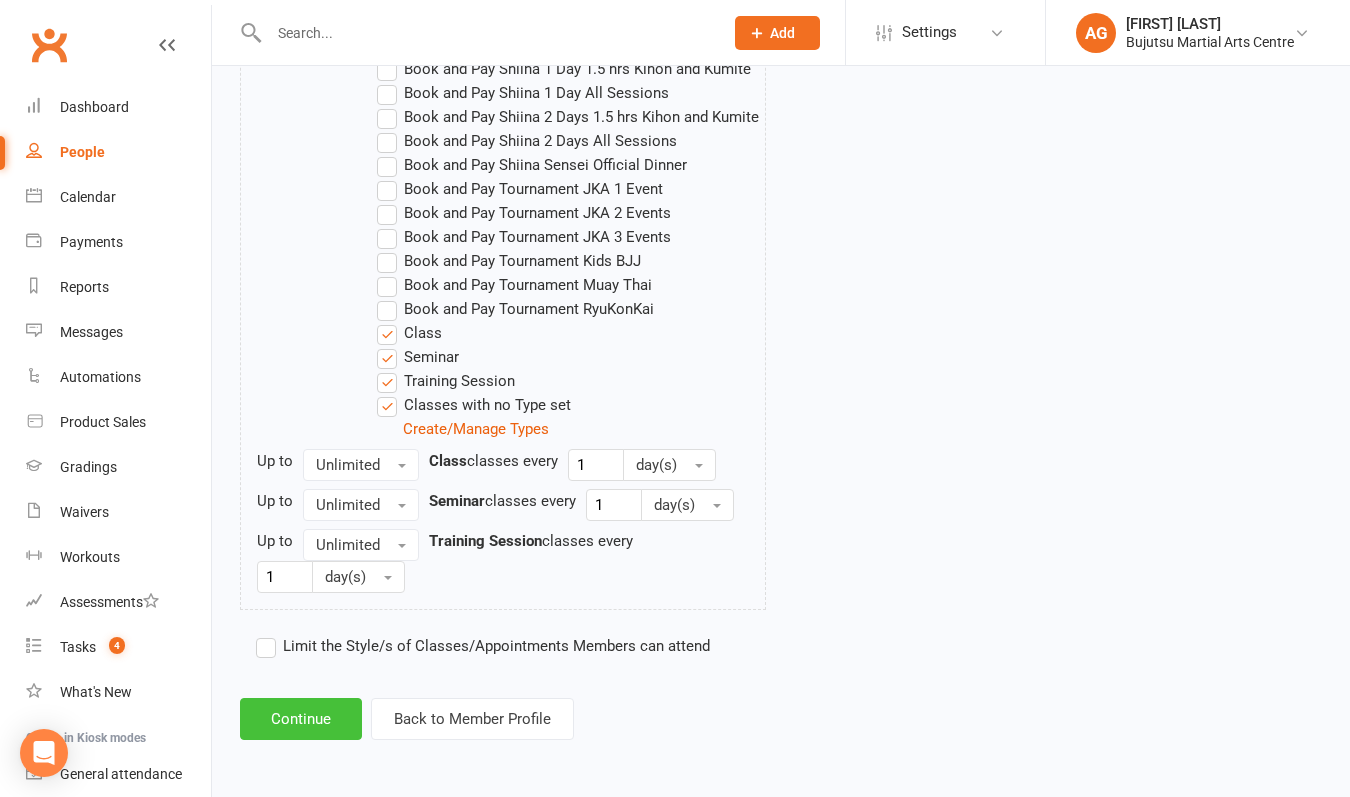 scroll, scrollTop: 1891, scrollLeft: 0, axis: vertical 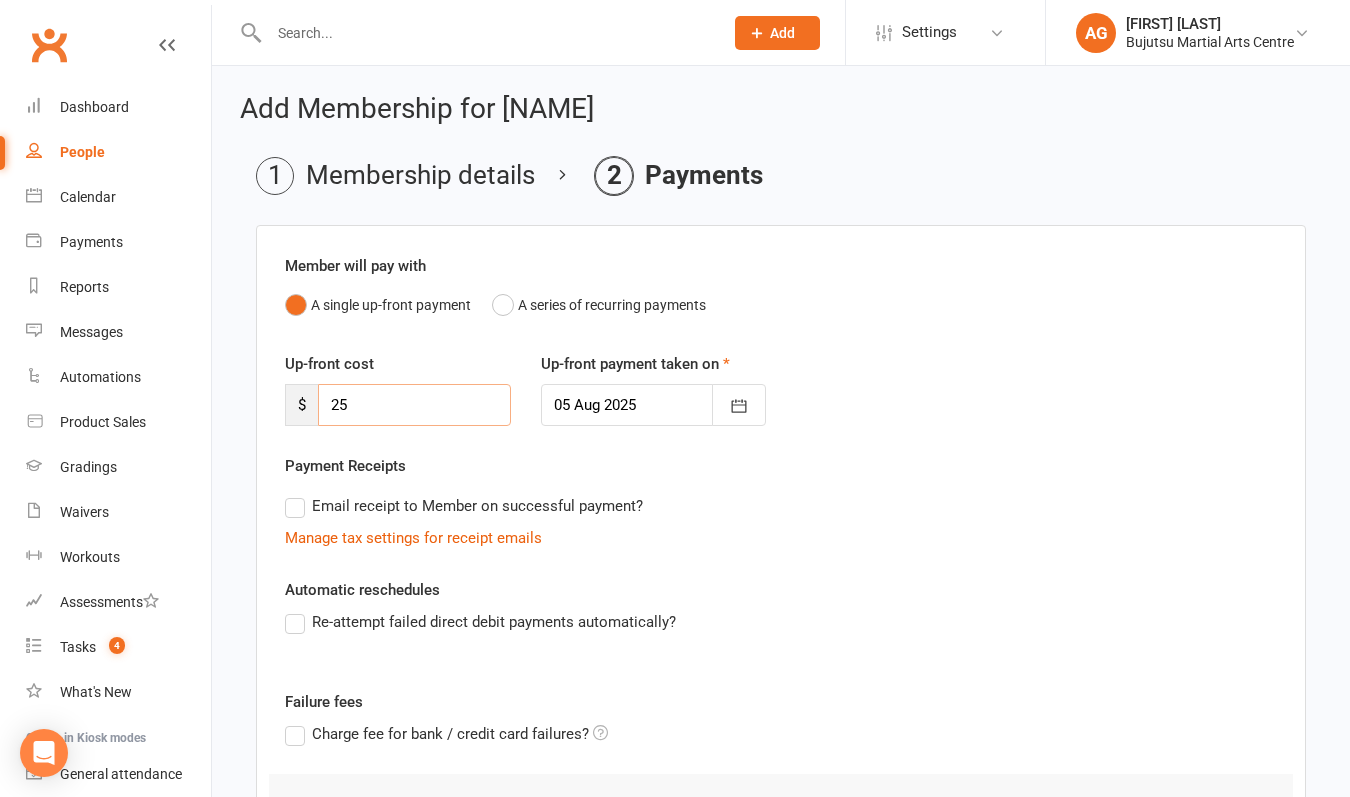 click on "25" at bounding box center (414, 405) 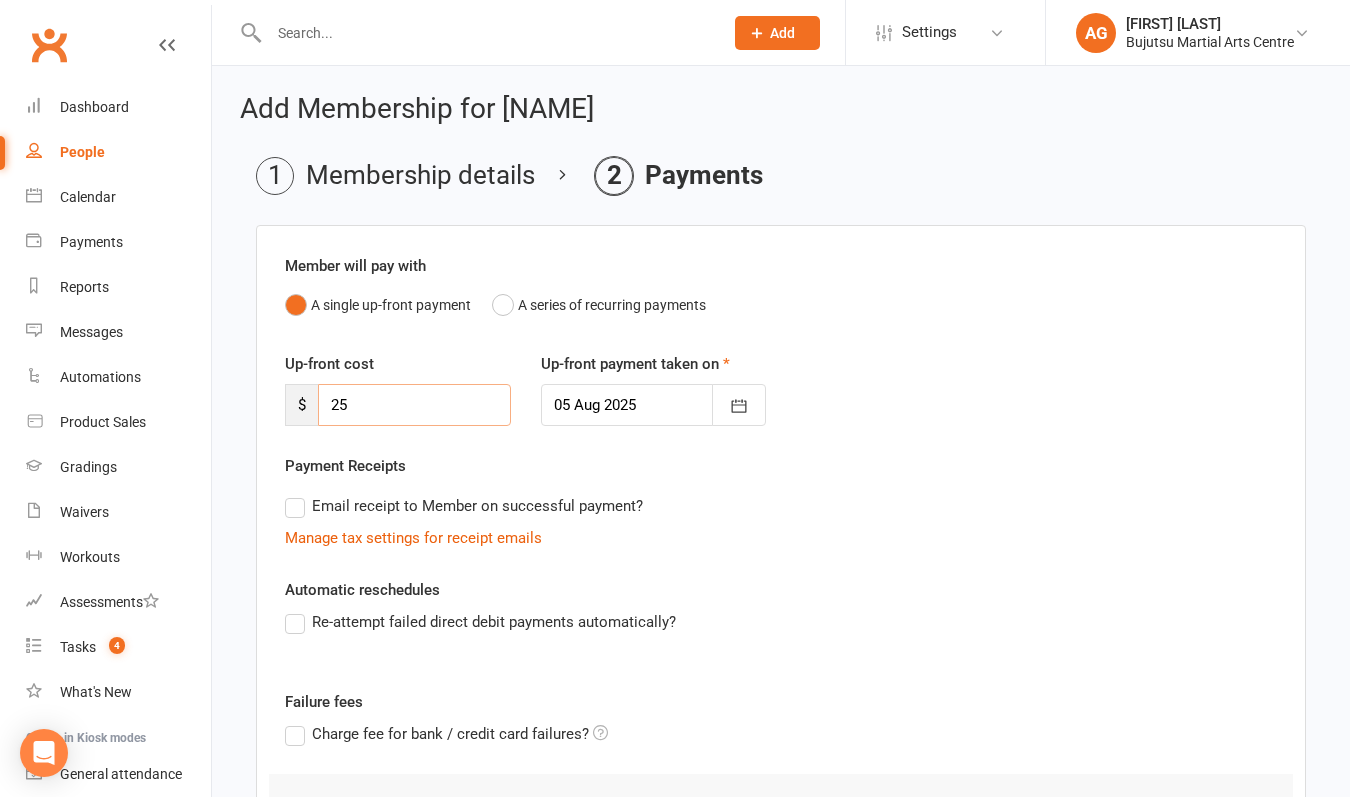 type on "[PRICE]" 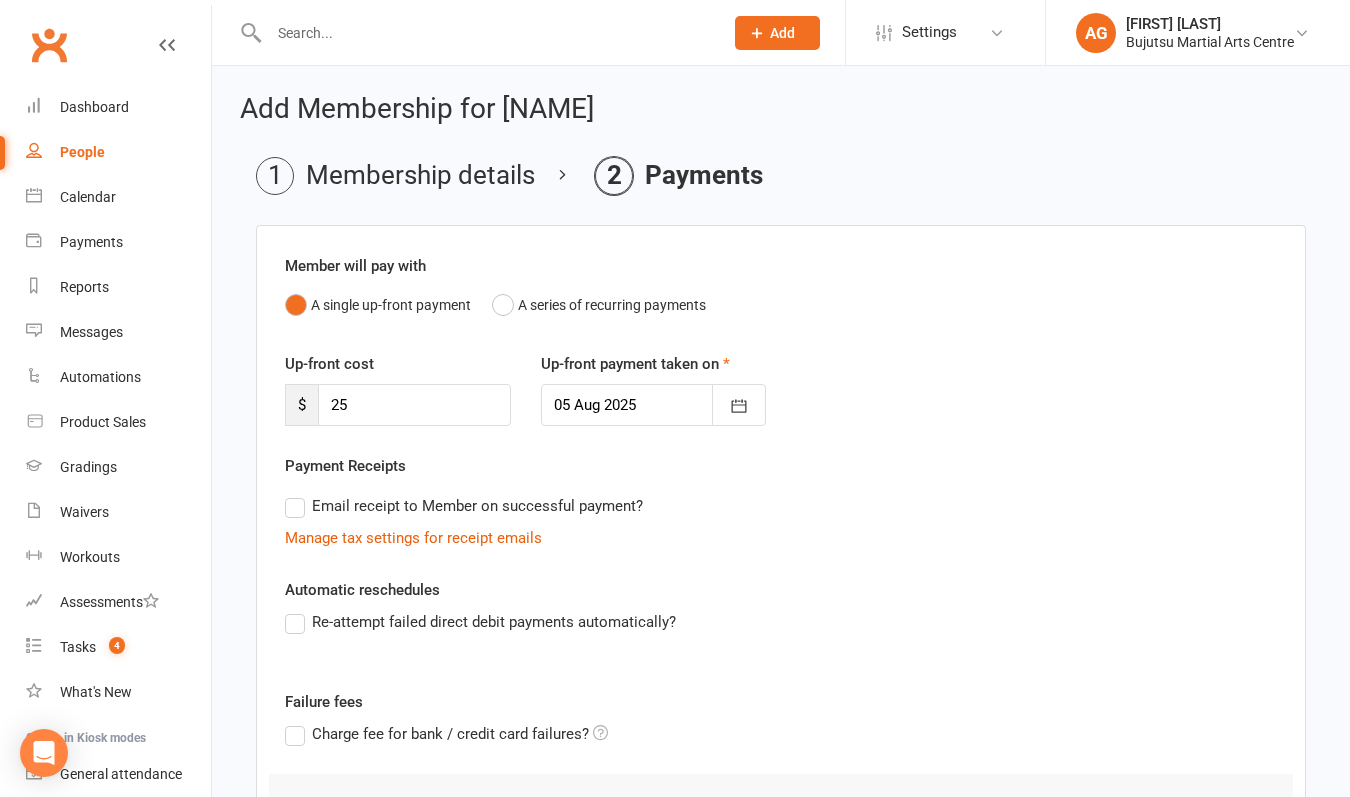 click at bounding box center (654, 405) 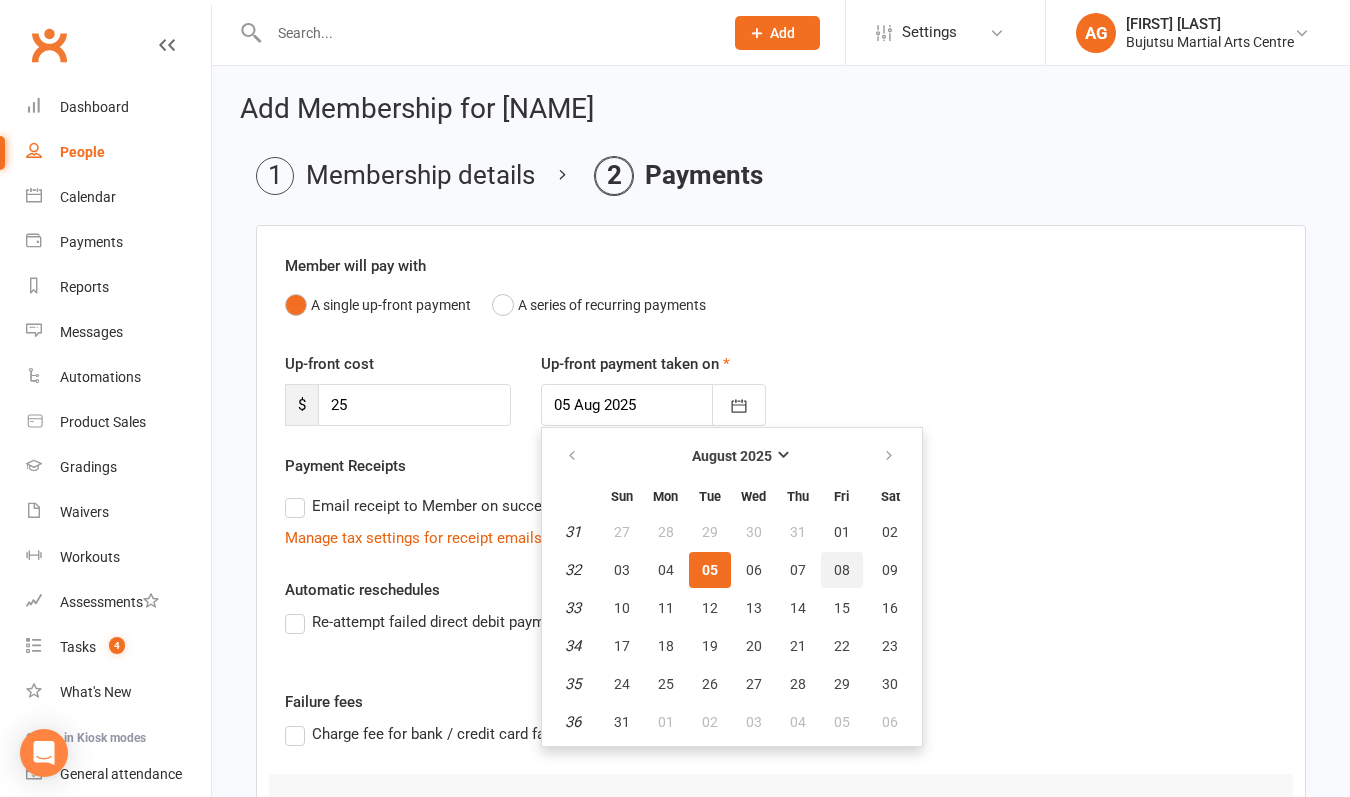click on "08" at bounding box center (842, 570) 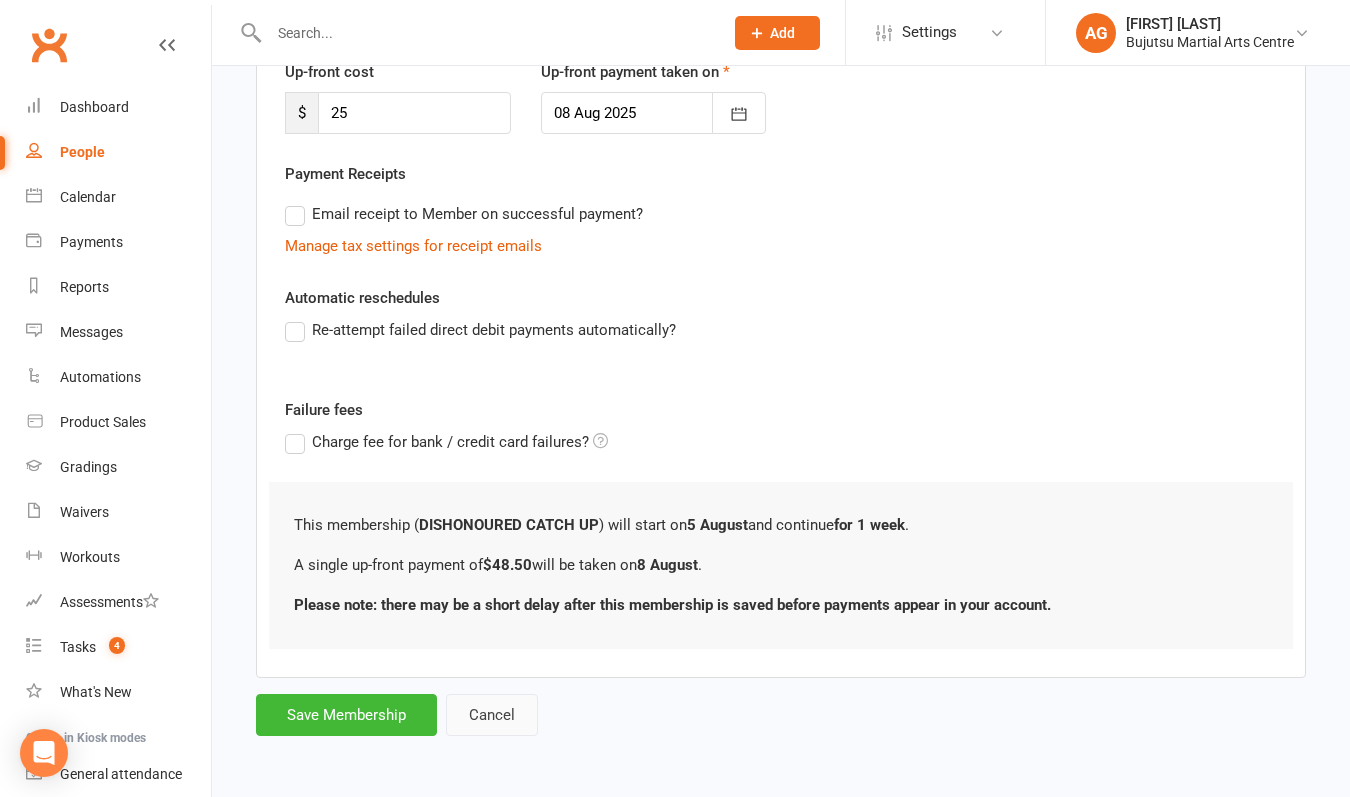 scroll, scrollTop: 308, scrollLeft: 0, axis: vertical 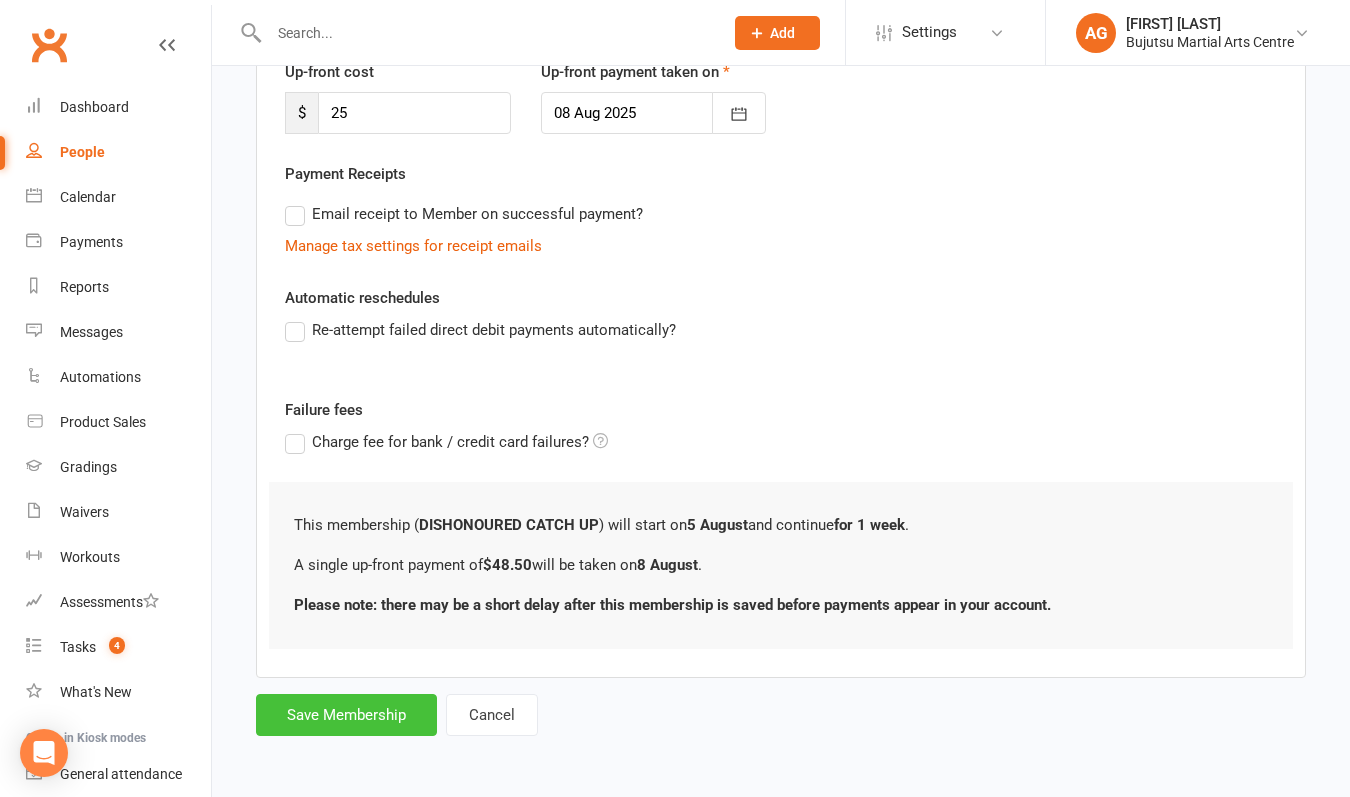 click on "Save Membership" at bounding box center [346, 715] 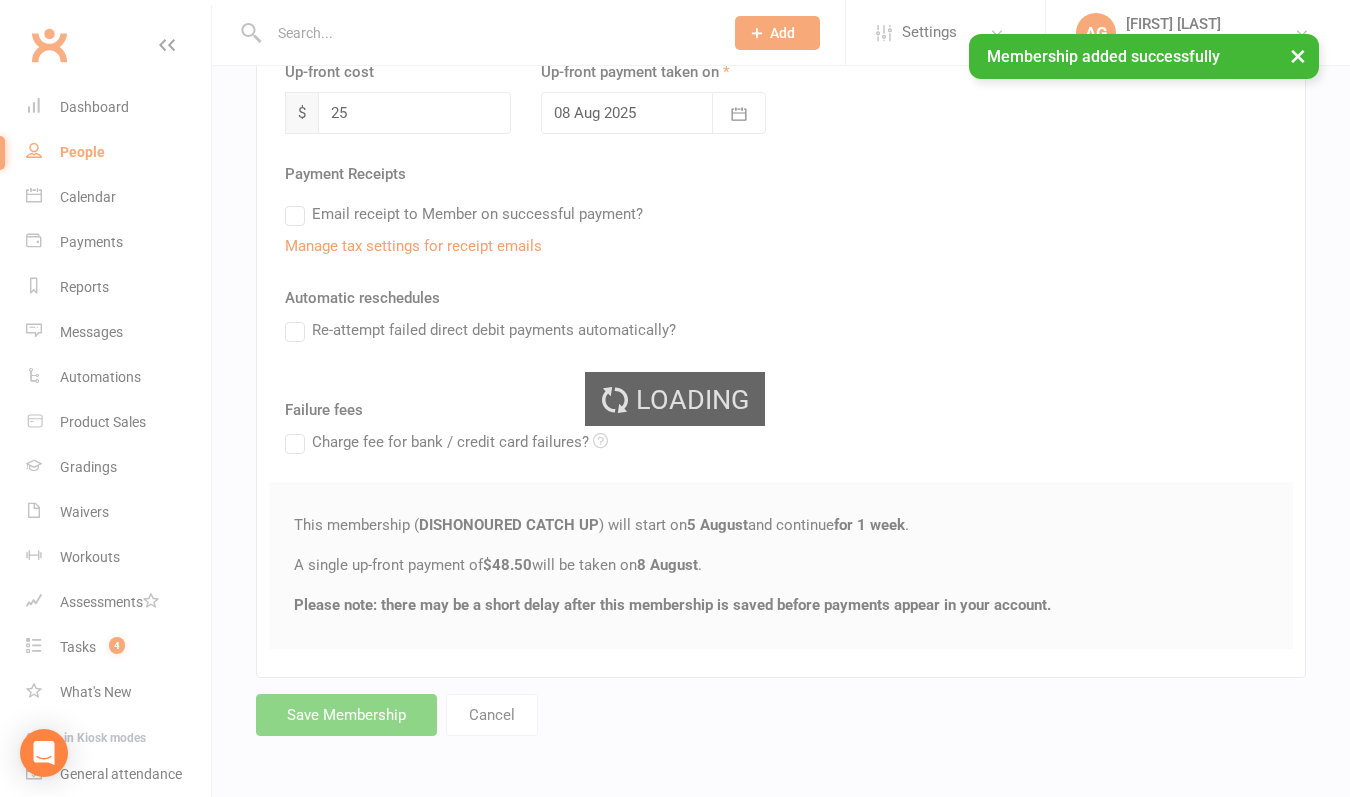 scroll, scrollTop: 0, scrollLeft: 0, axis: both 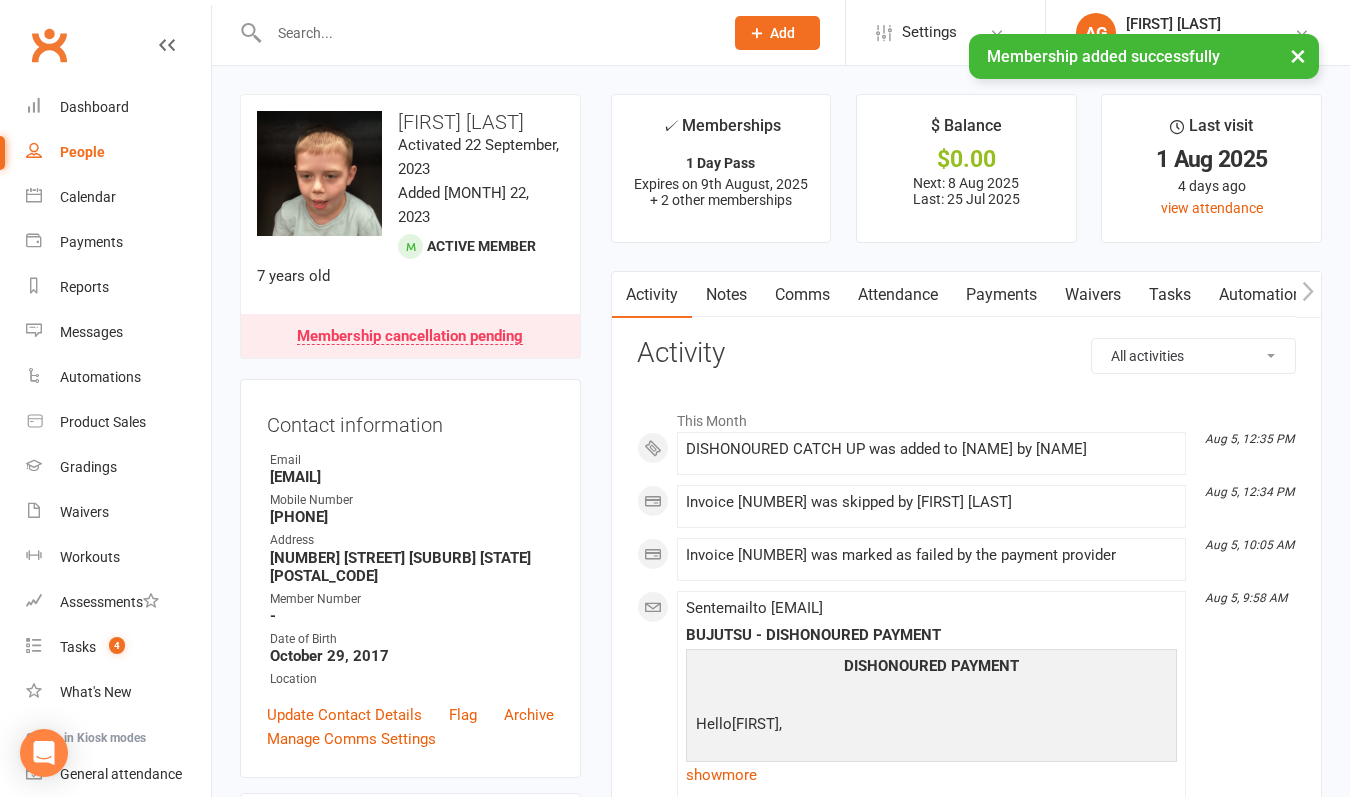 click on "Activity" at bounding box center (652, 295) 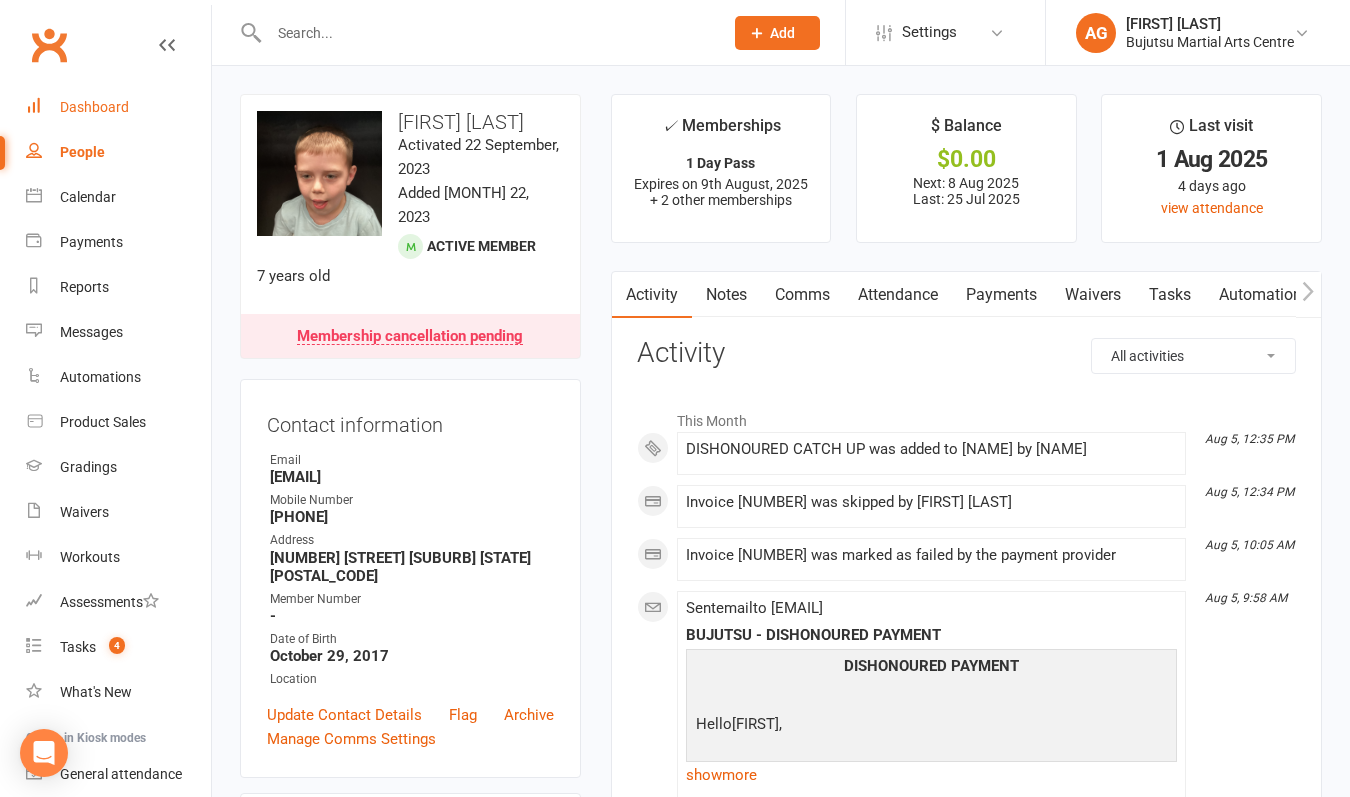 click on "Dashboard" at bounding box center (94, 107) 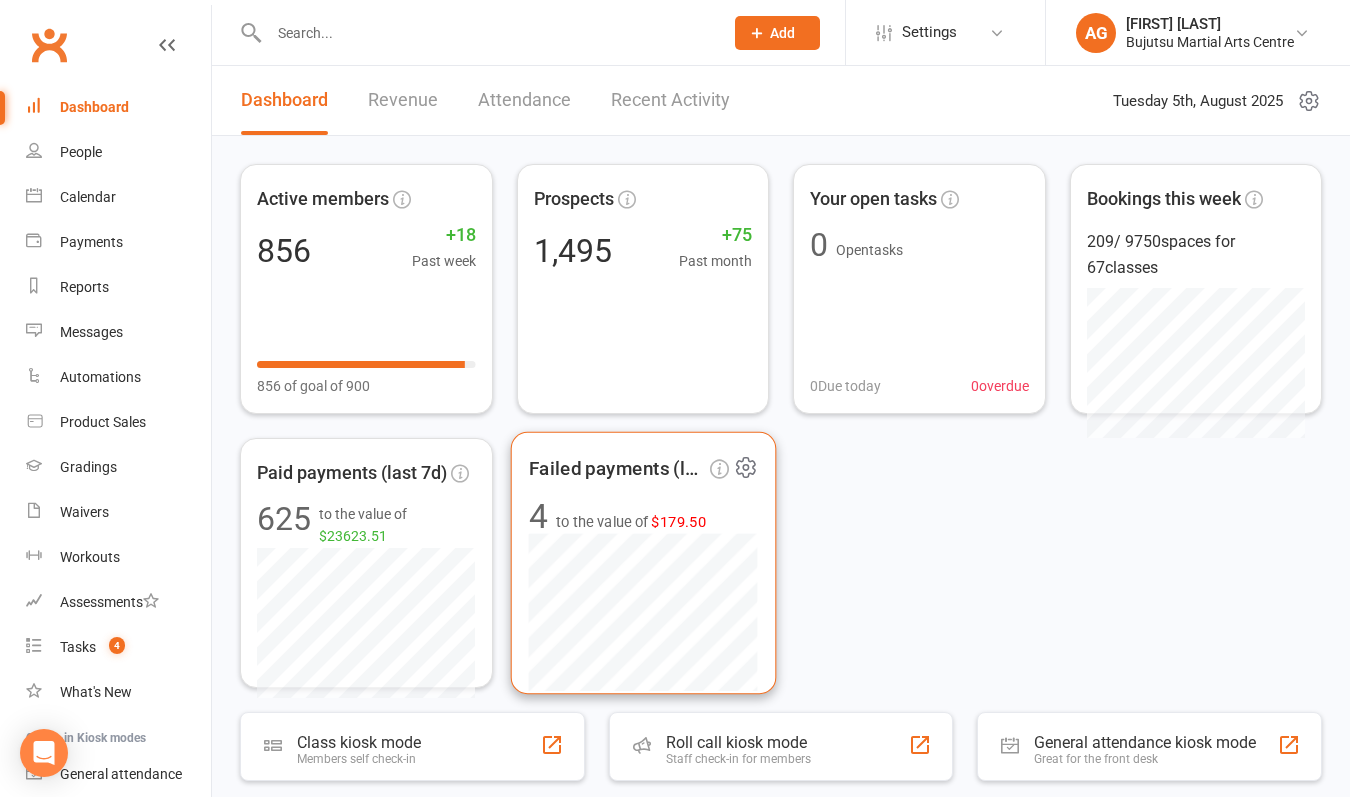 click on "$179.50" at bounding box center (678, 521) 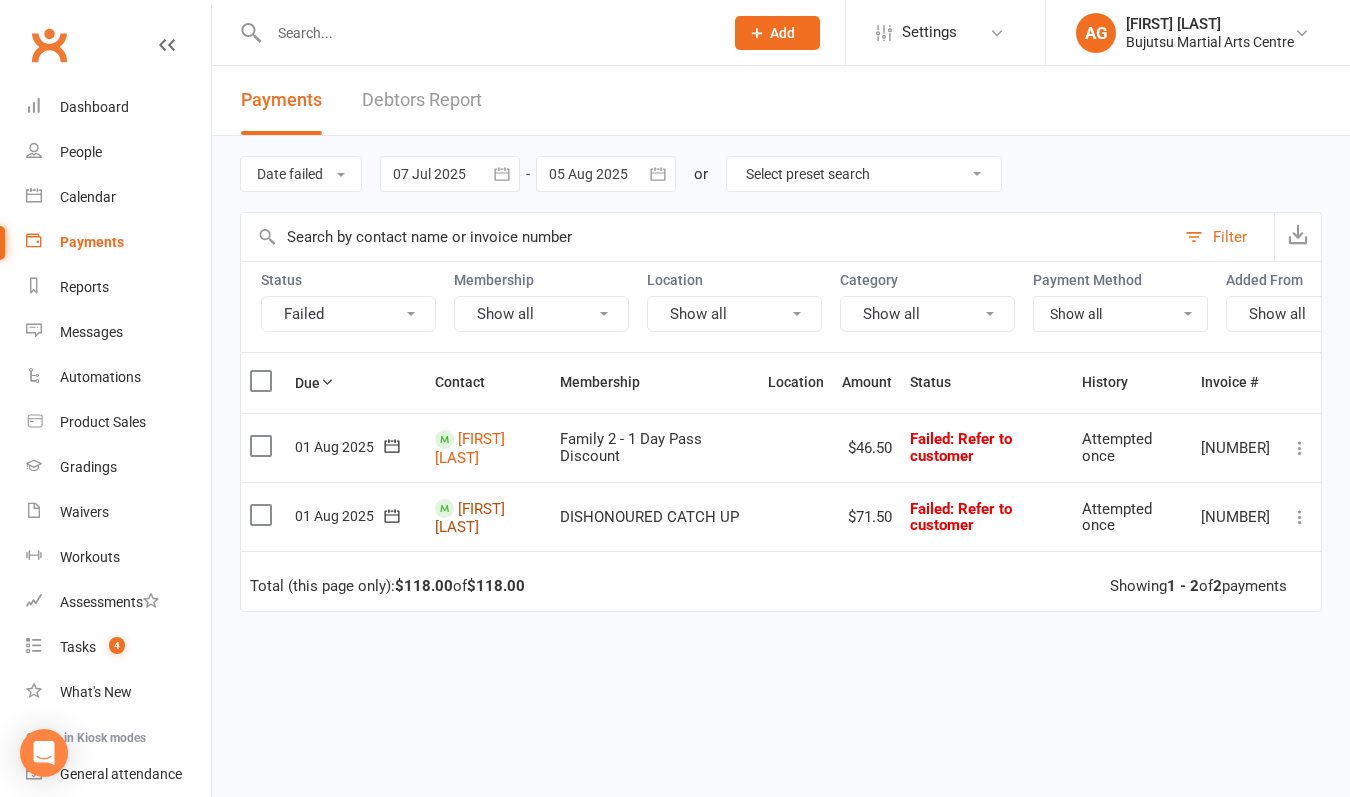click on "[FIRST] [LAST]" at bounding box center [470, 448] 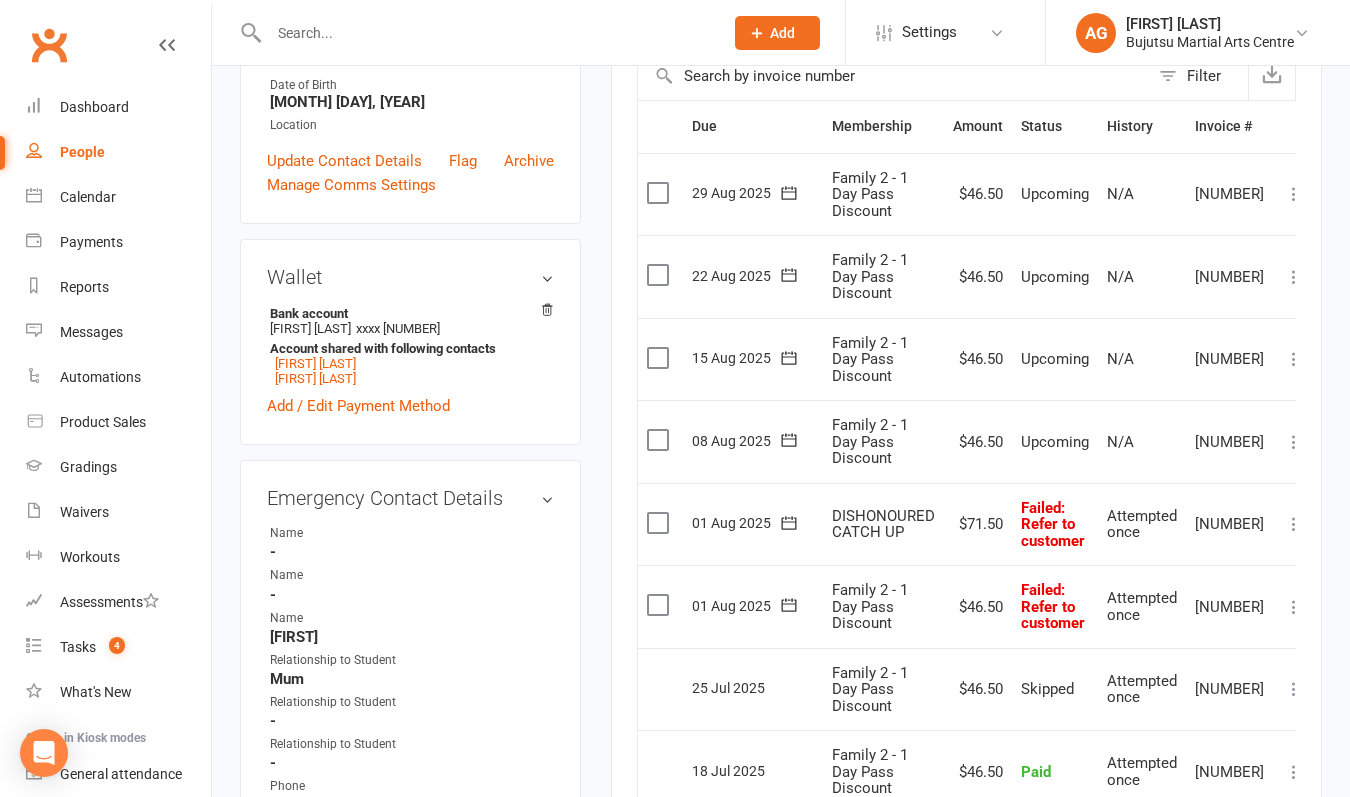 scroll, scrollTop: 480, scrollLeft: 0, axis: vertical 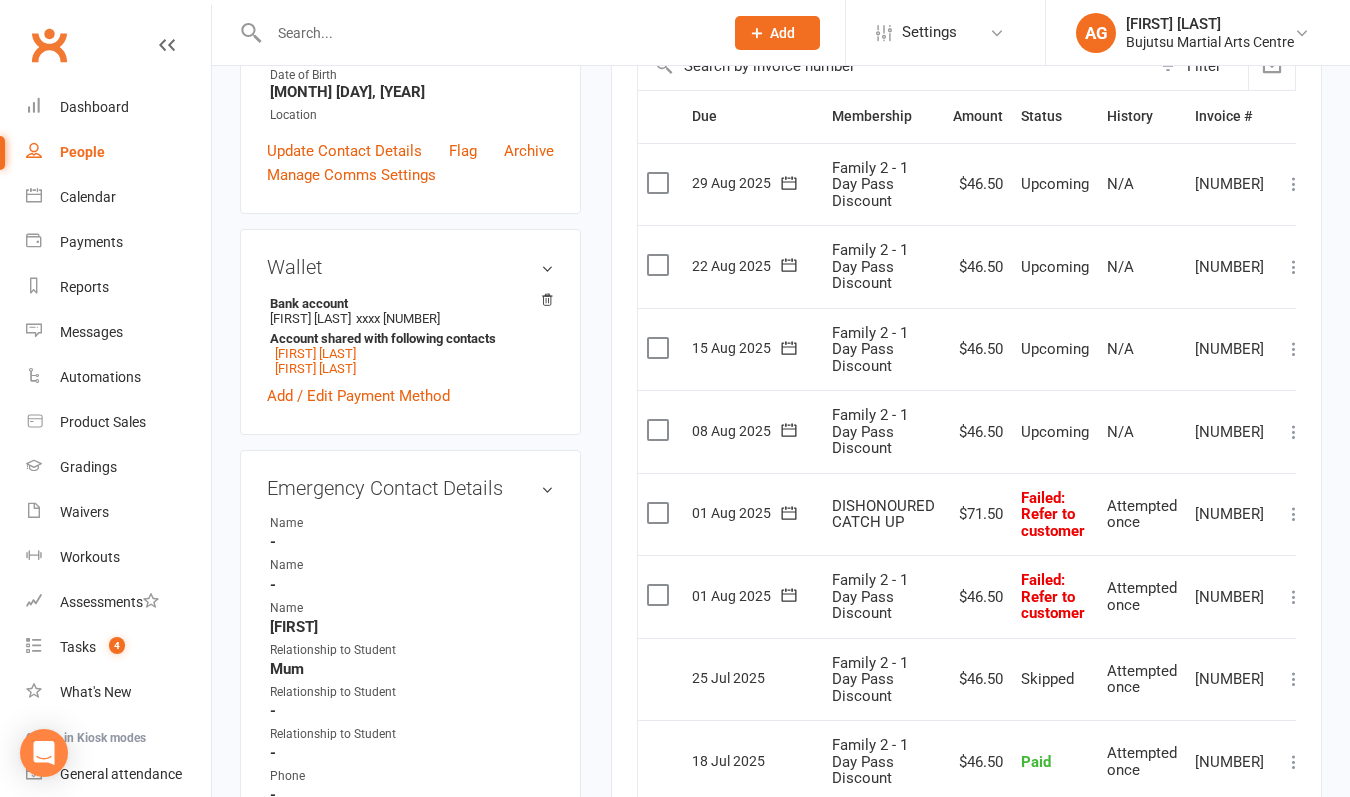 click at bounding box center (1294, 597) 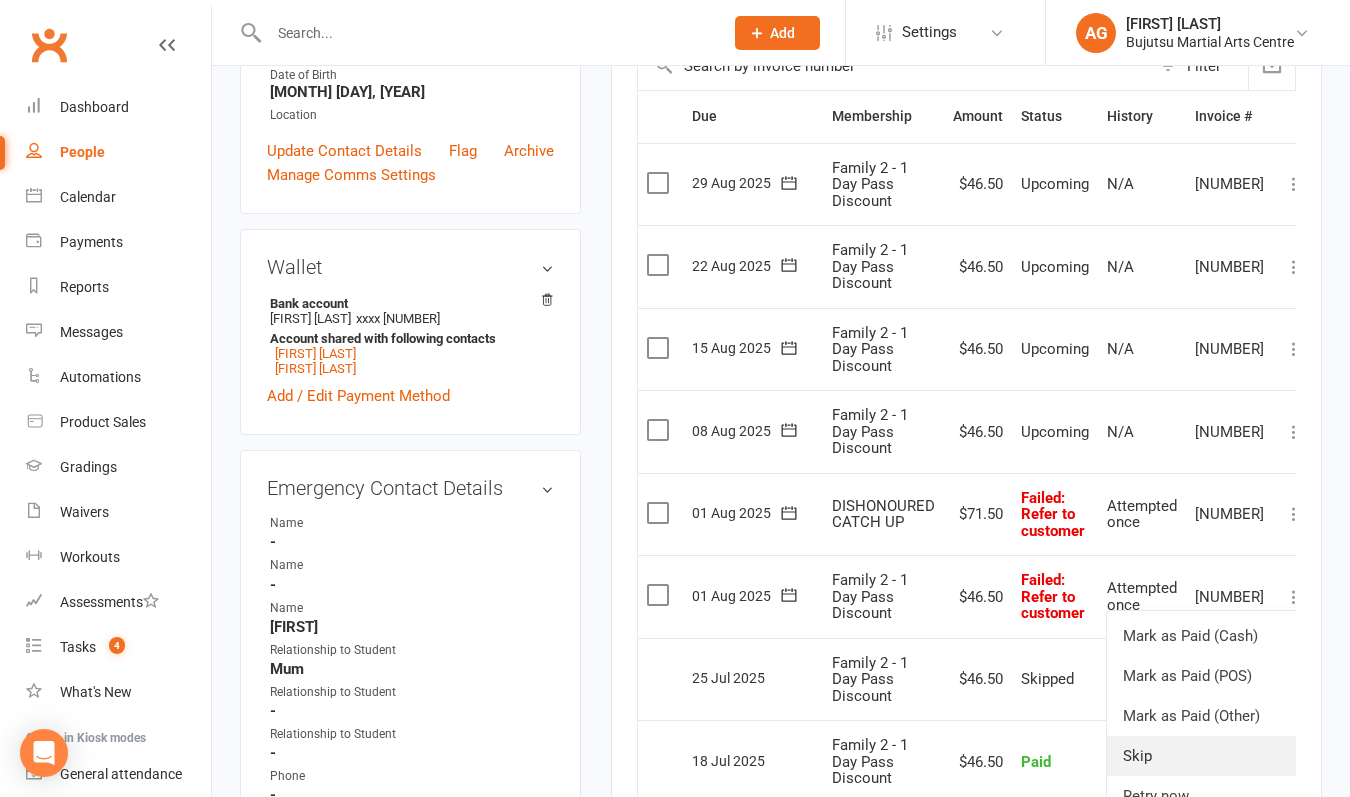 click on "Skip" at bounding box center [1206, 756] 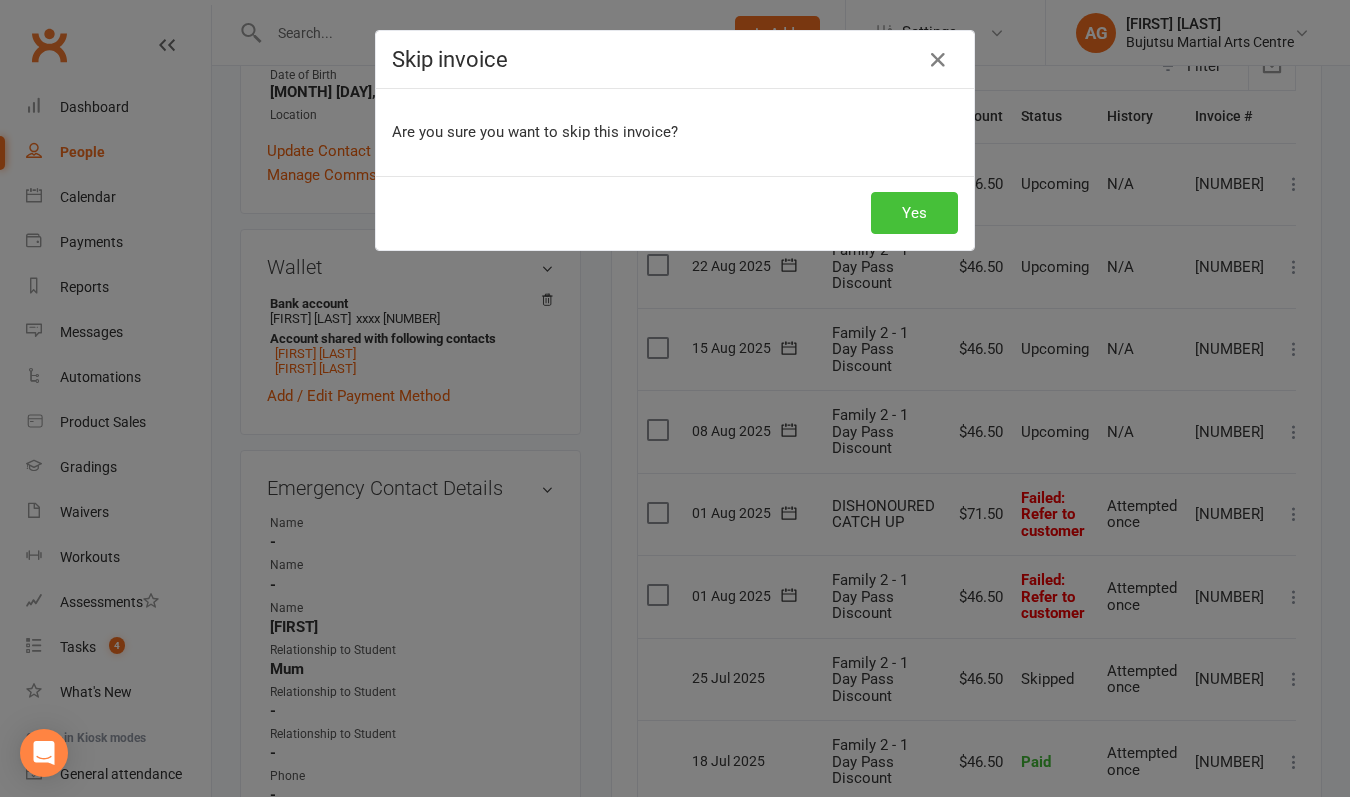 click on "Yes" at bounding box center (914, 213) 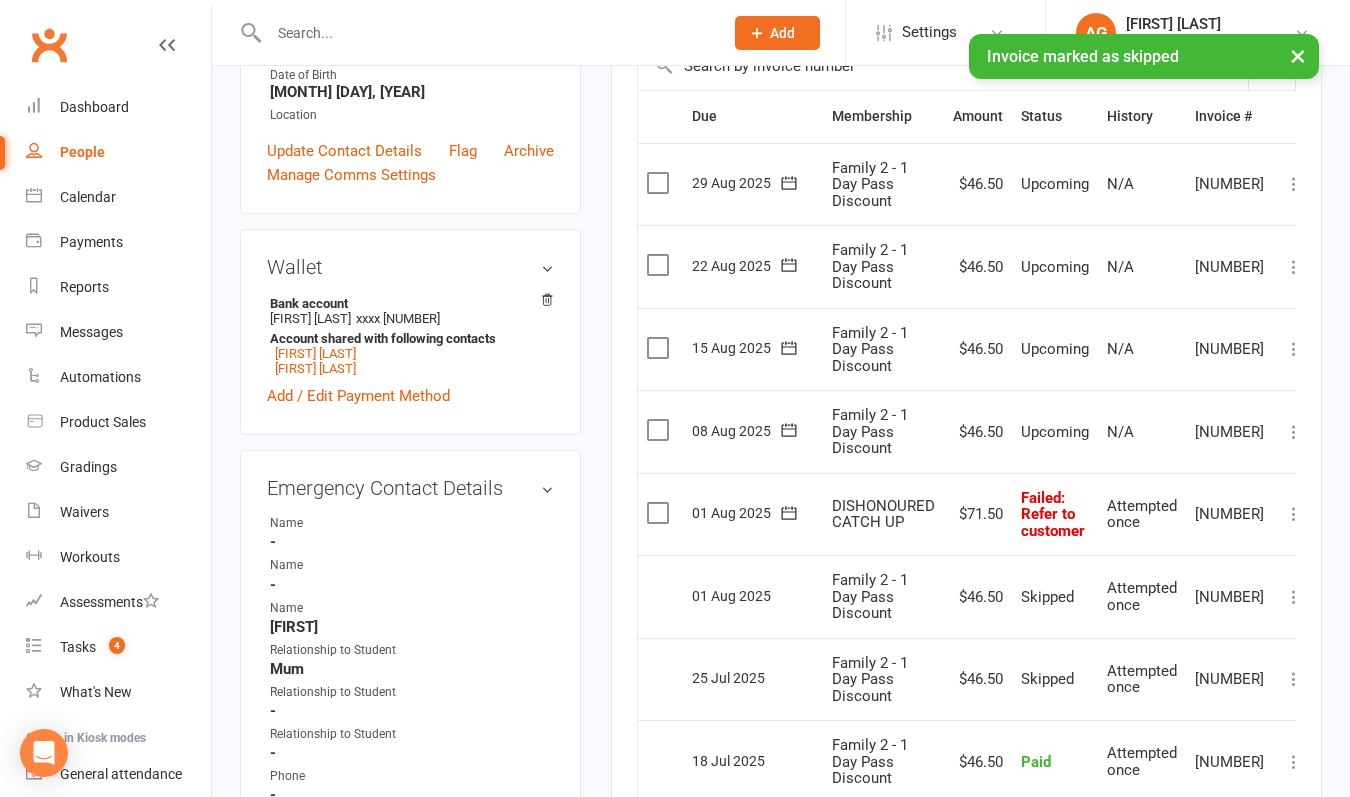 click at bounding box center (1294, 514) 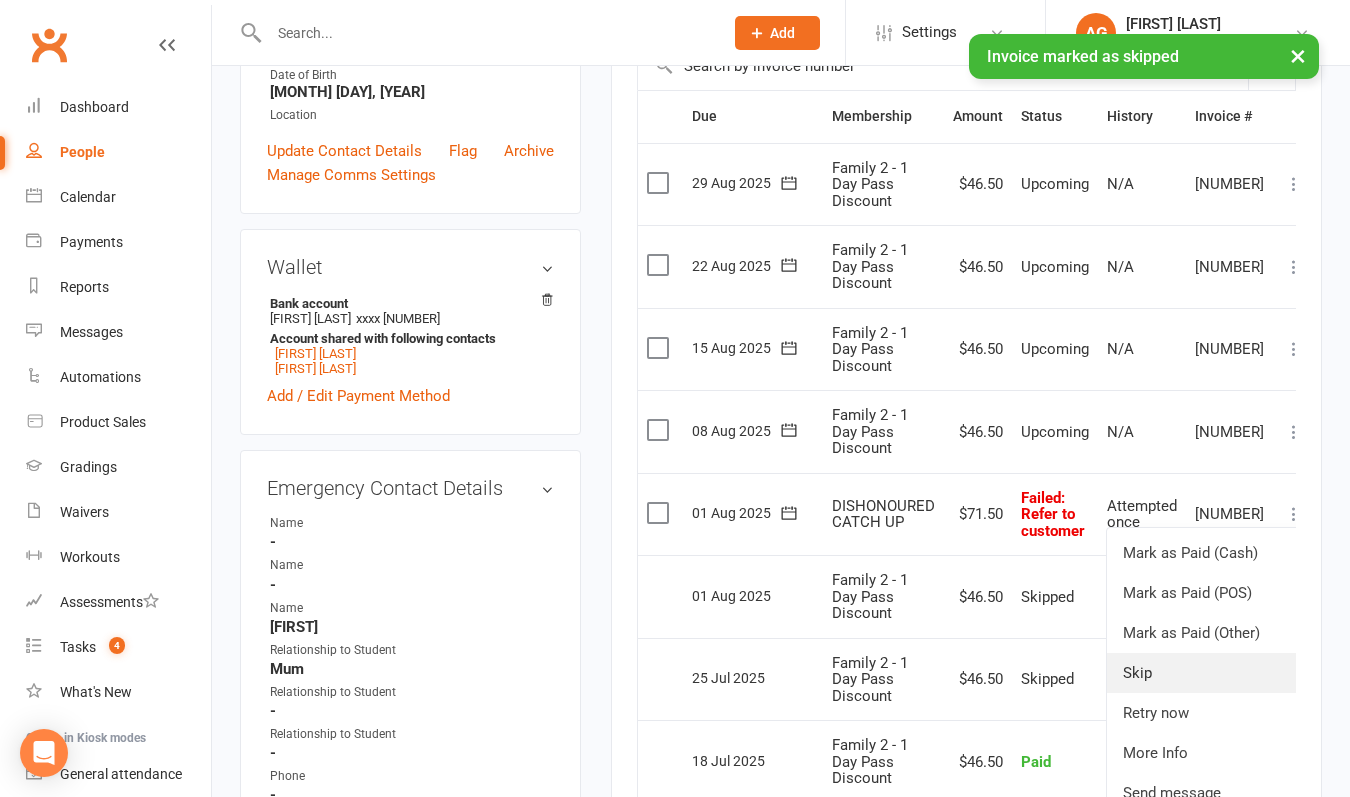 click on "Skip" at bounding box center (1206, 673) 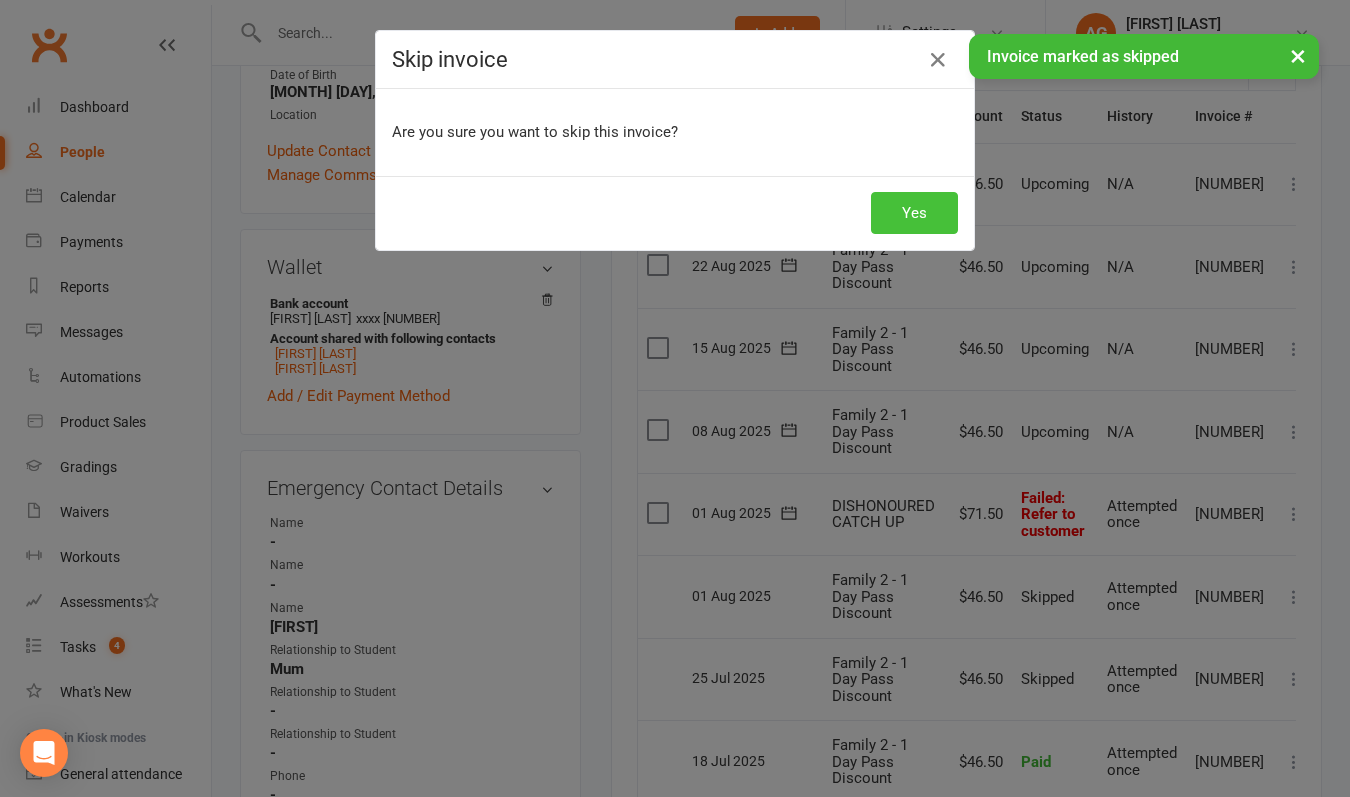 click on "Yes" at bounding box center (914, 213) 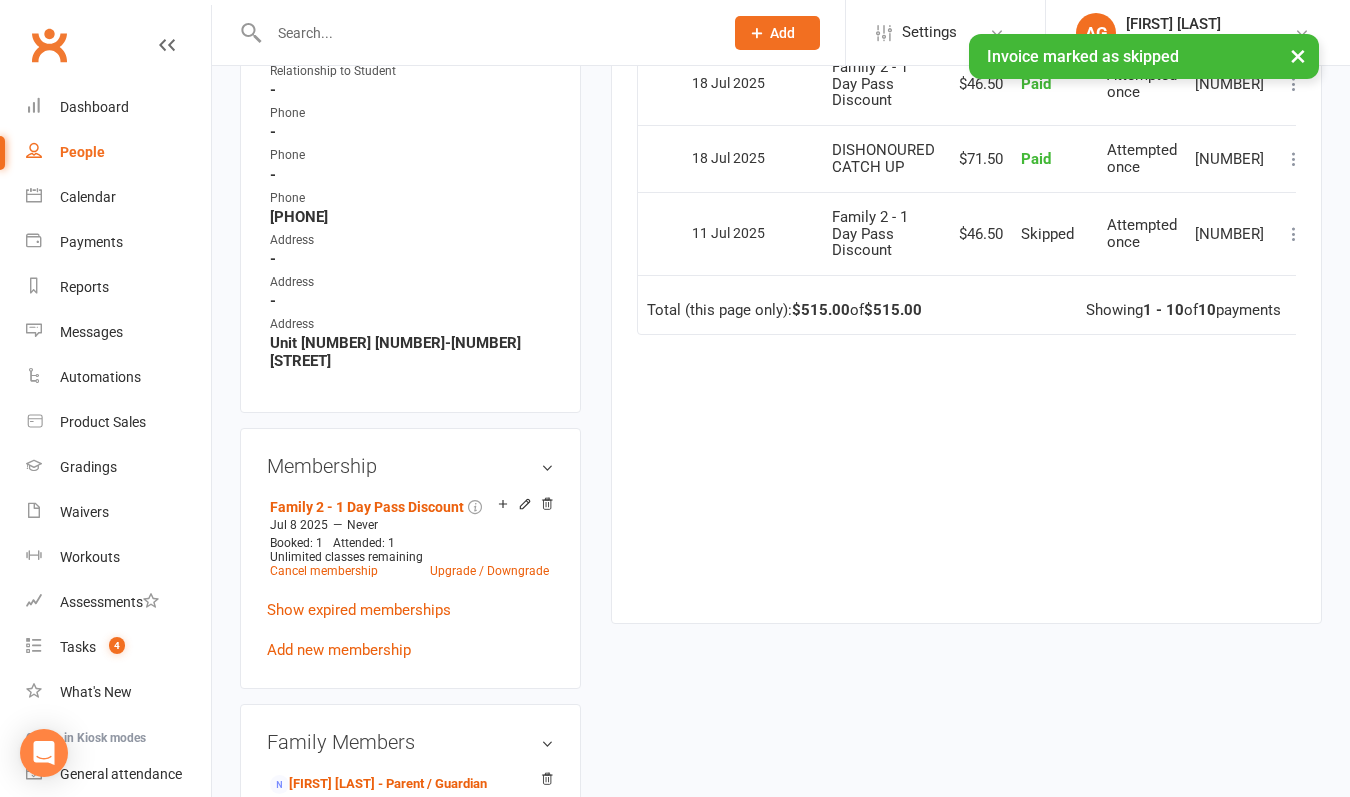 scroll, scrollTop: 1154, scrollLeft: 0, axis: vertical 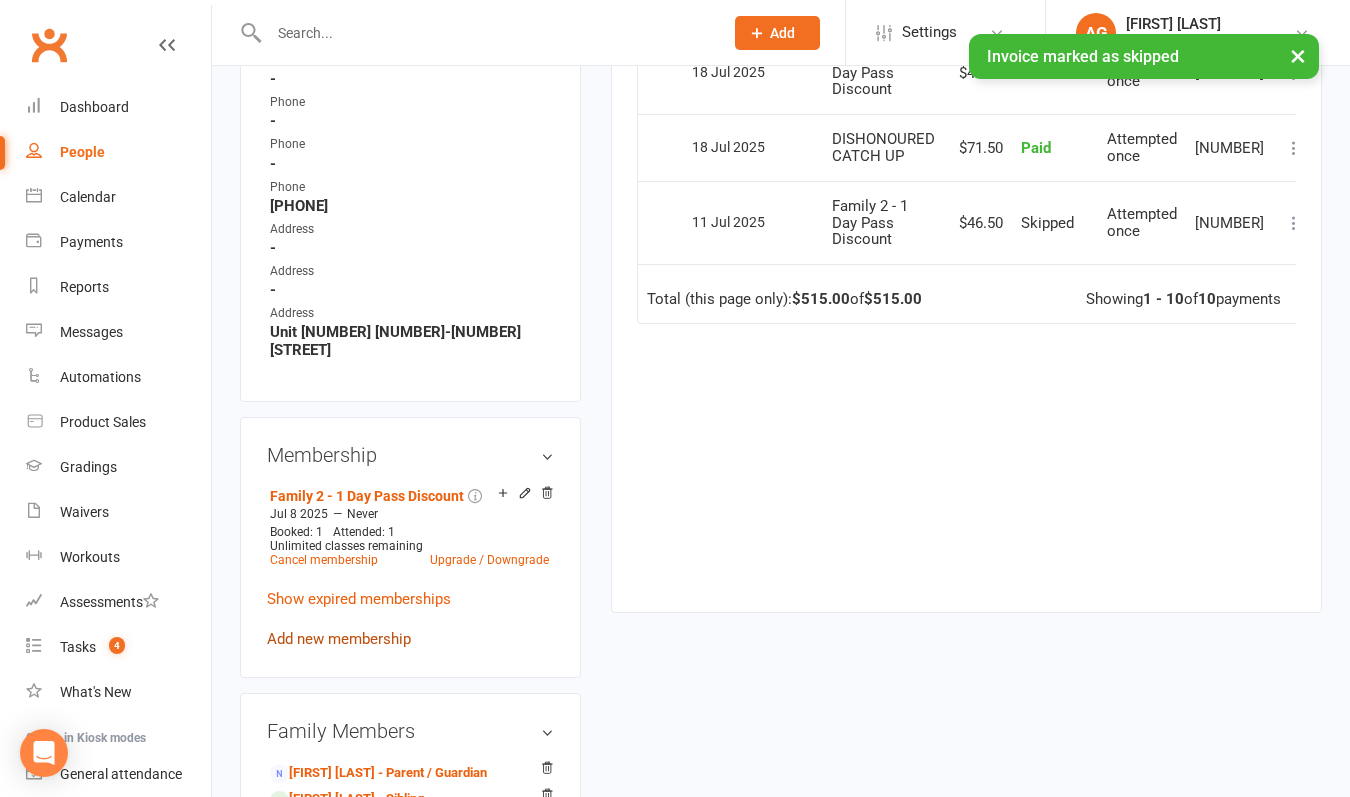 click on "Add new membership" at bounding box center (339, 639) 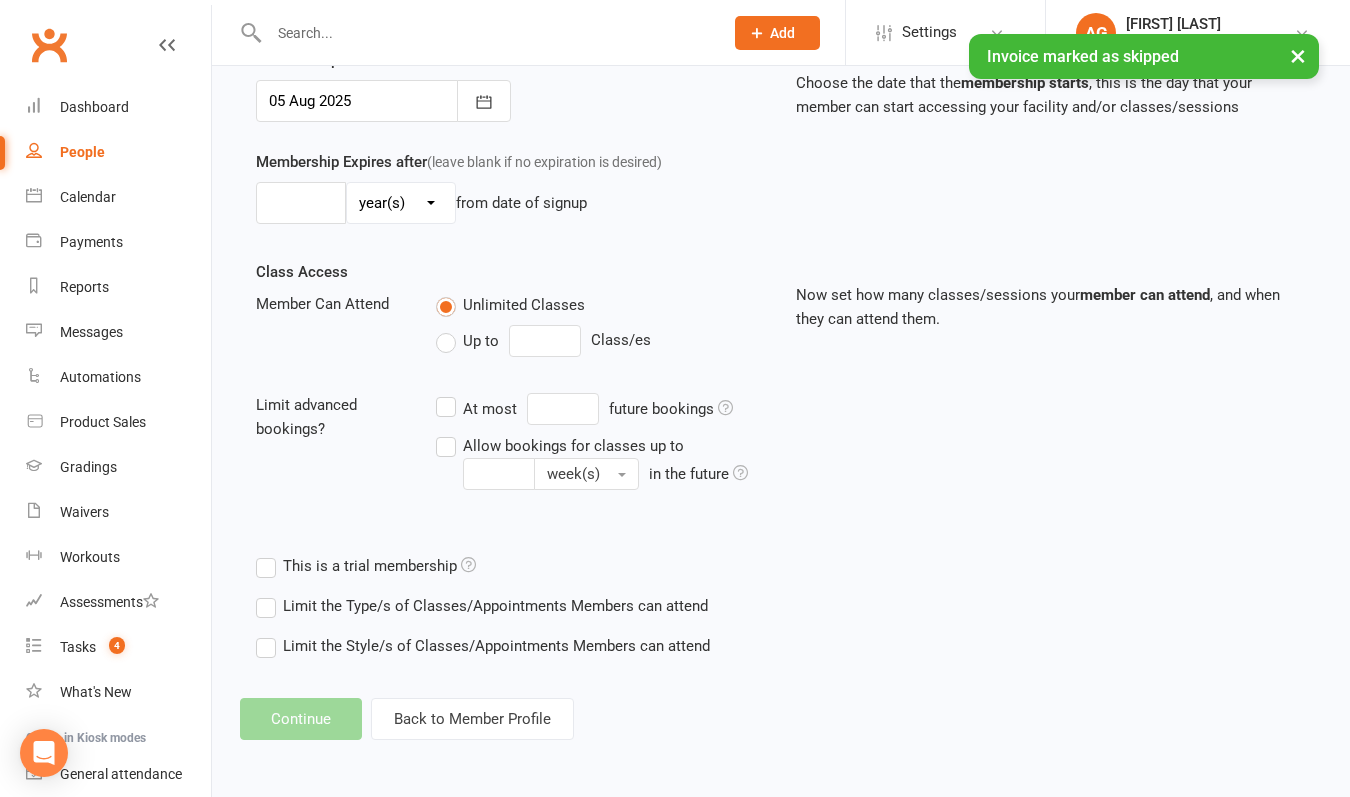scroll, scrollTop: 0, scrollLeft: 0, axis: both 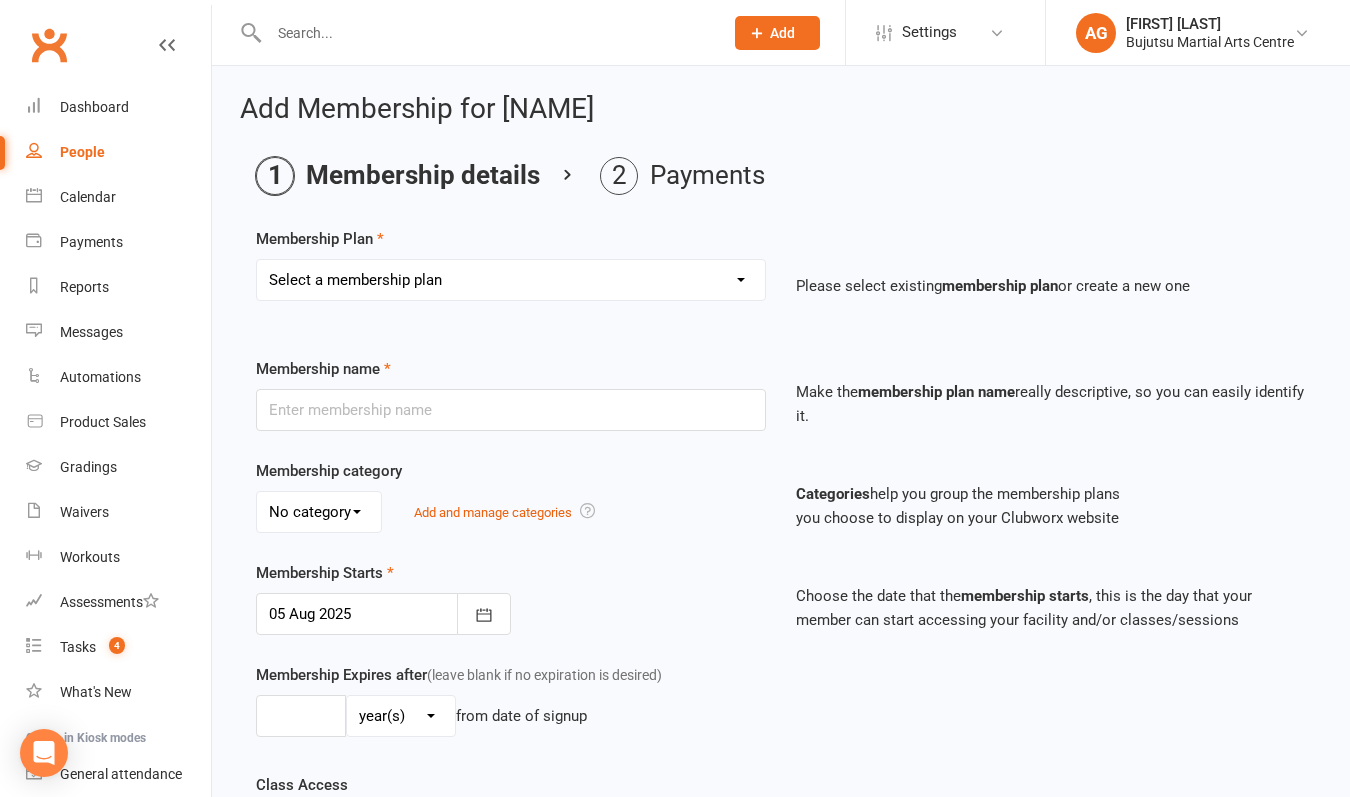 select on "25" 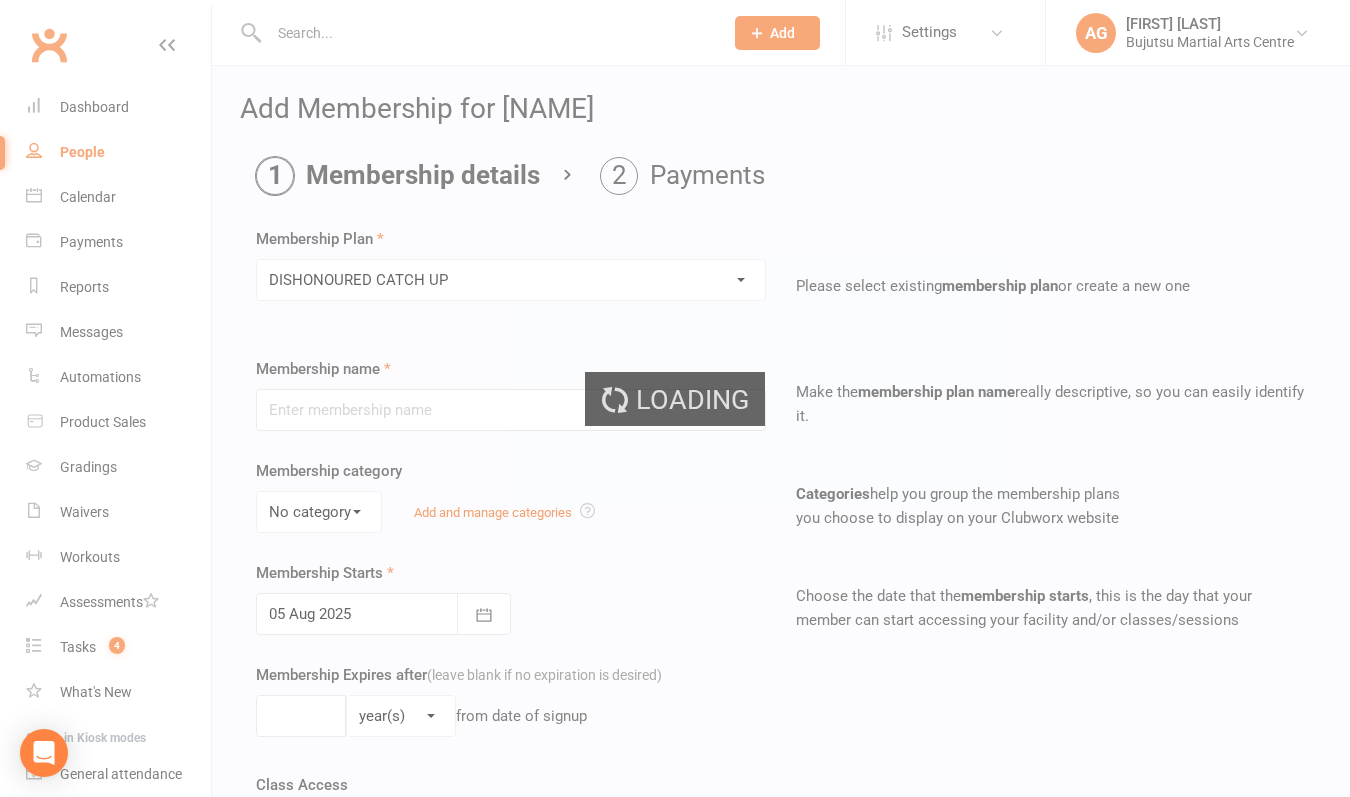 type on "DISHONOURED CATCH UP" 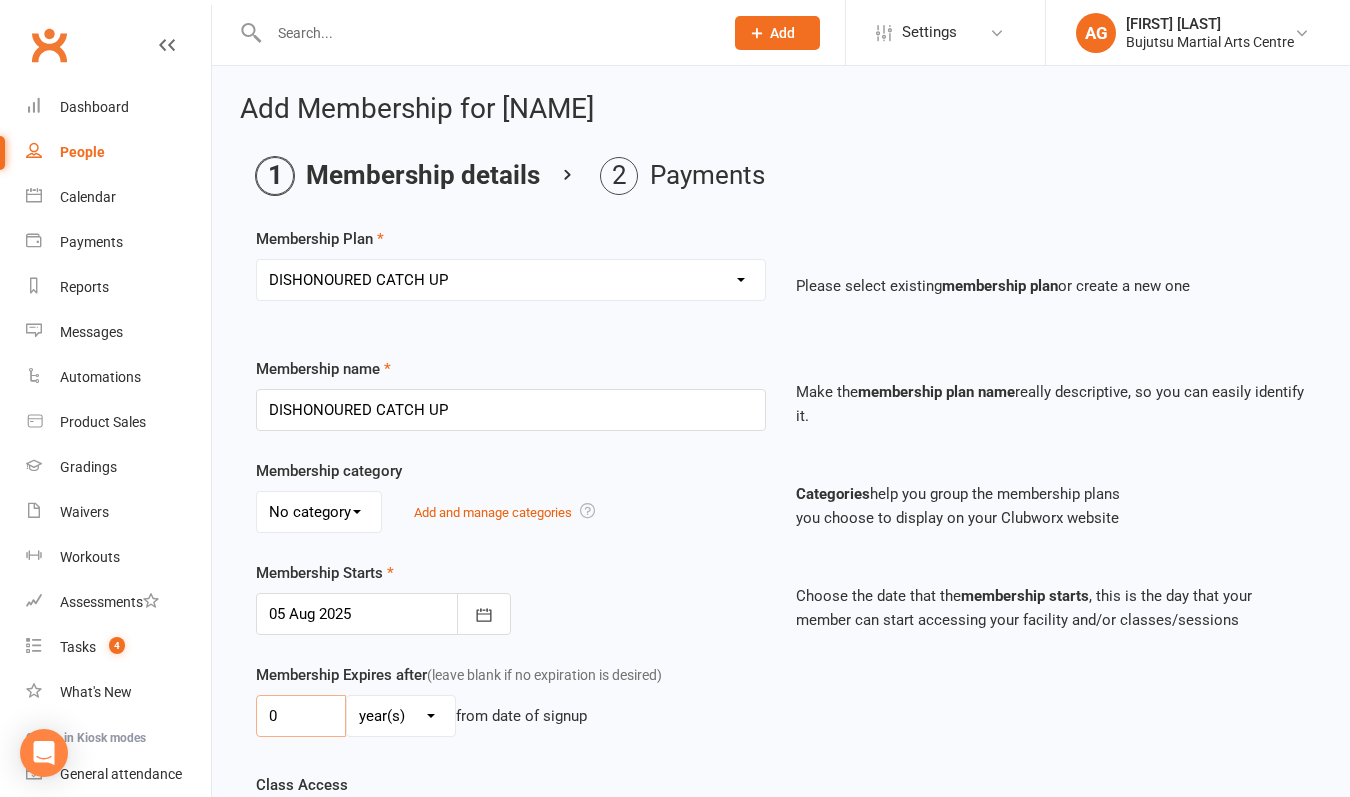 click on "0" at bounding box center [301, 716] 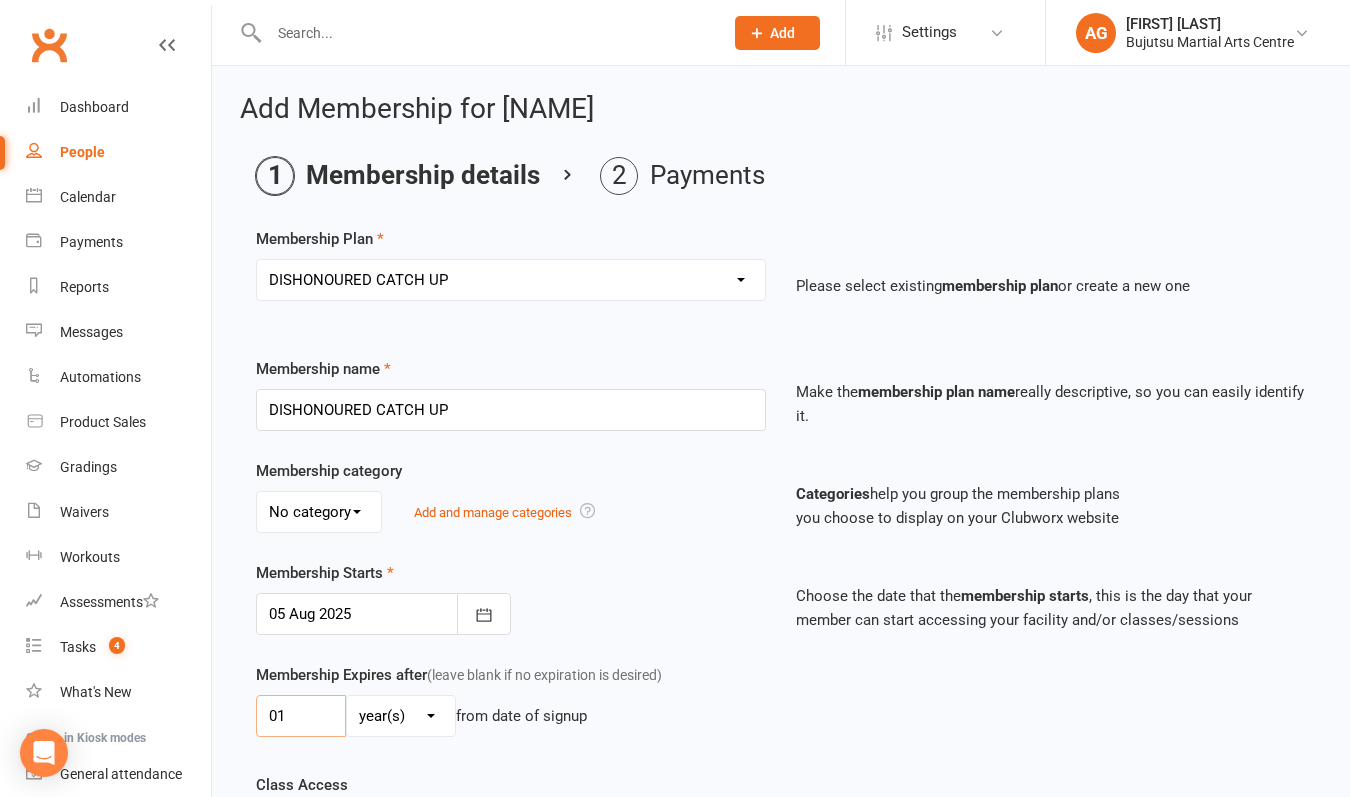 type on "01" 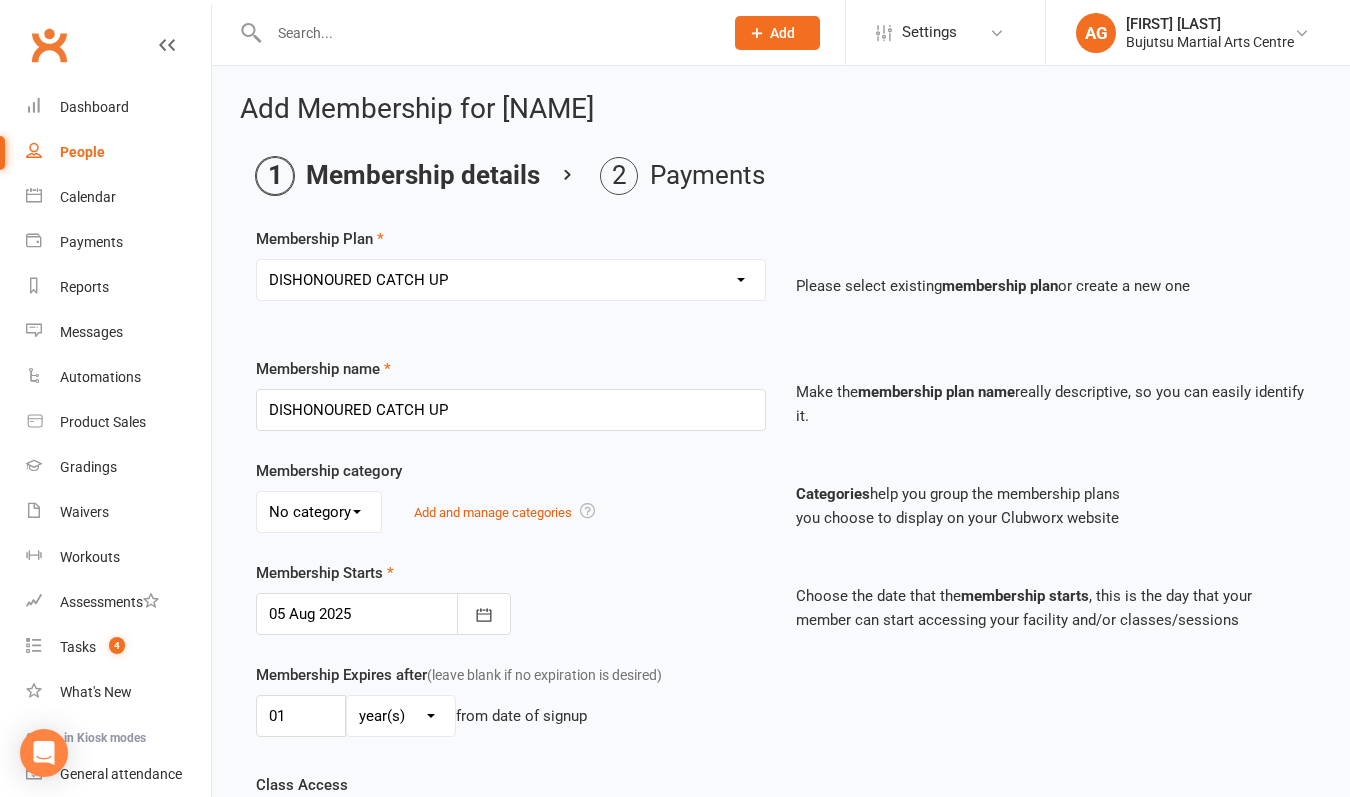 select on "1" 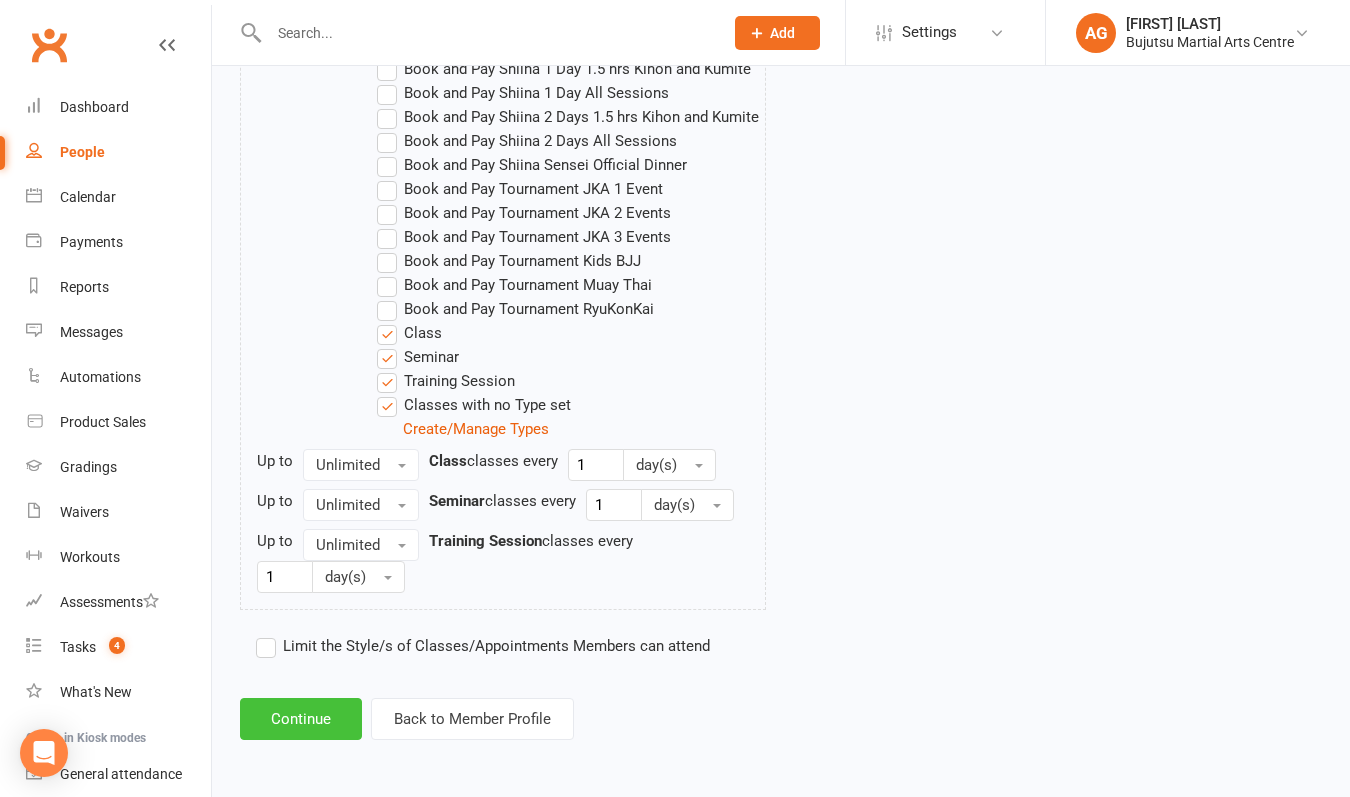 scroll, scrollTop: 1891, scrollLeft: 0, axis: vertical 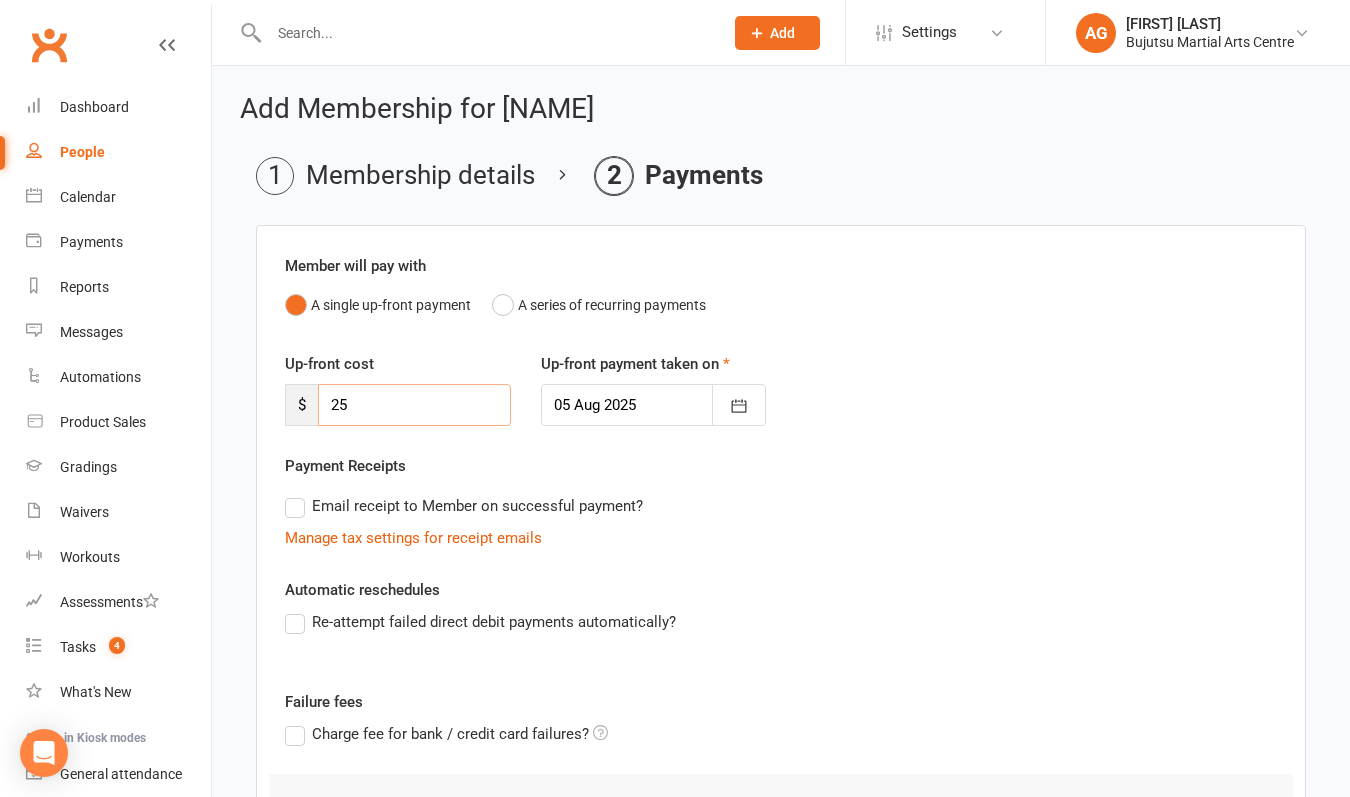drag, startPoint x: 379, startPoint y: 405, endPoint x: 286, endPoint y: 405, distance: 93 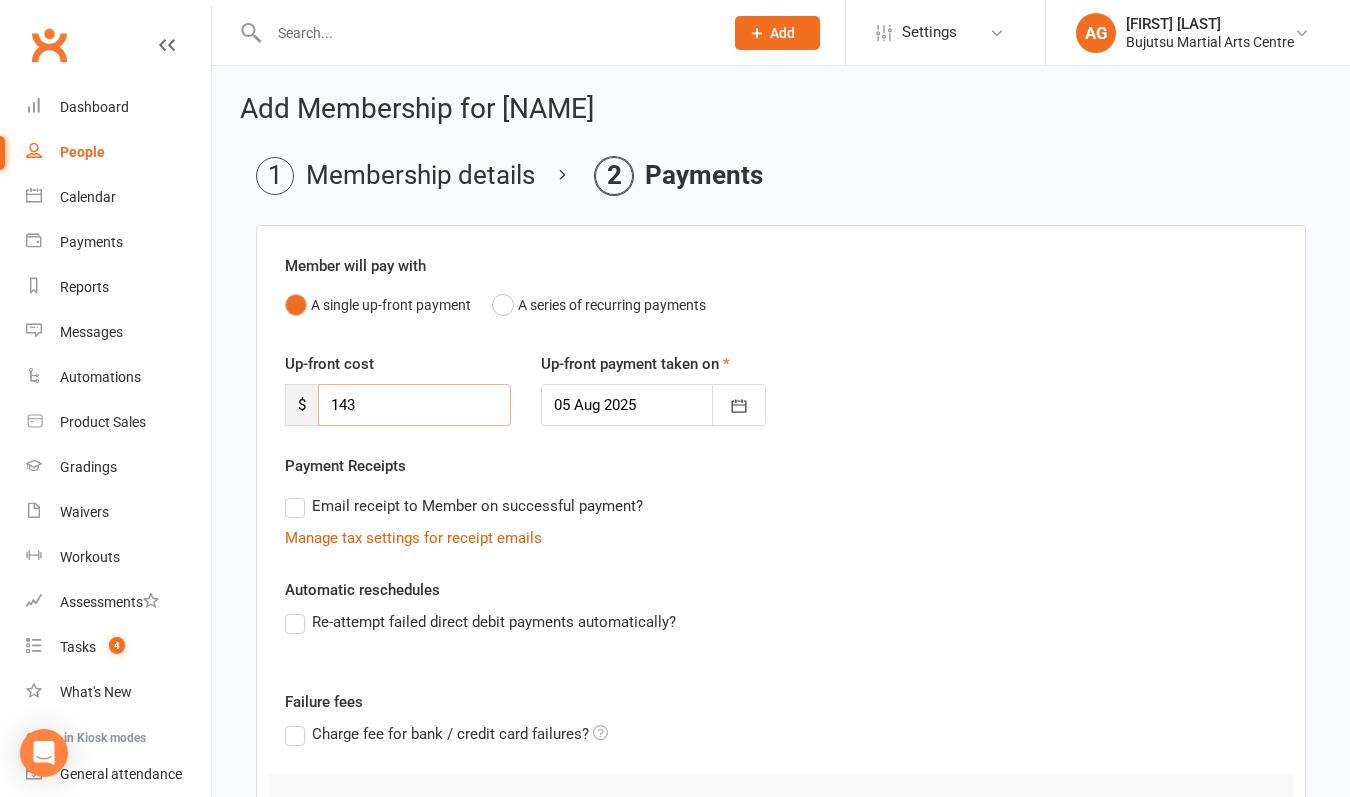 type on "143" 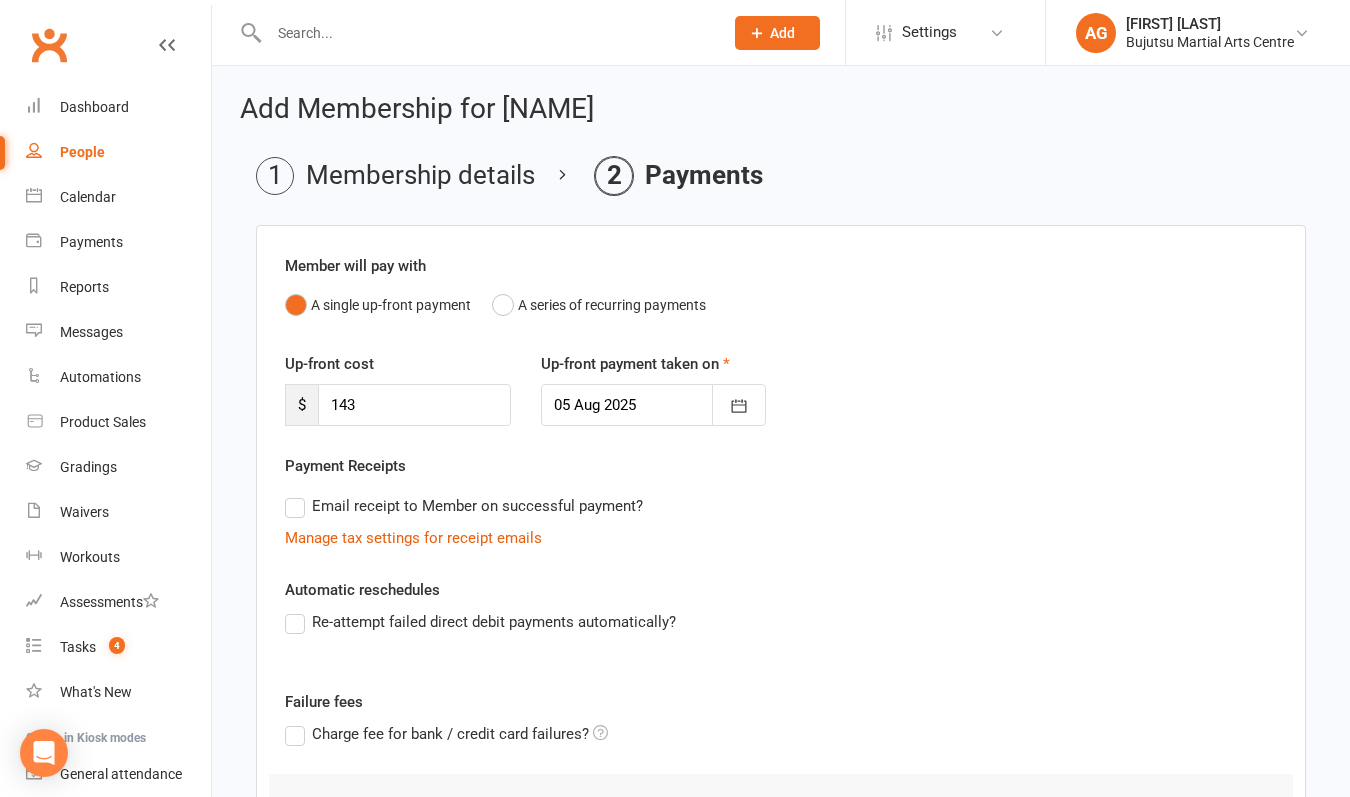 click at bounding box center [654, 405] 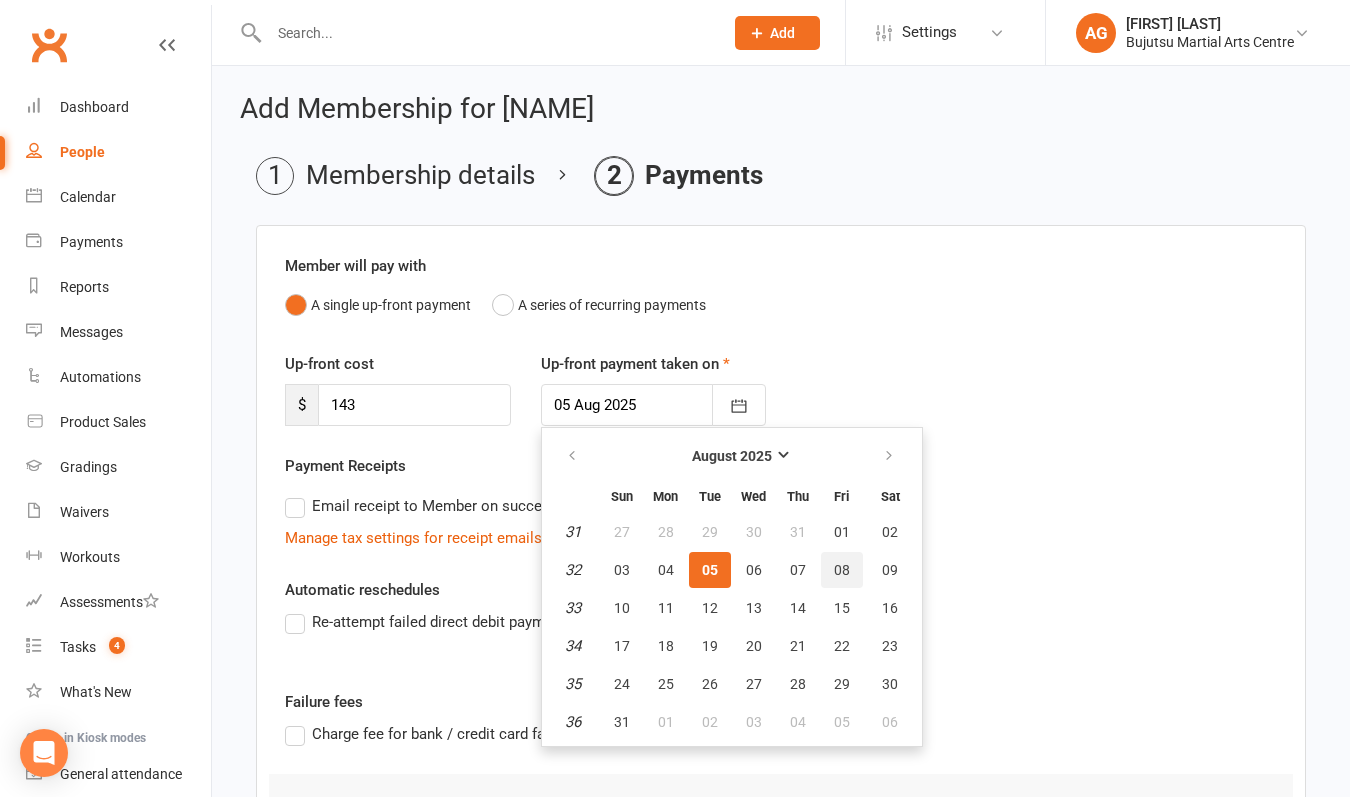 click on "08" at bounding box center (842, 570) 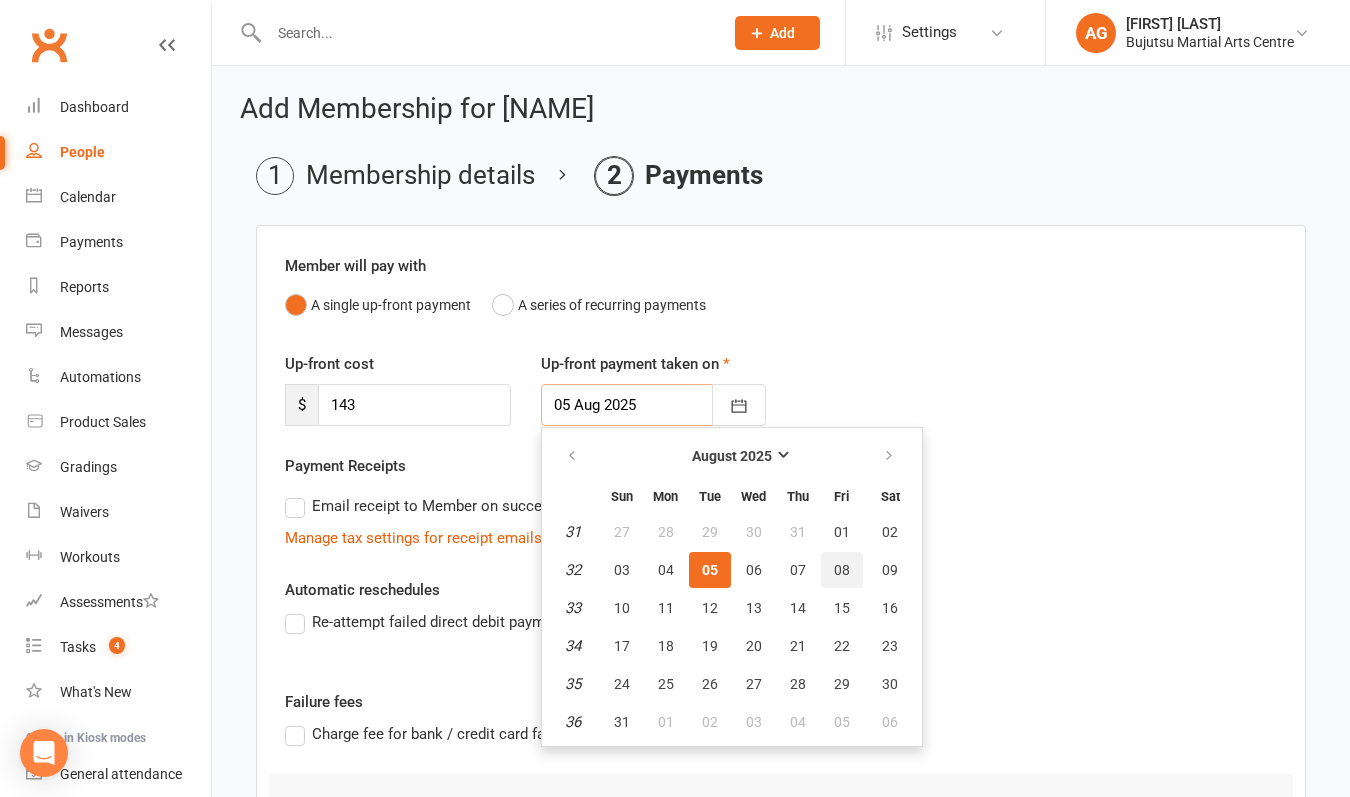 type on "08 Aug 2025" 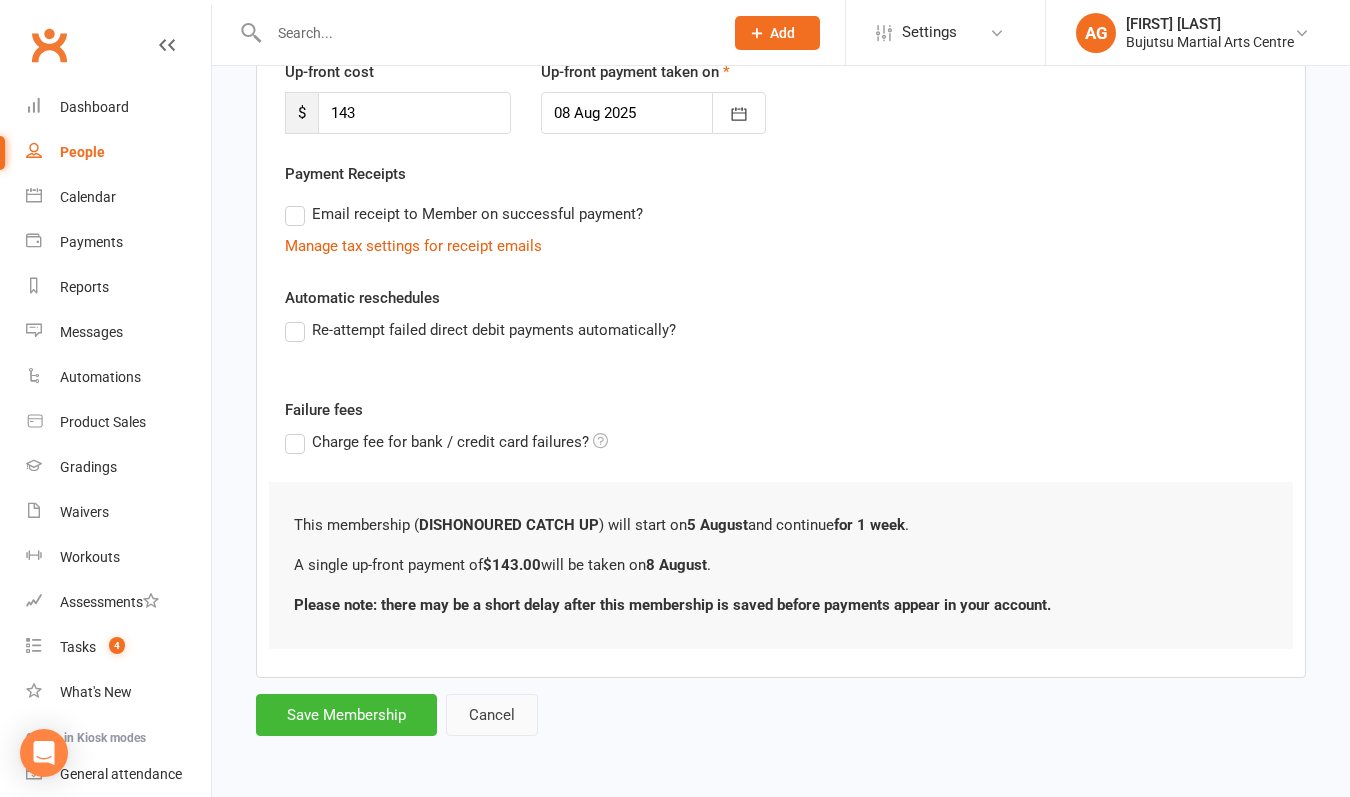scroll, scrollTop: 308, scrollLeft: 0, axis: vertical 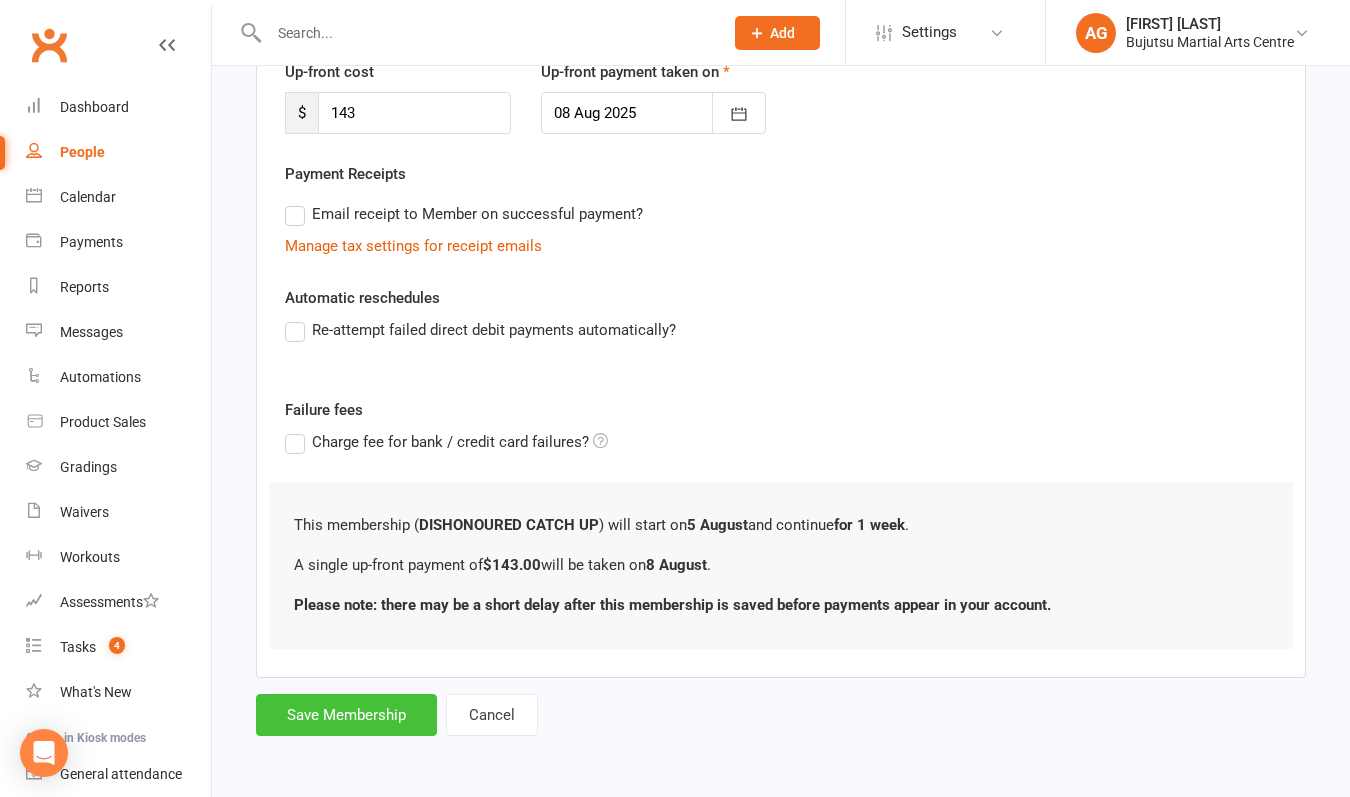 click on "Save Membership" at bounding box center (346, 715) 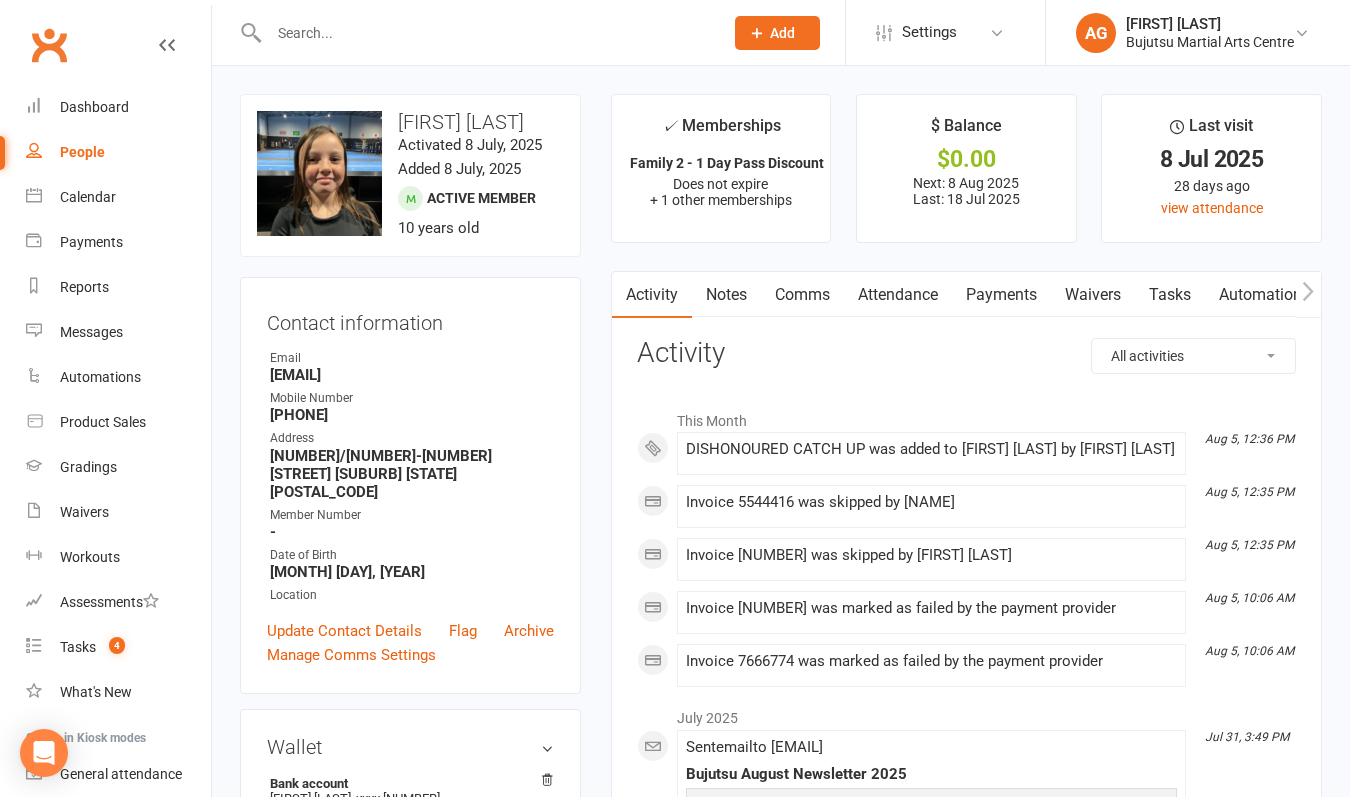 scroll, scrollTop: 0, scrollLeft: 0, axis: both 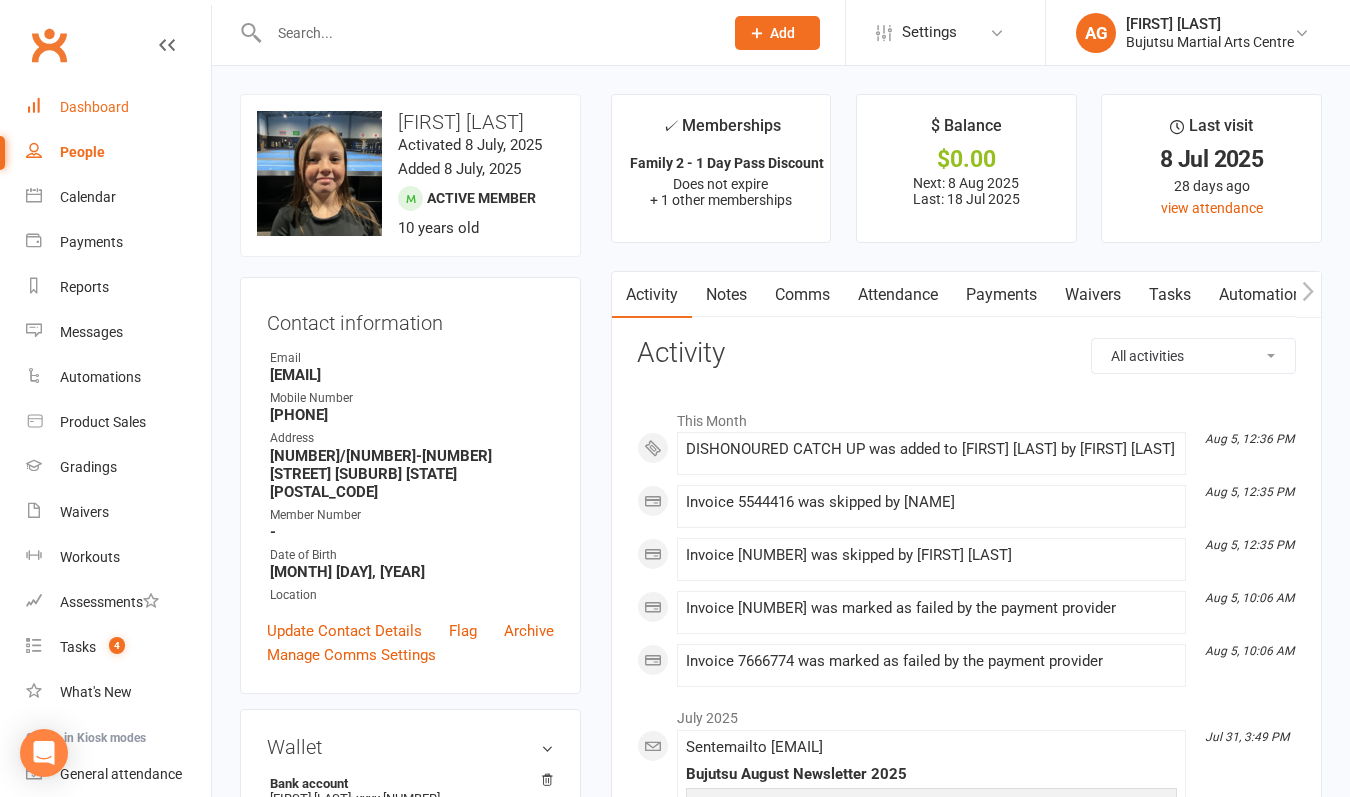 click on "Dashboard" at bounding box center (118, 107) 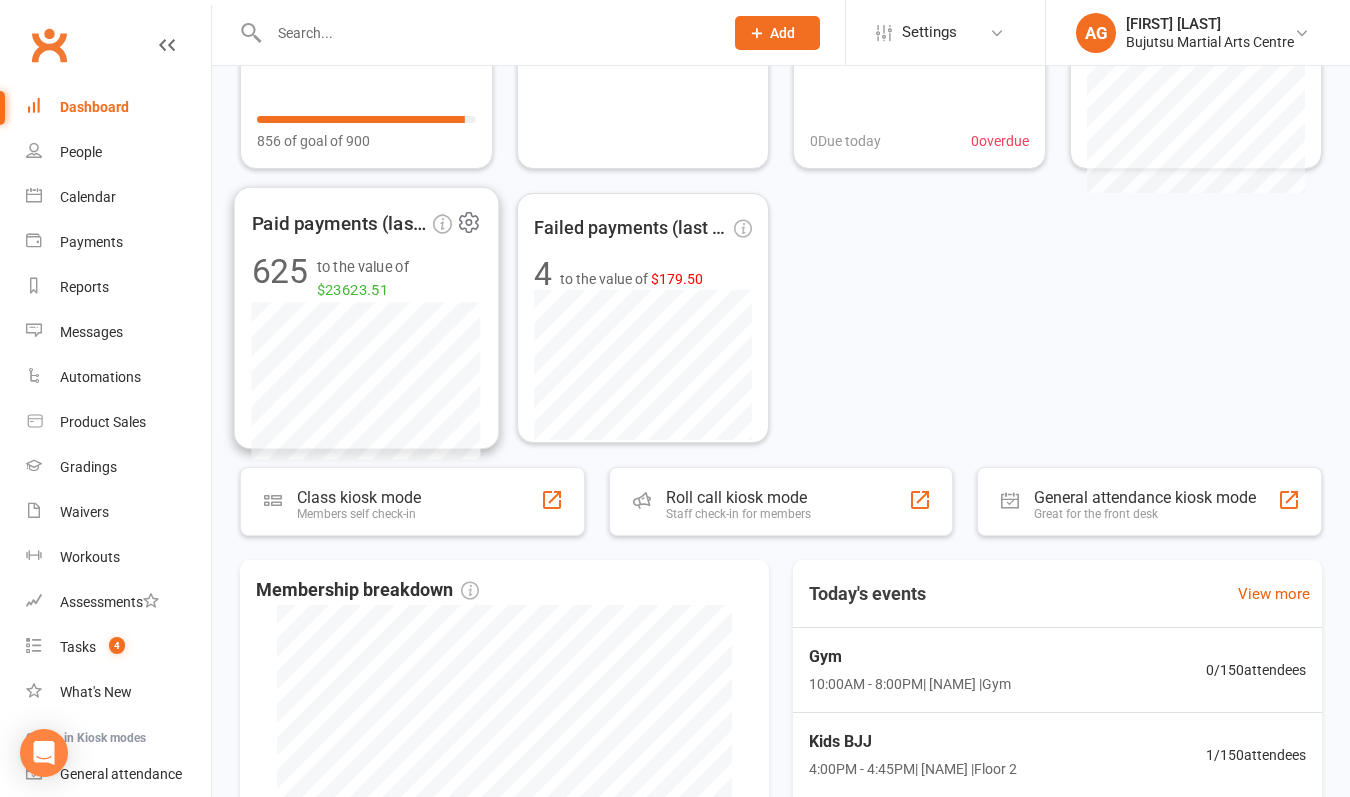 scroll, scrollTop: 244, scrollLeft: 0, axis: vertical 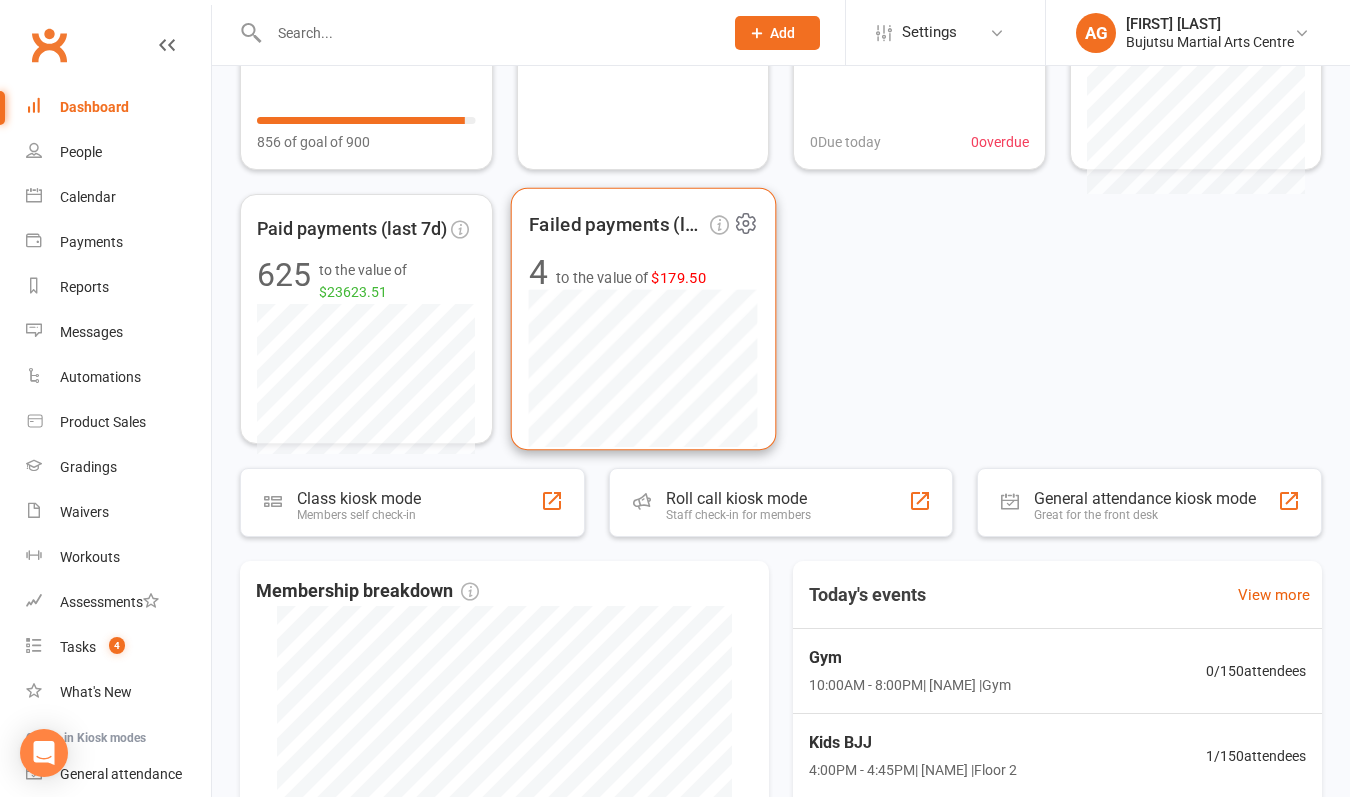 click on "$179.50" at bounding box center (678, 277) 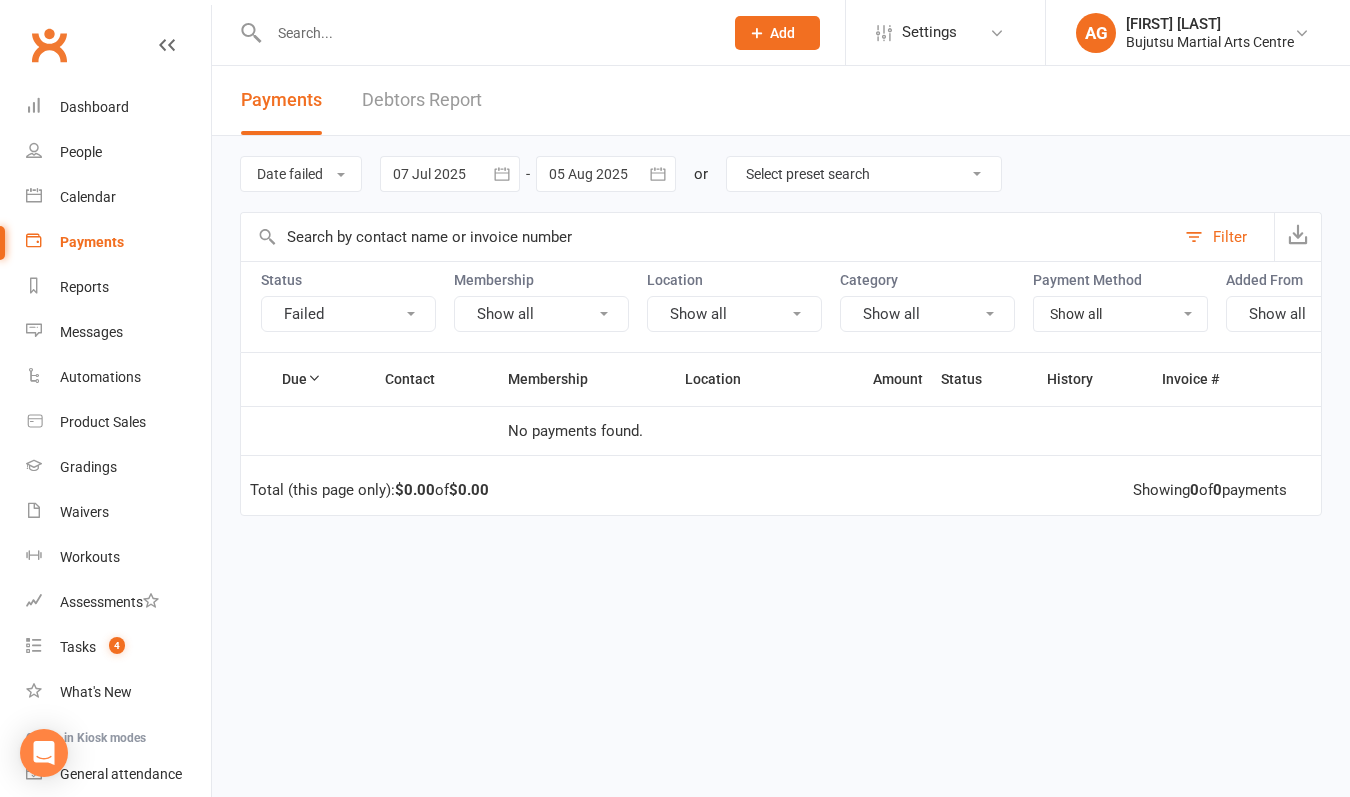 click at bounding box center (486, 33) 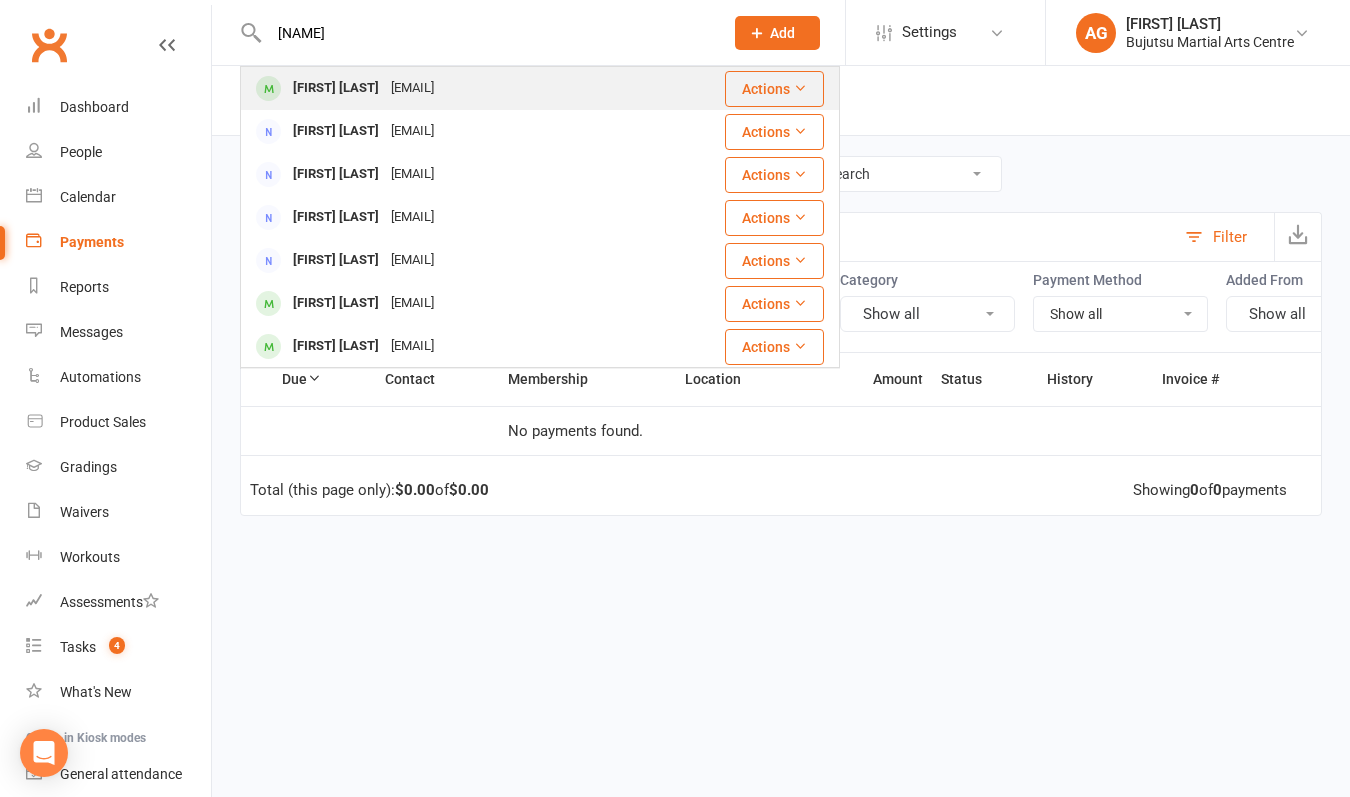 type on "[NAME]" 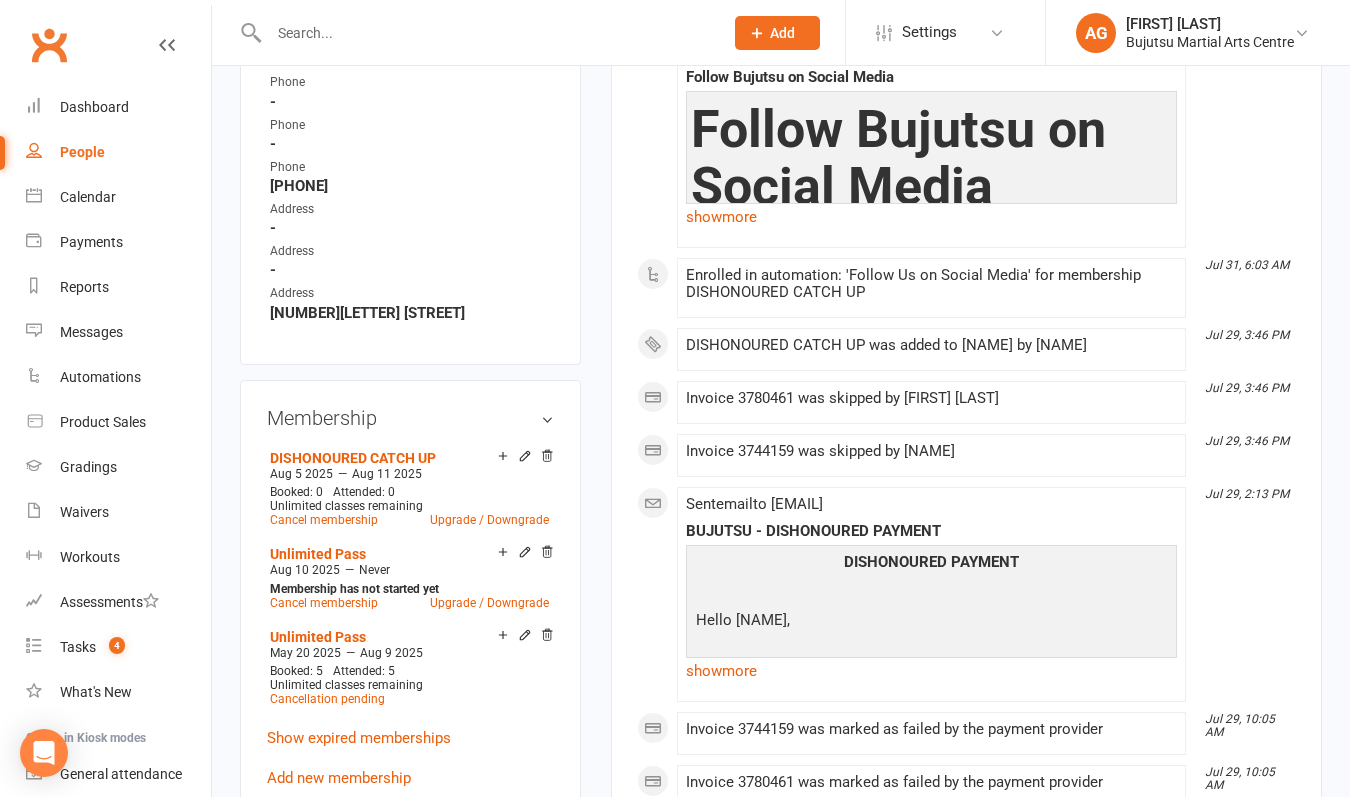 scroll, scrollTop: 1242, scrollLeft: 0, axis: vertical 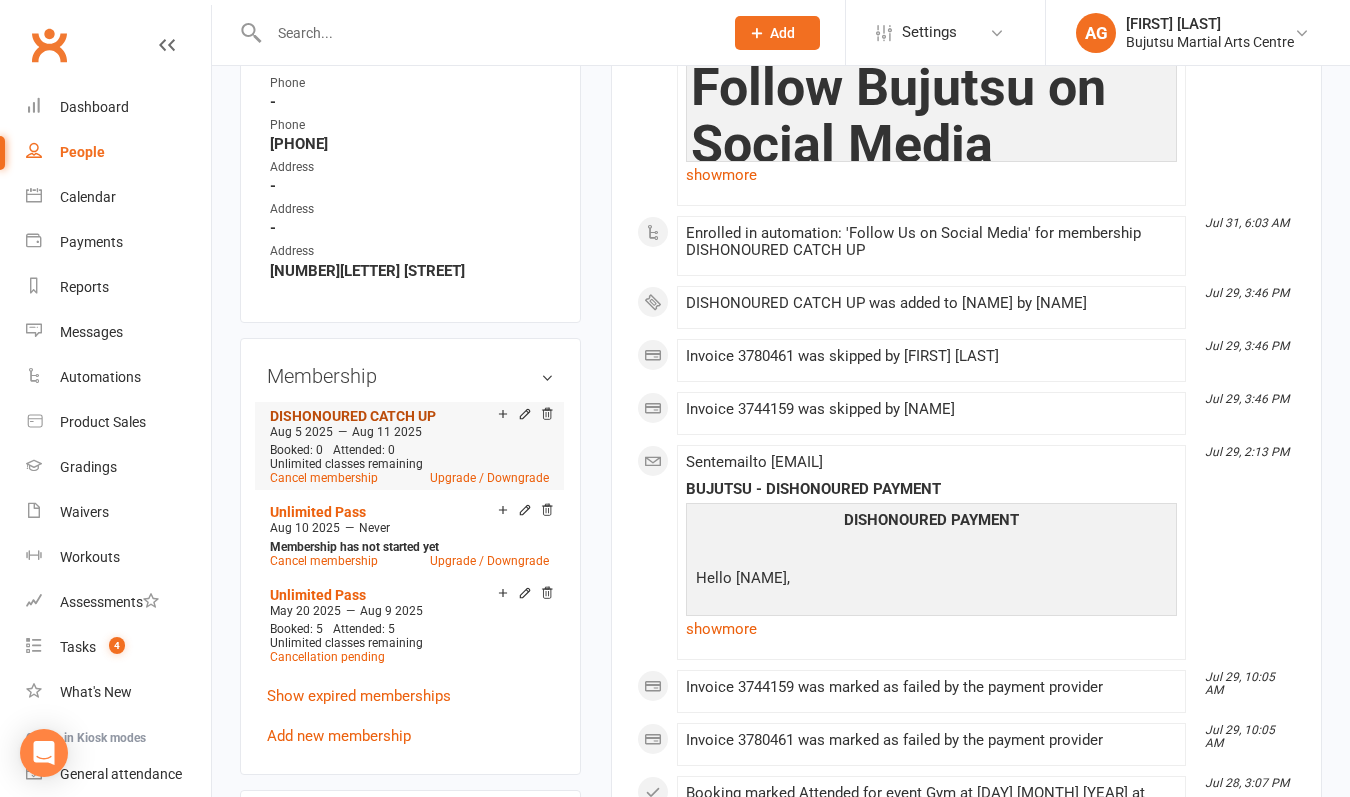 click on "DISHONOURED CATCH UP" at bounding box center (353, 416) 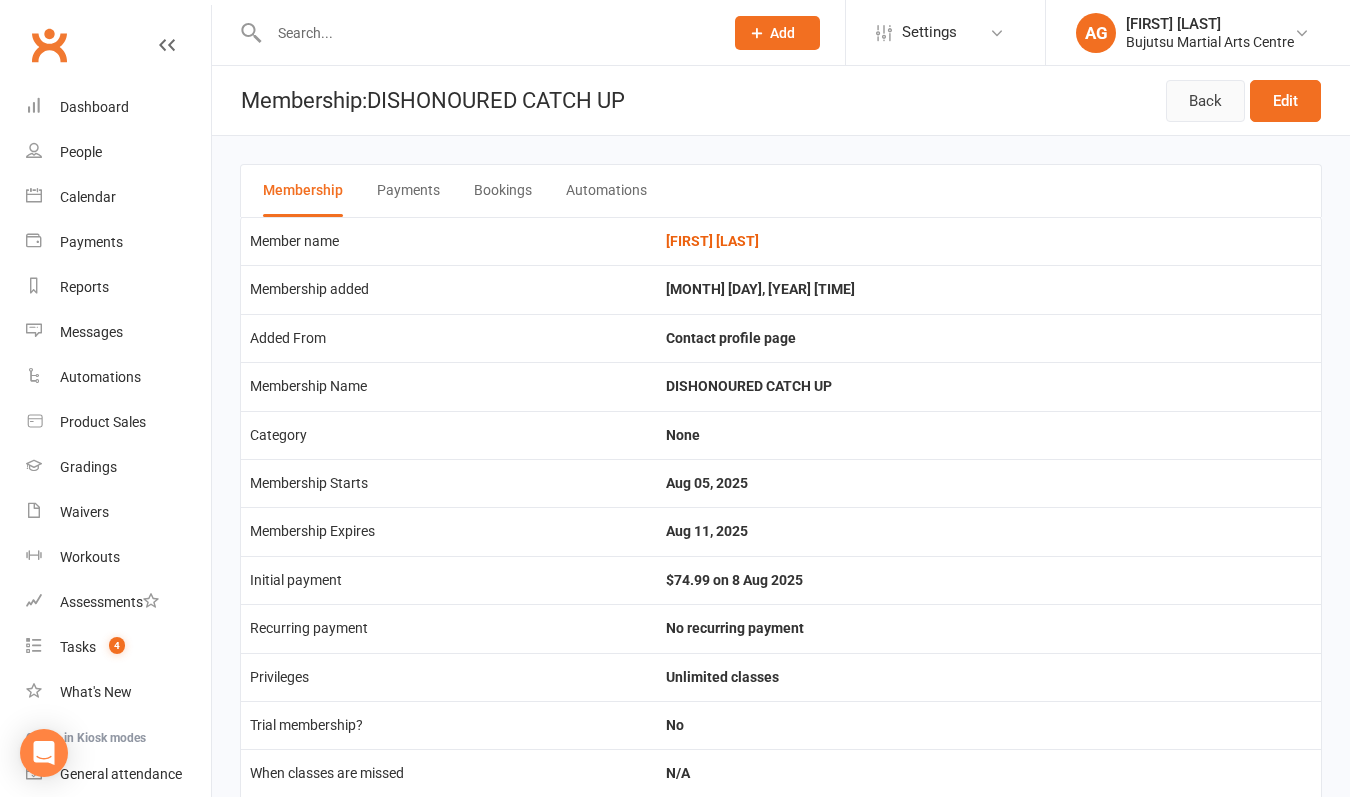 scroll, scrollTop: 0, scrollLeft: 0, axis: both 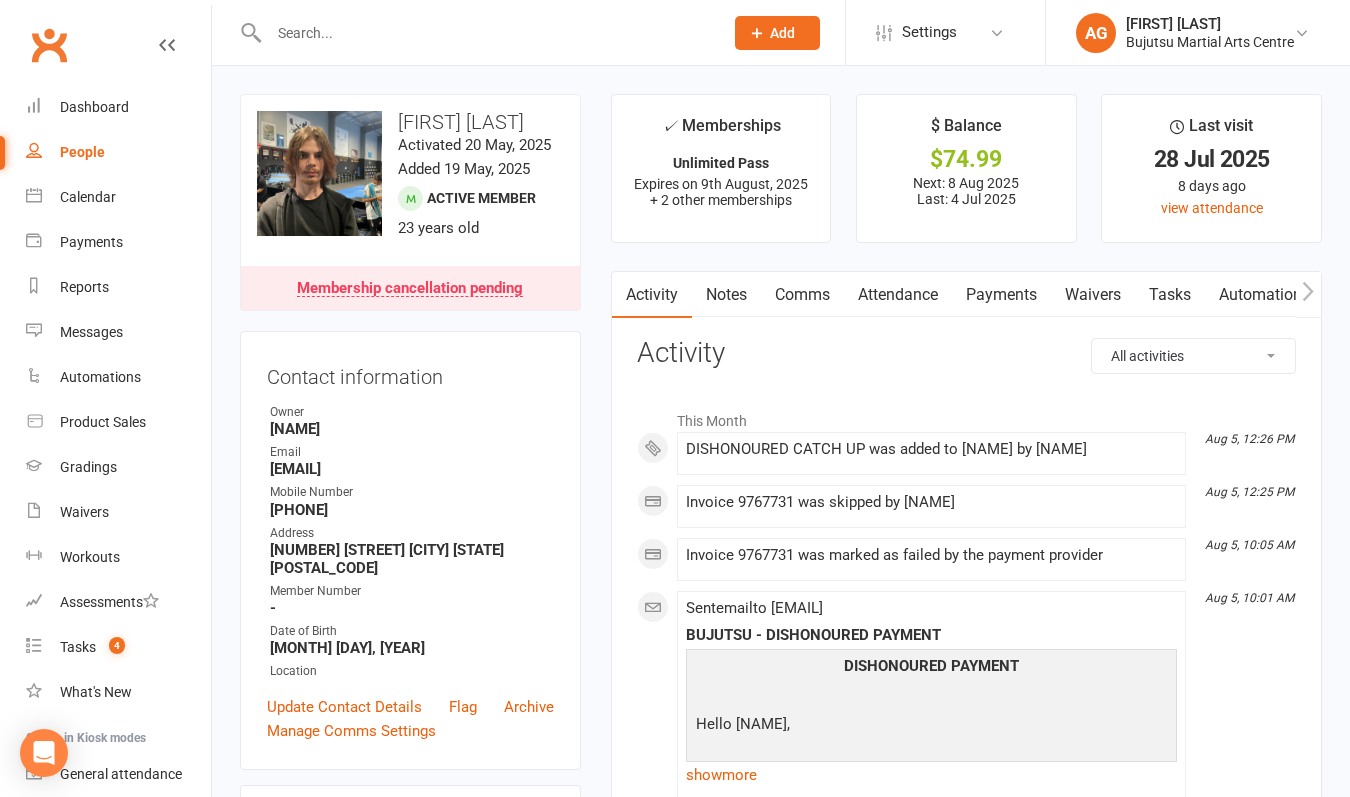 click at bounding box center [486, 33] 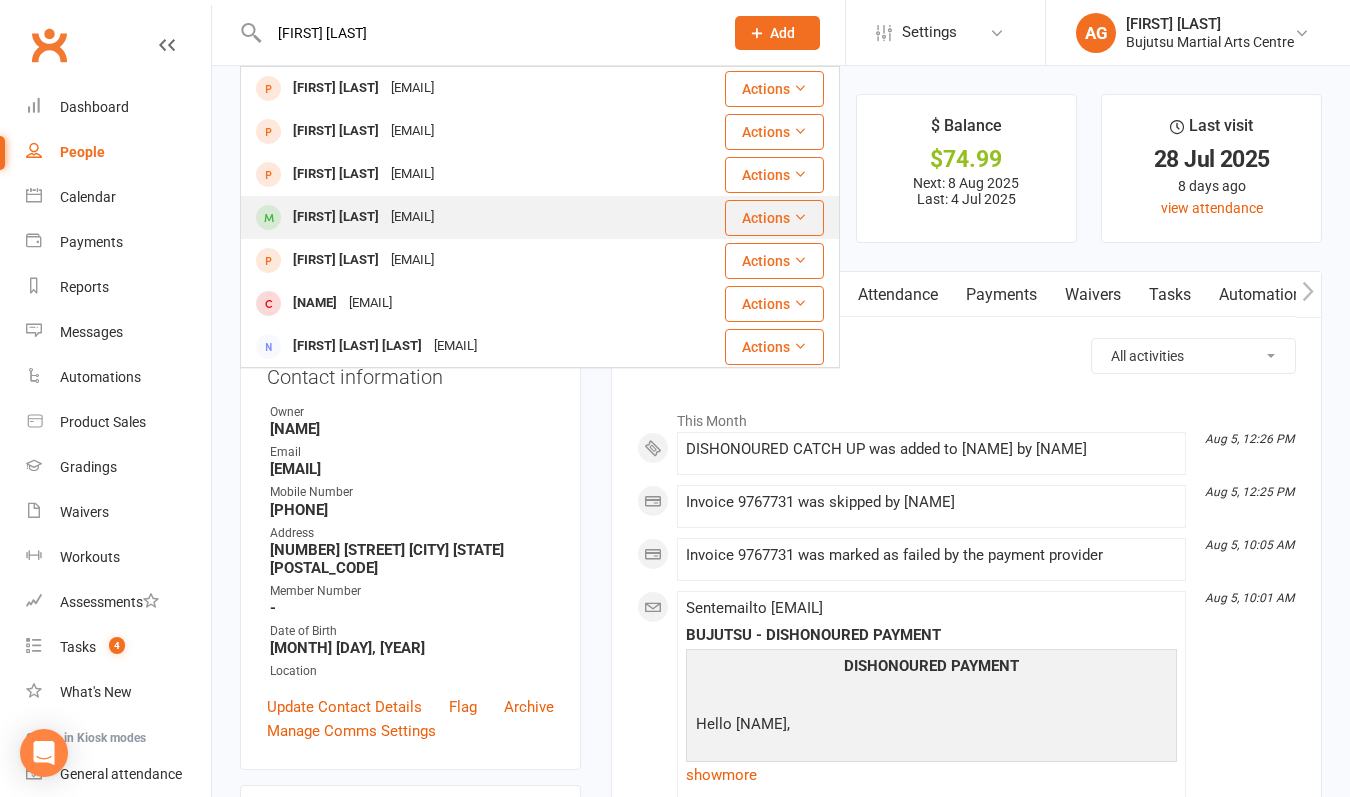 type on "[FIRST] [LAST]" 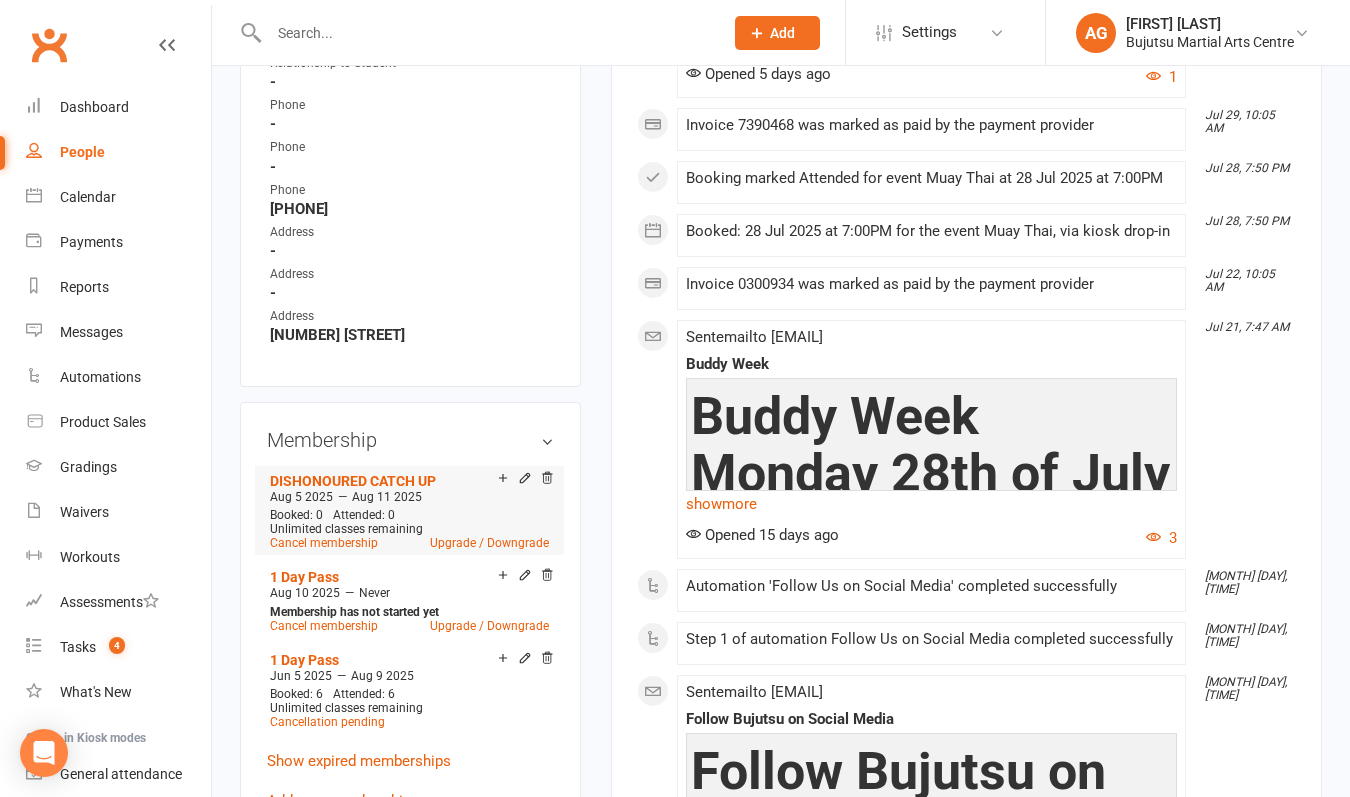scroll, scrollTop: 1142, scrollLeft: 0, axis: vertical 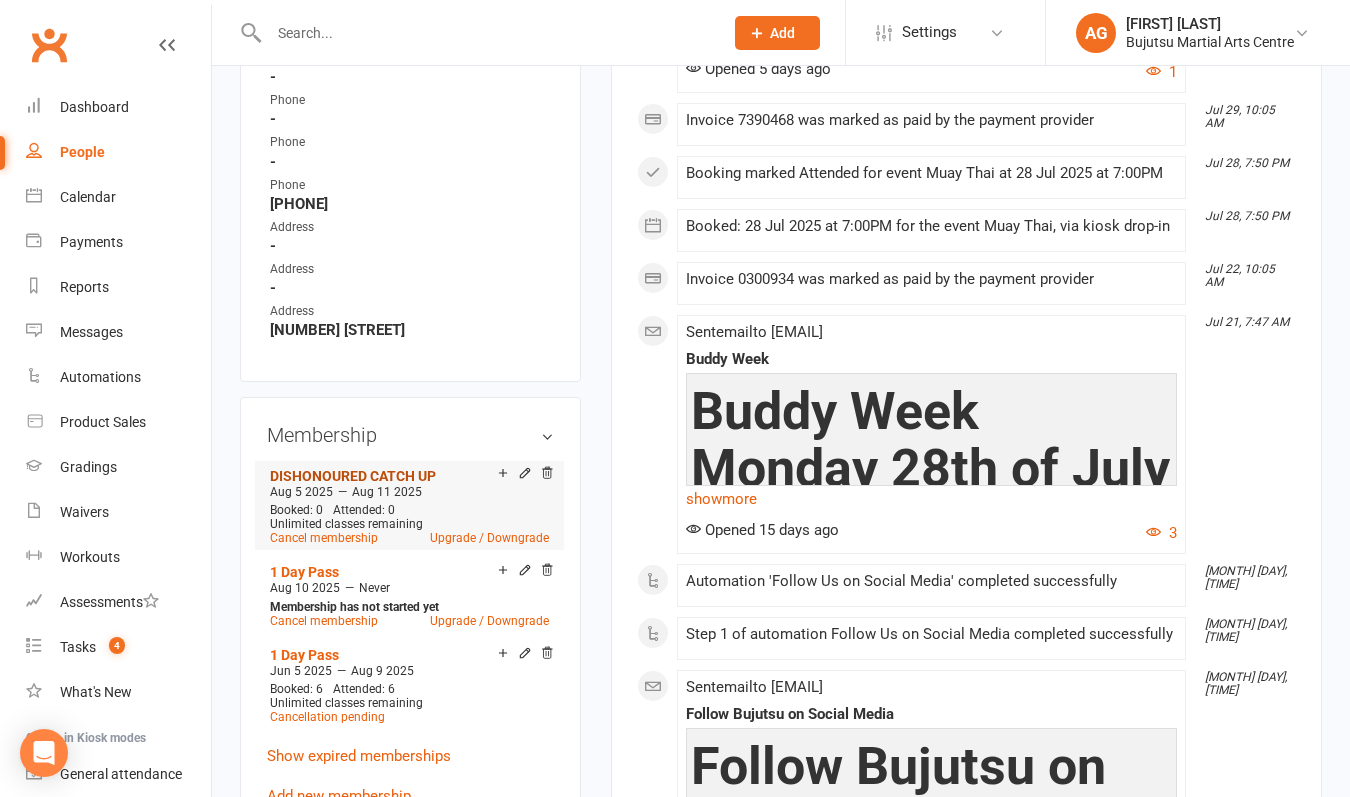 click on "DISHONOURED CATCH UP" at bounding box center (353, 476) 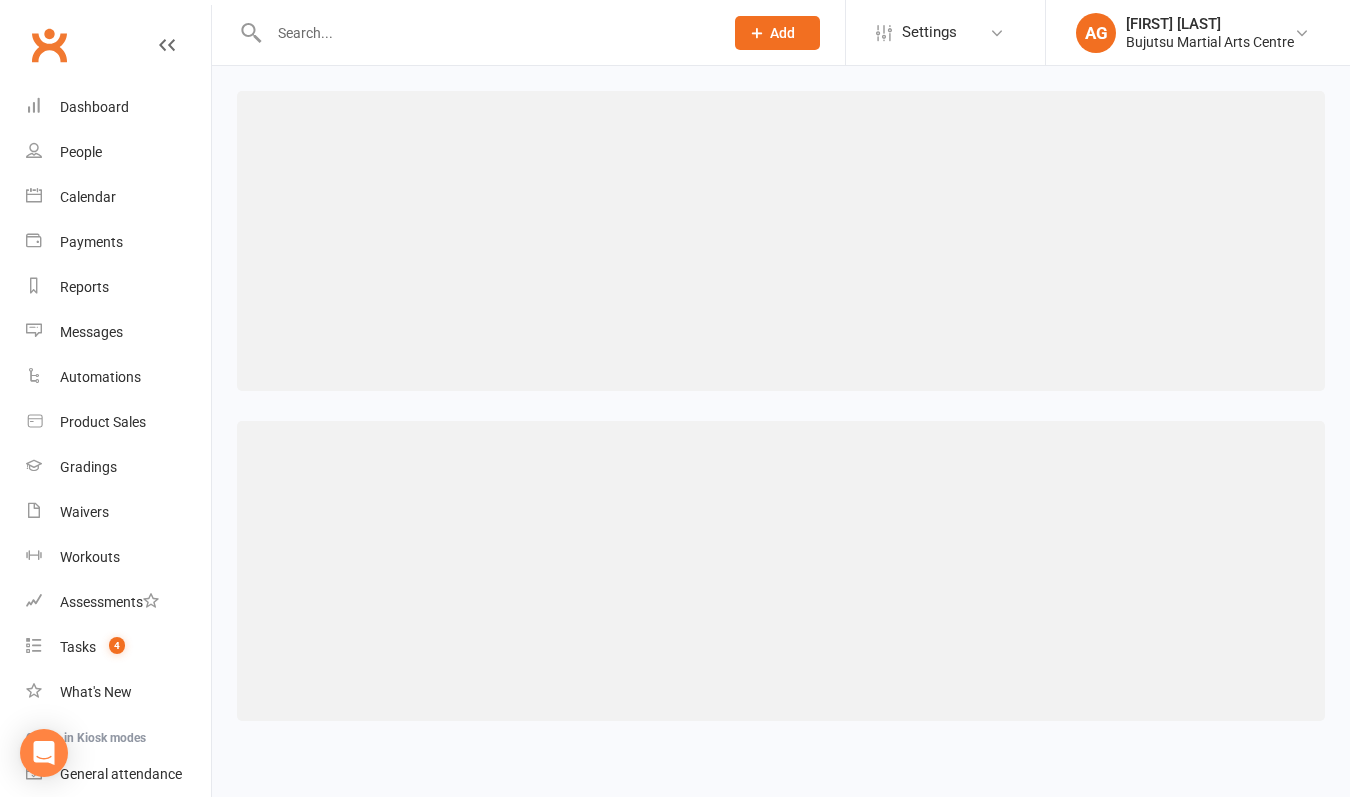 scroll, scrollTop: 0, scrollLeft: 0, axis: both 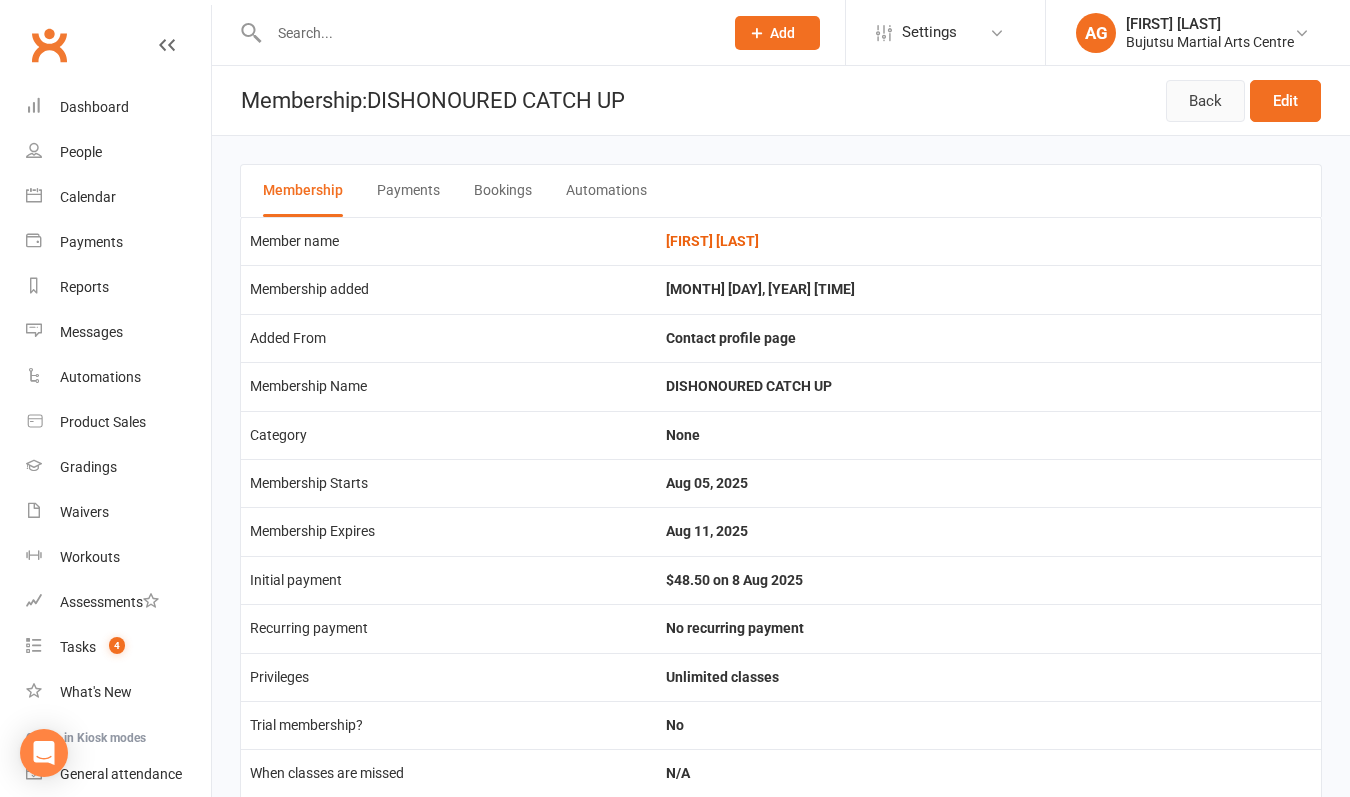 click on "Back" at bounding box center (1205, 101) 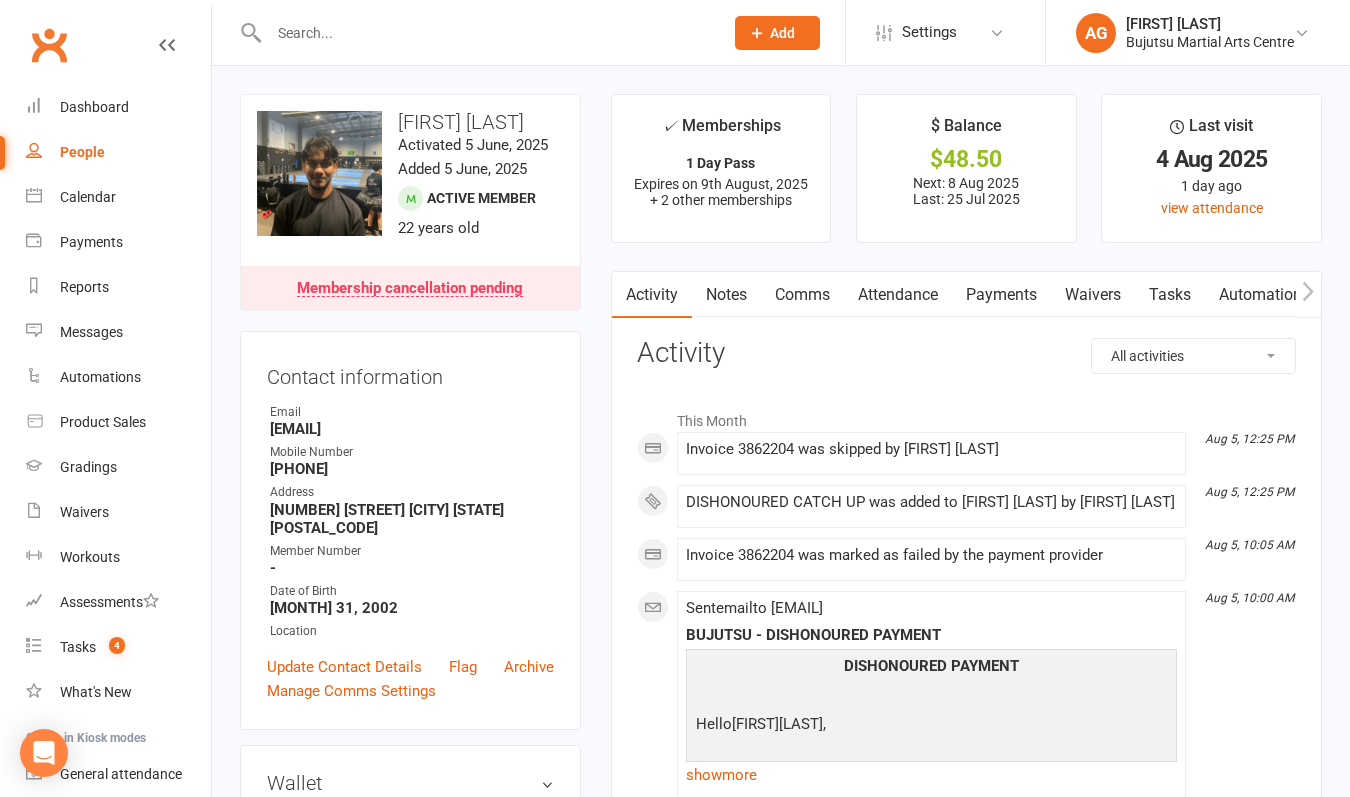 click at bounding box center (486, 33) 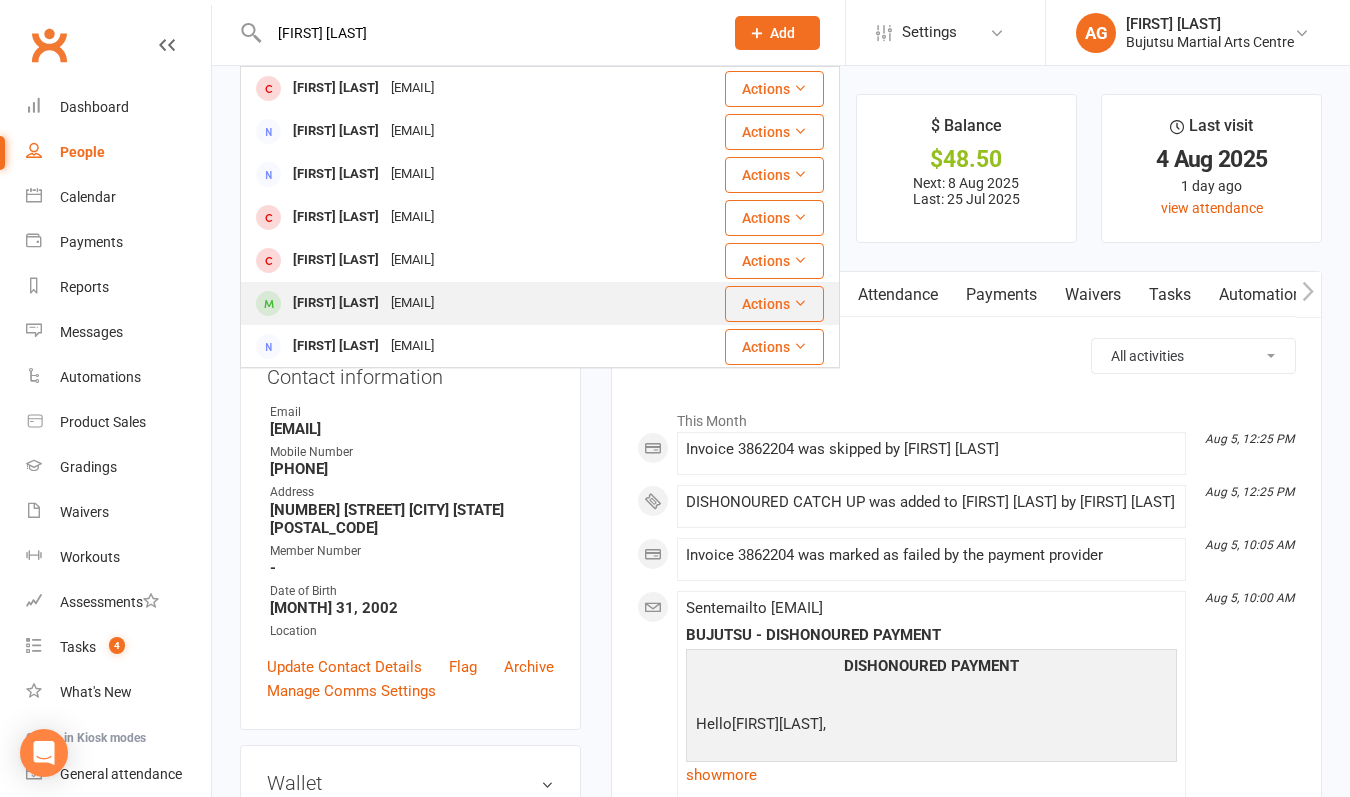 type on "[FIRST] [LAST]" 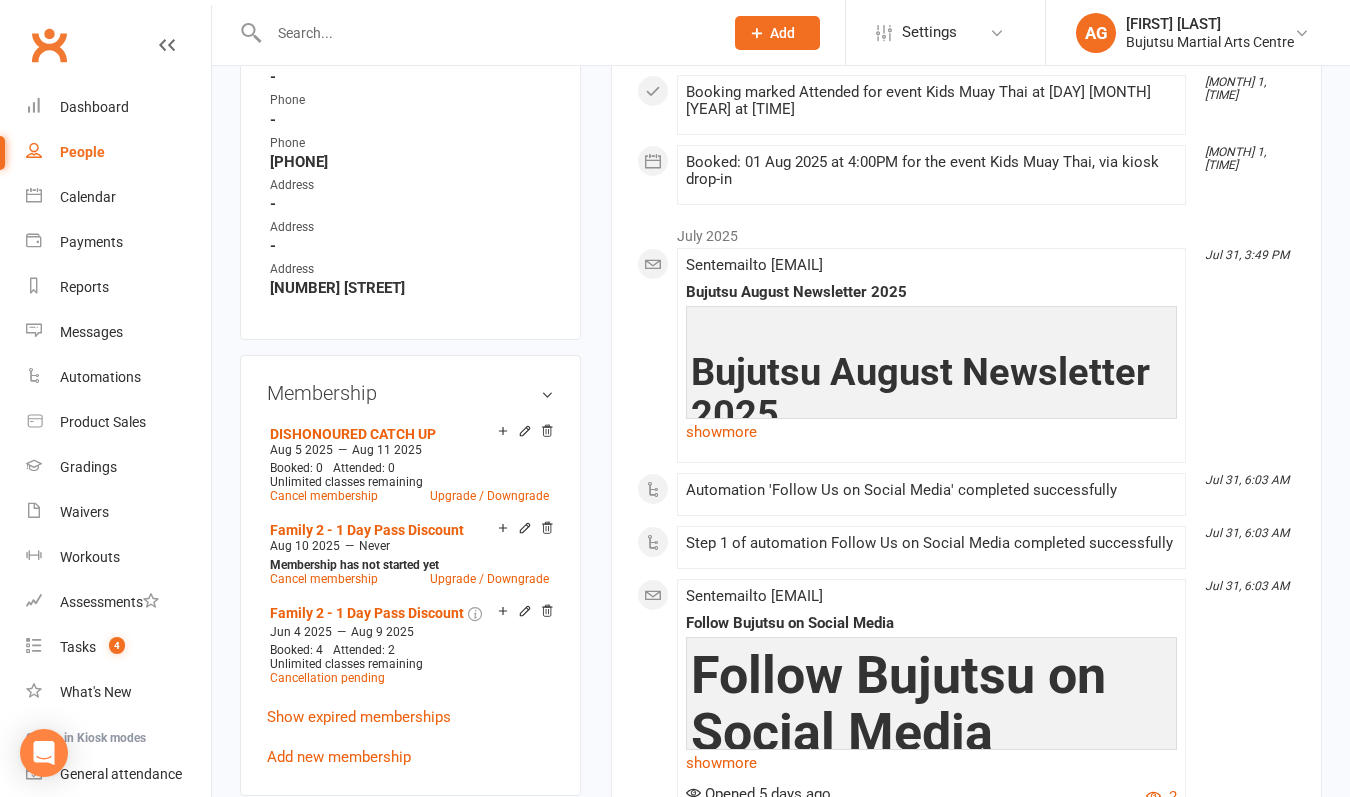 scroll, scrollTop: 1295, scrollLeft: 0, axis: vertical 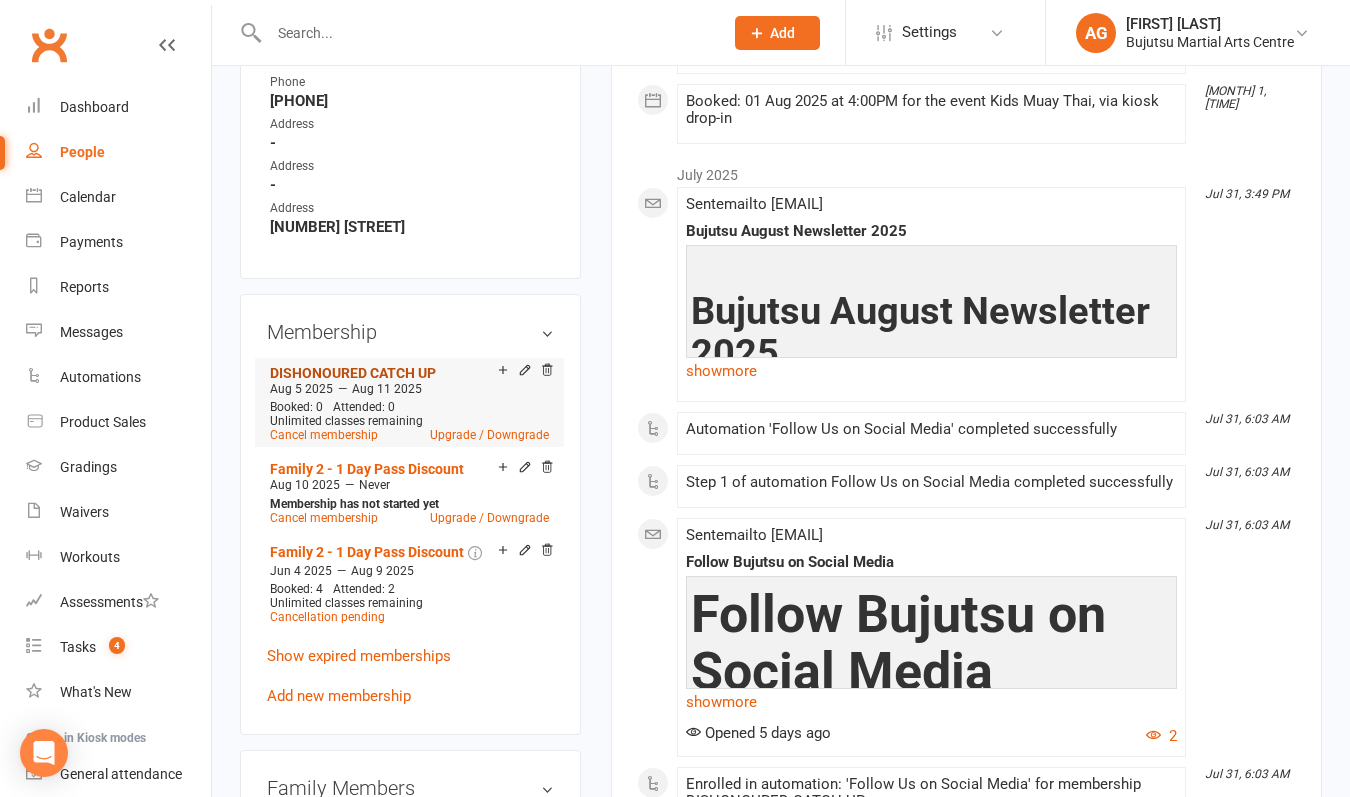 click on "DISHONOURED CATCH UP" at bounding box center (353, 373) 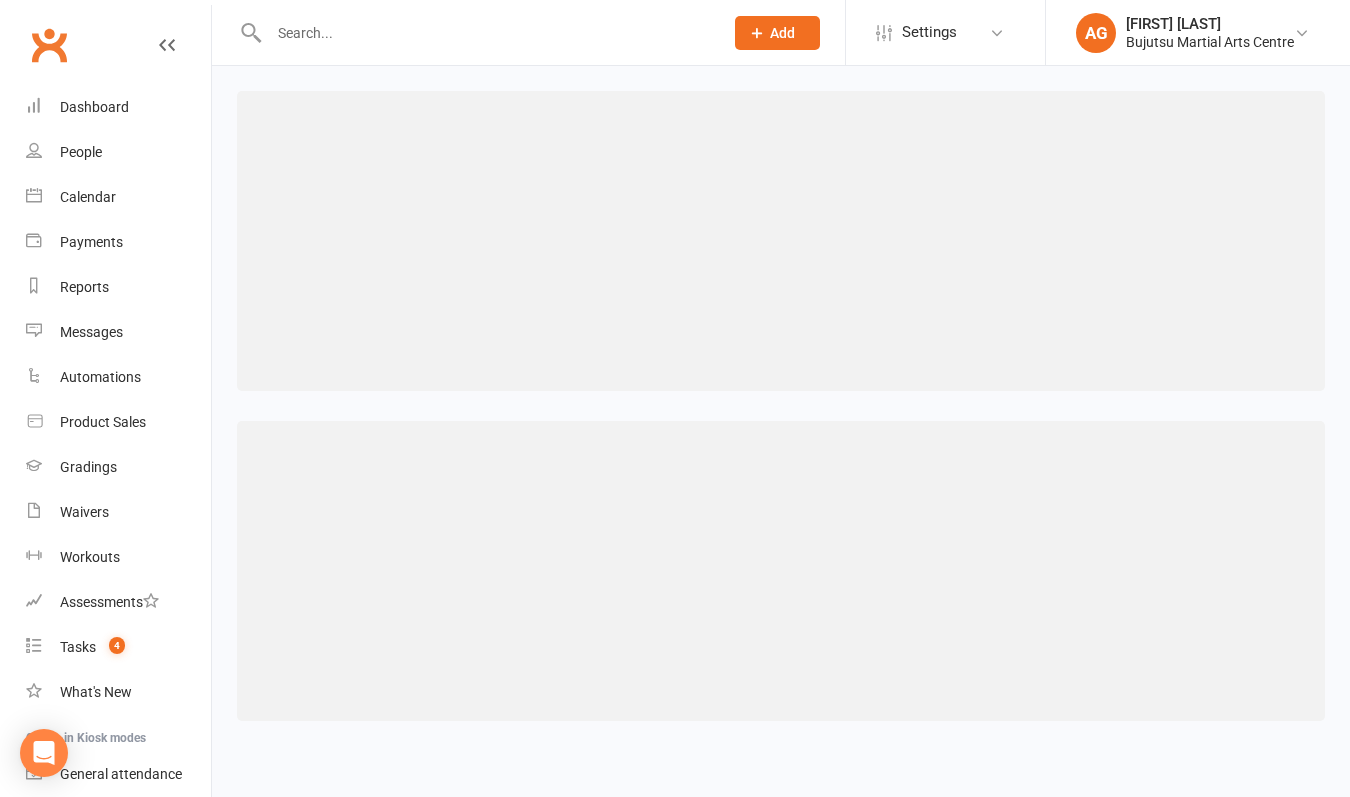 scroll, scrollTop: 0, scrollLeft: 0, axis: both 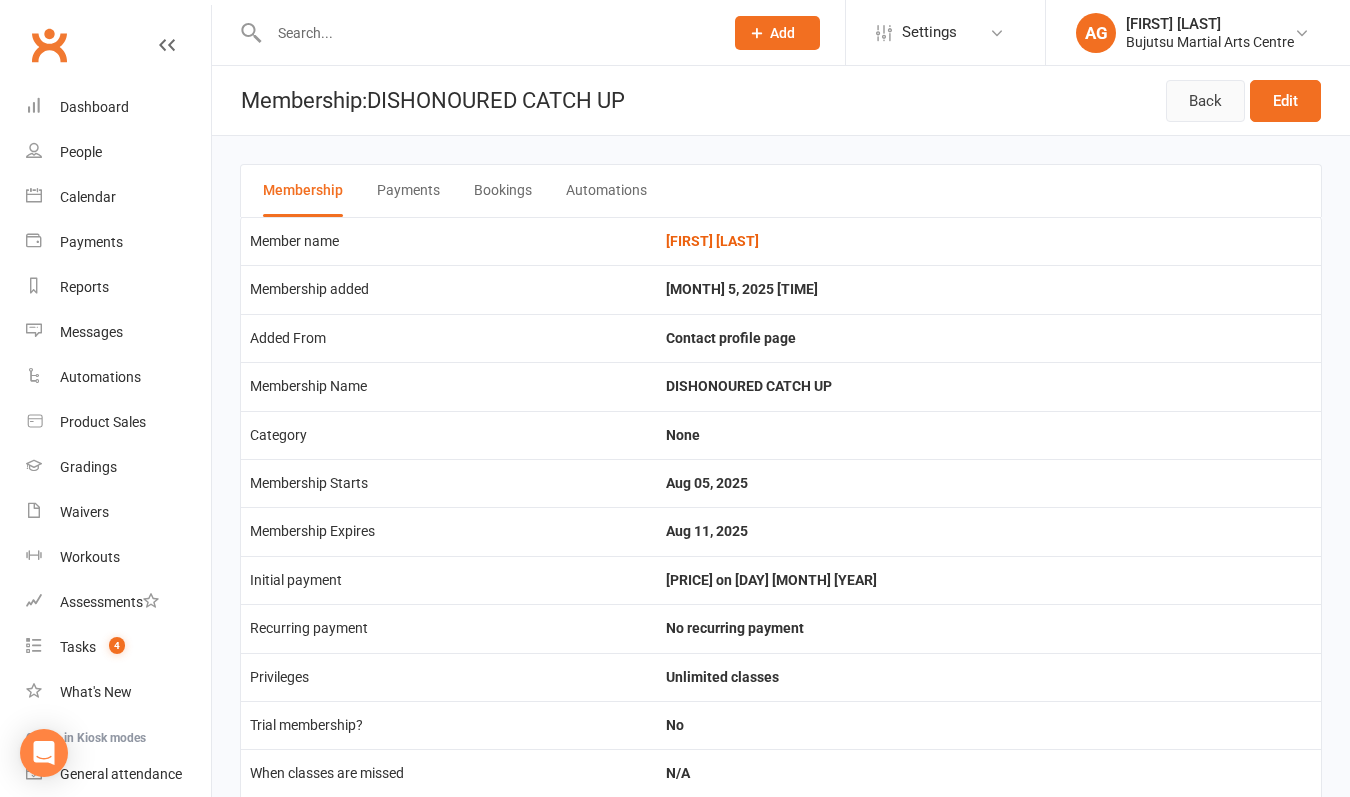 click on "Back" at bounding box center (1205, 101) 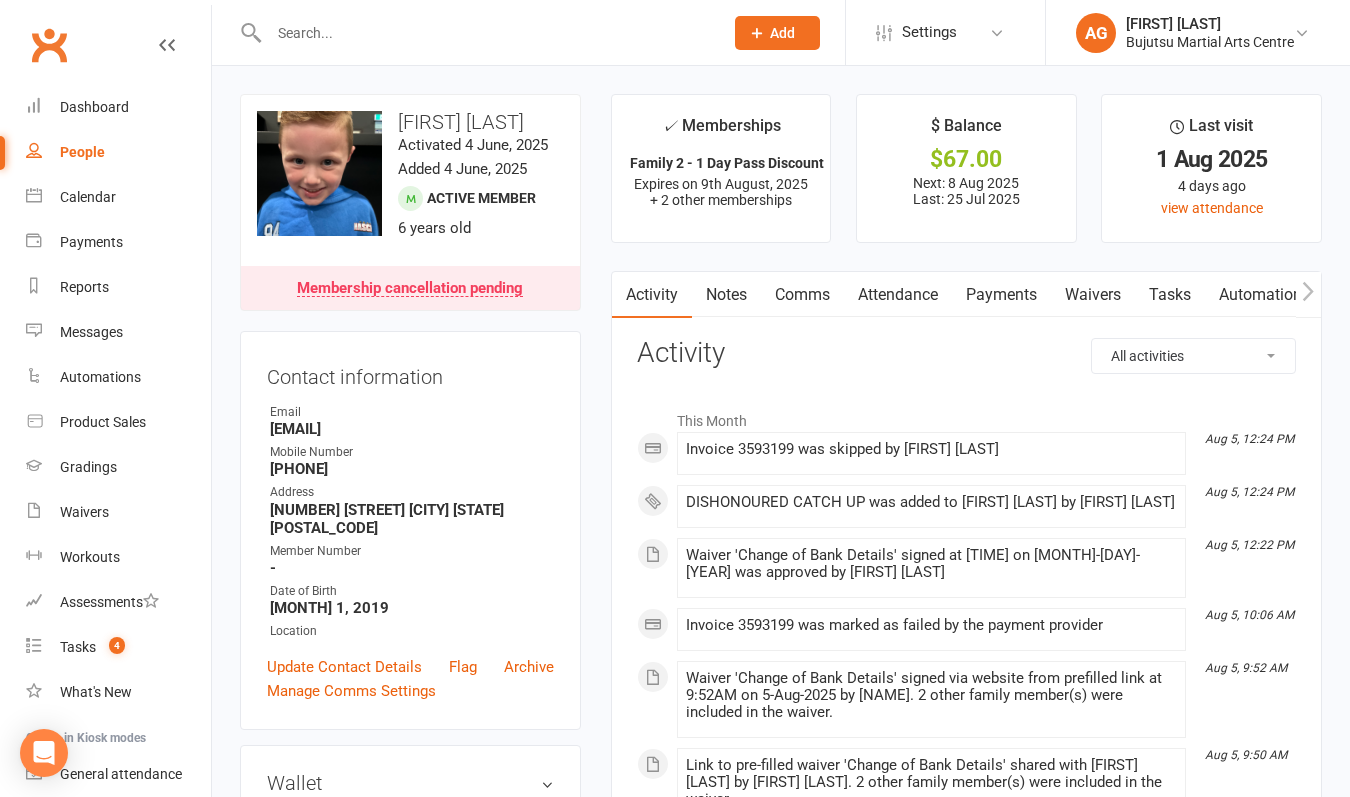 click at bounding box center (486, 33) 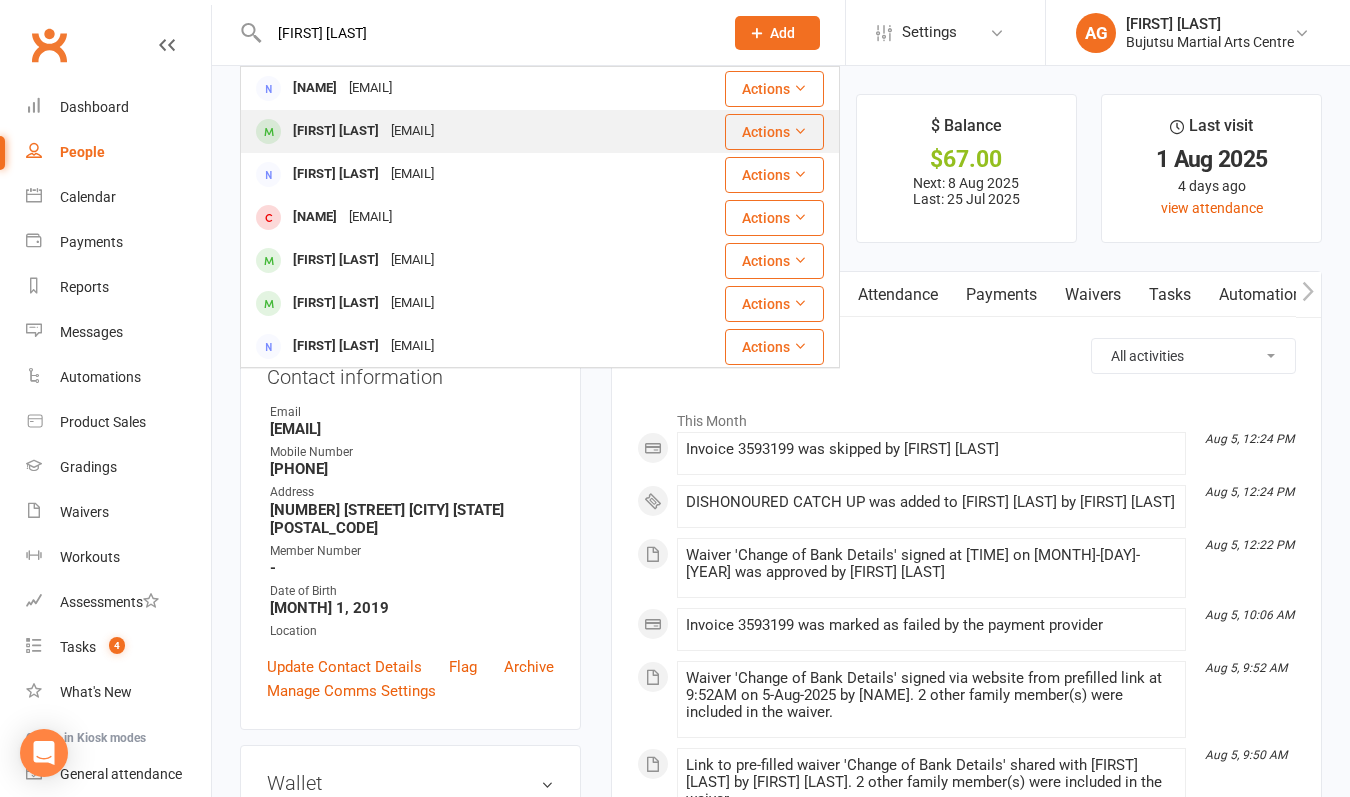 type on "[FIRST] [LAST]" 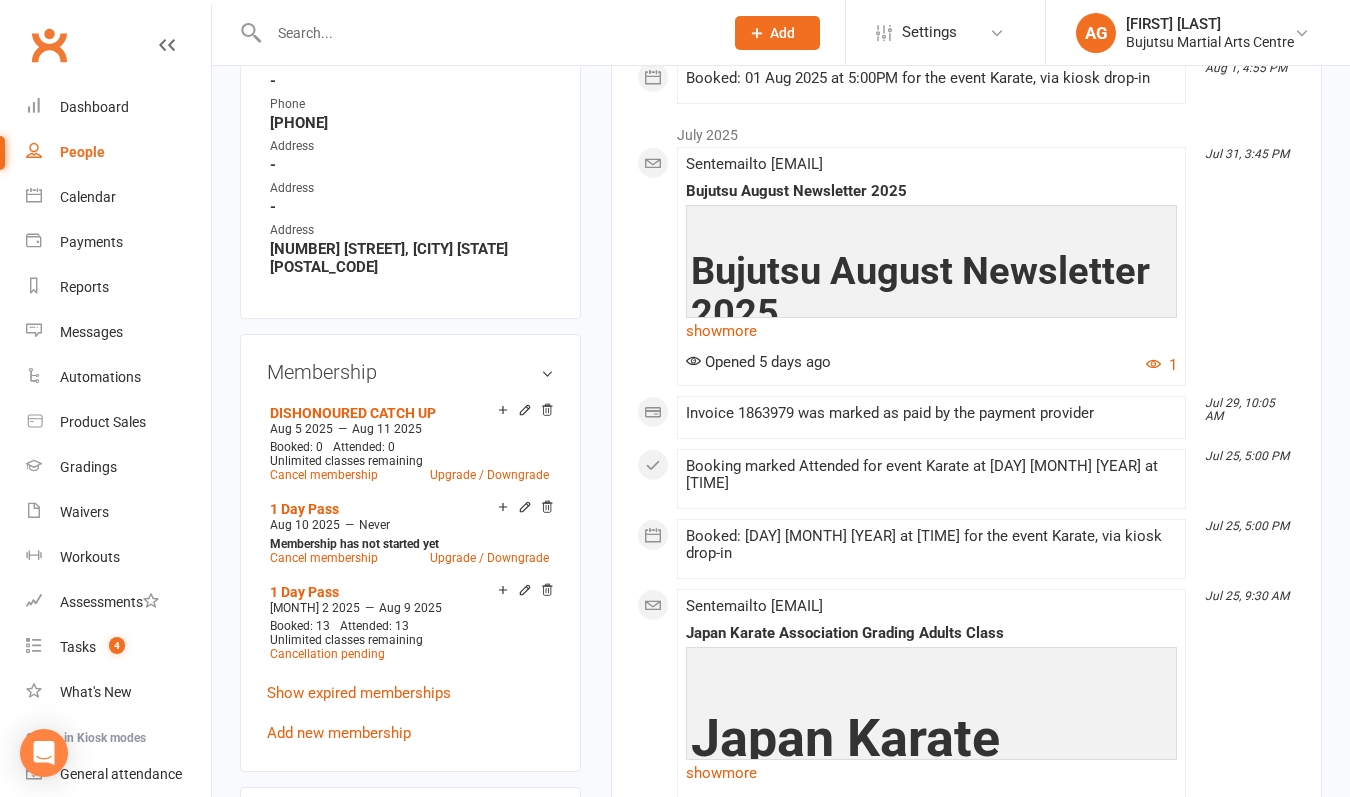 scroll, scrollTop: 1308, scrollLeft: 0, axis: vertical 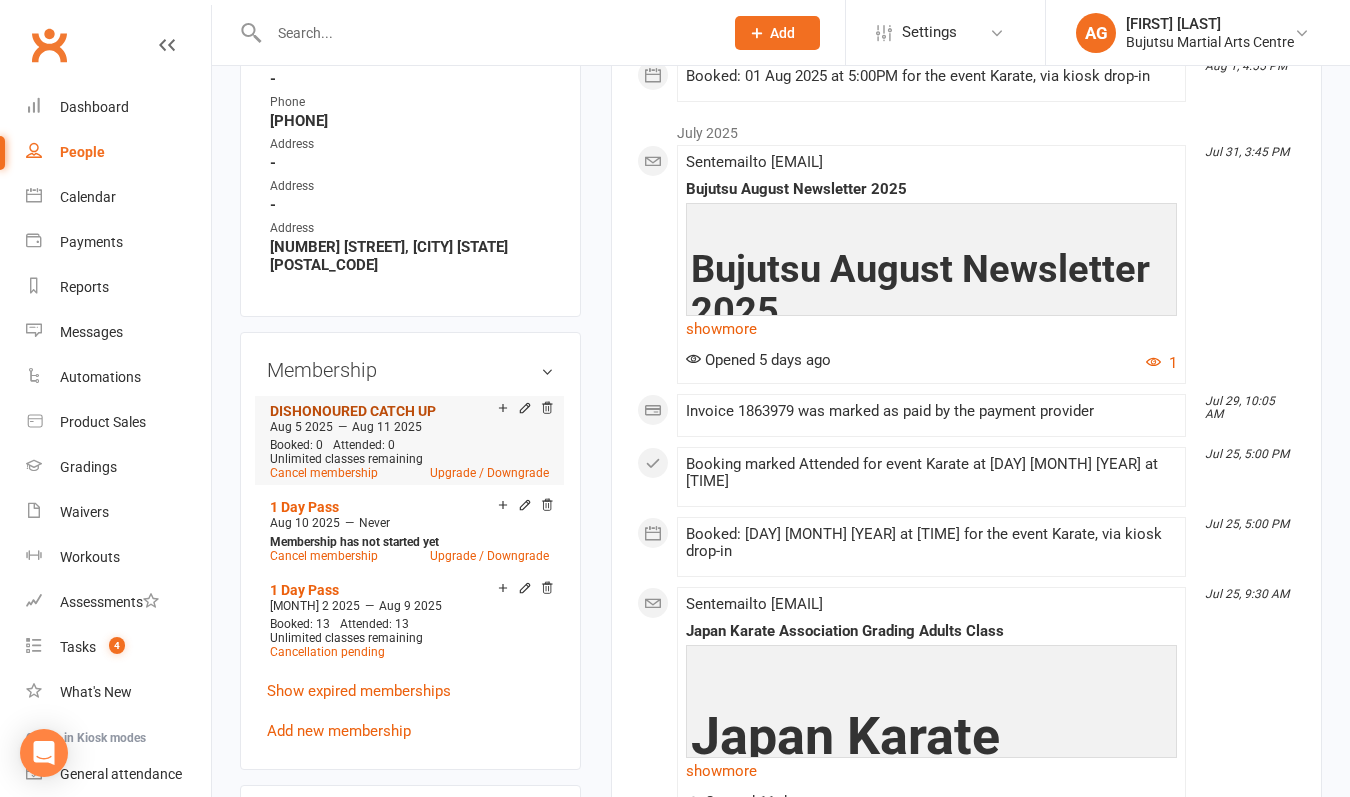 click on "DISHONOURED CATCH UP" at bounding box center (353, 411) 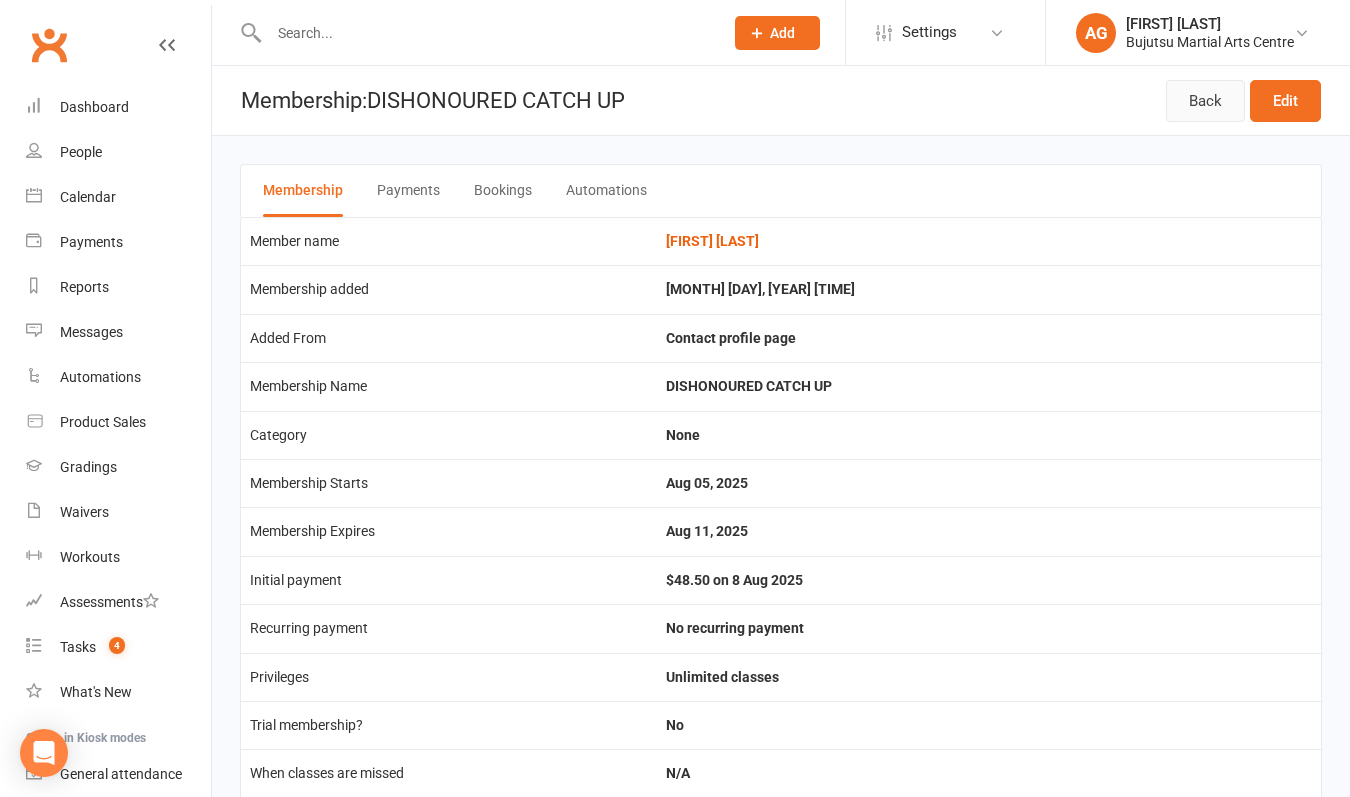 click on "Back" at bounding box center (1205, 101) 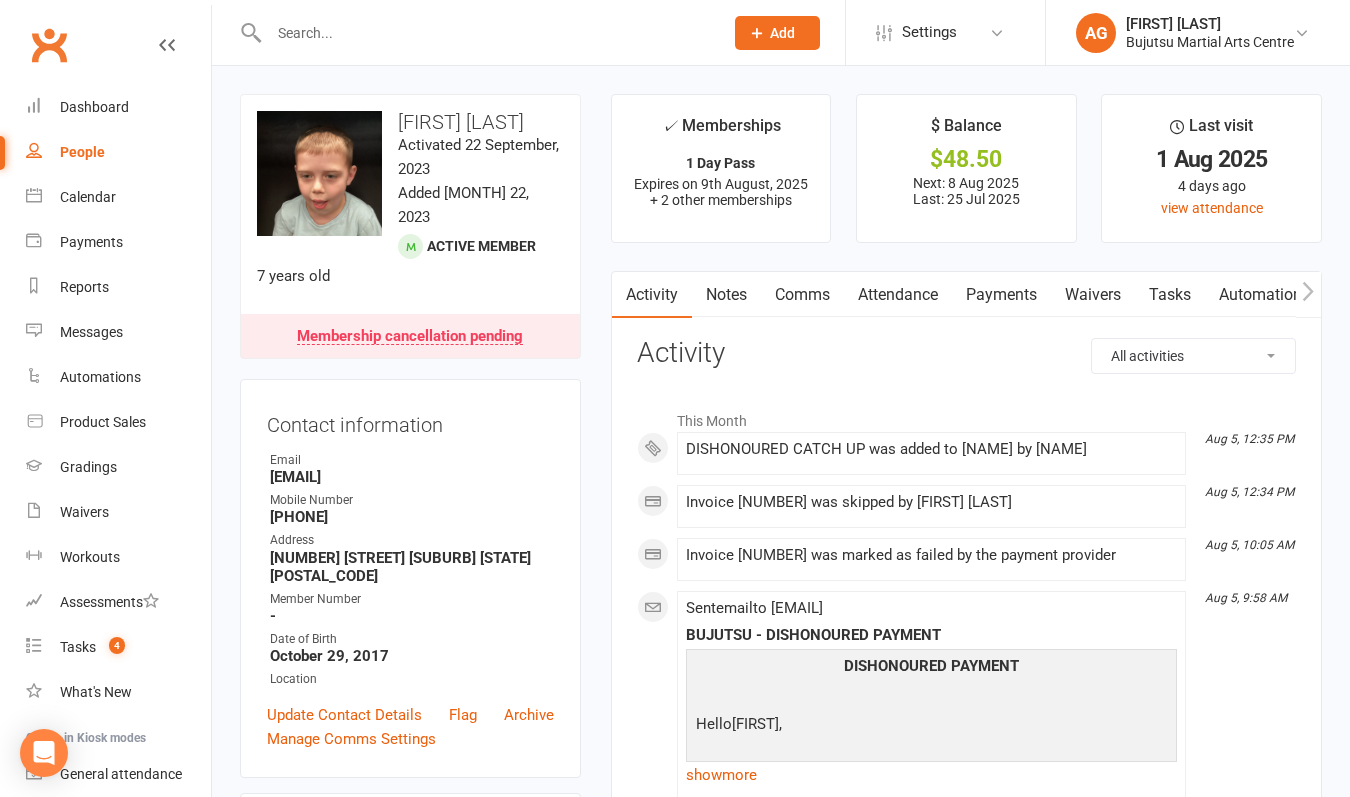 click at bounding box center (486, 33) 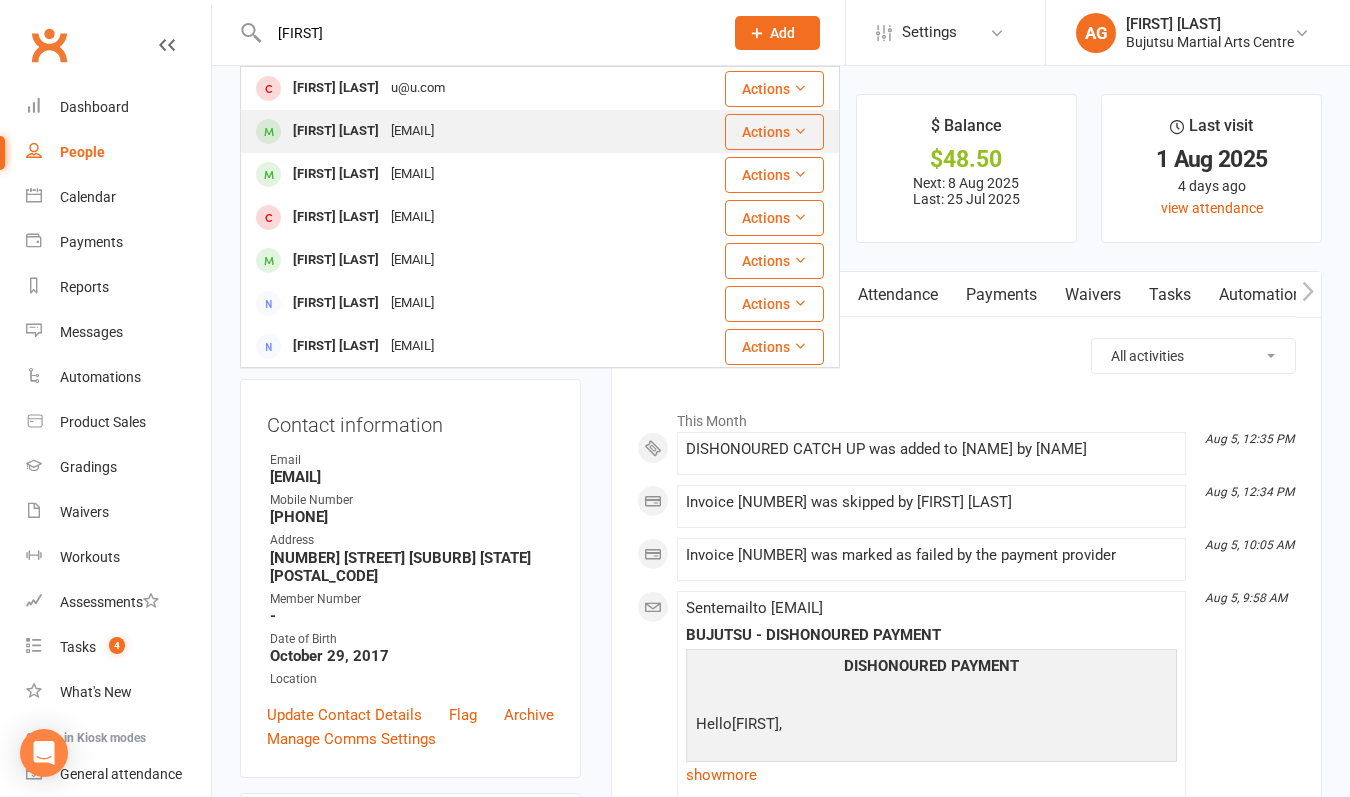 type on "[FIRST]" 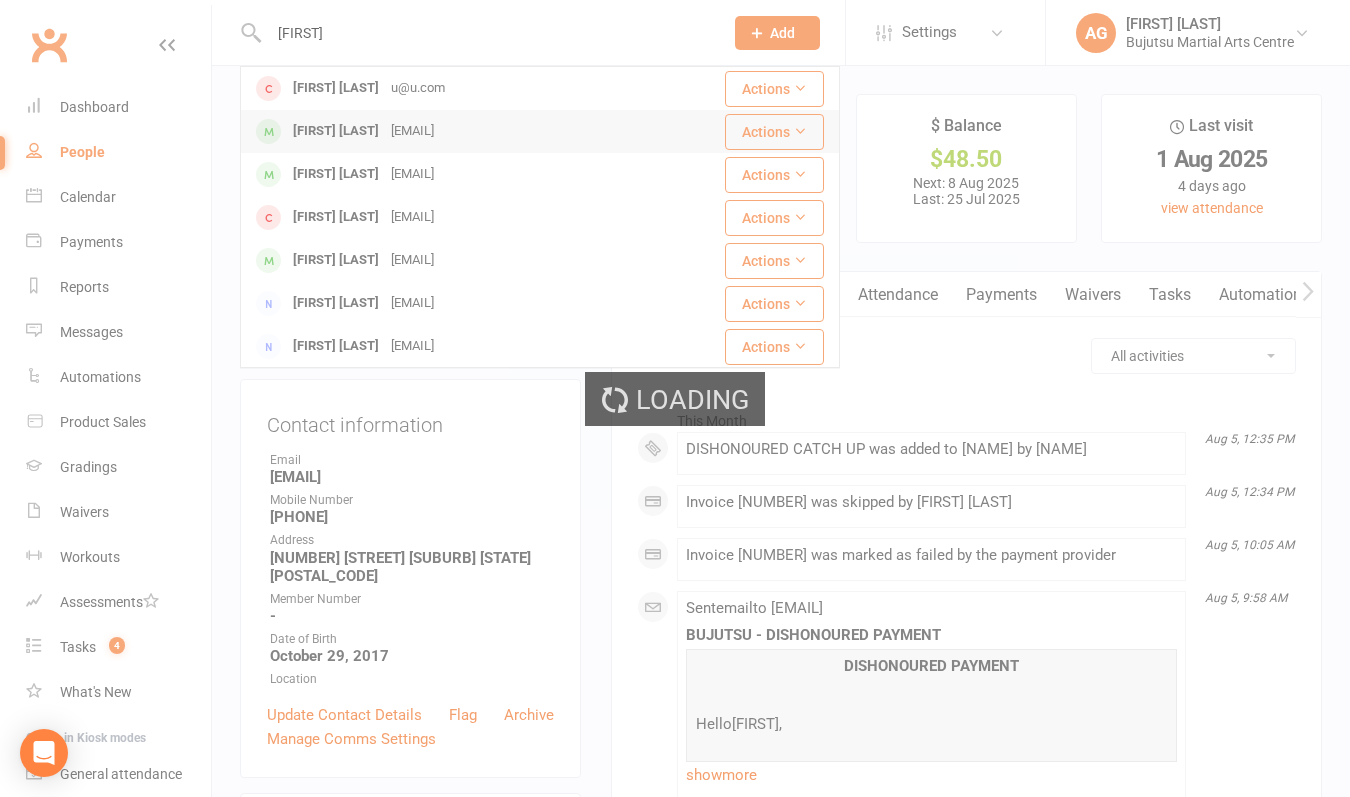 type 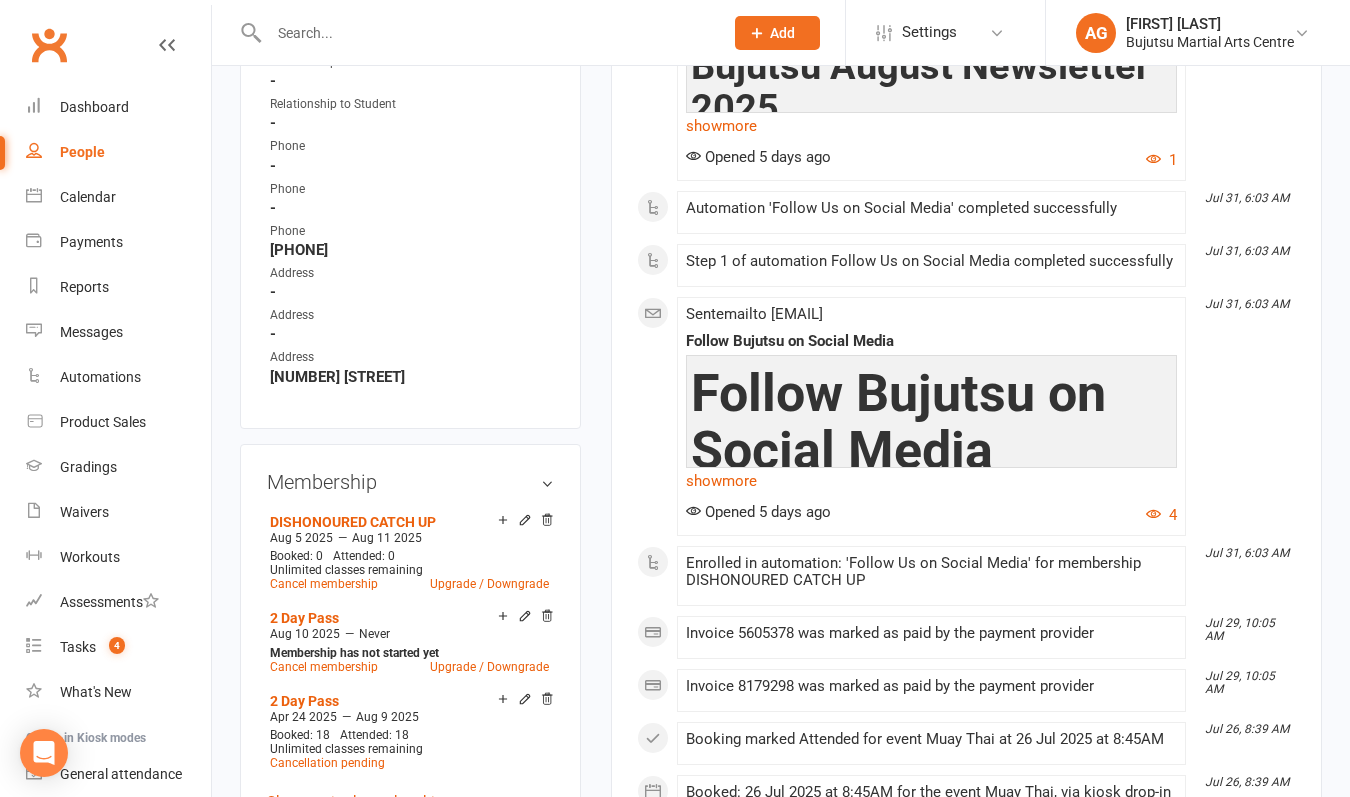 scroll, scrollTop: 1151, scrollLeft: 0, axis: vertical 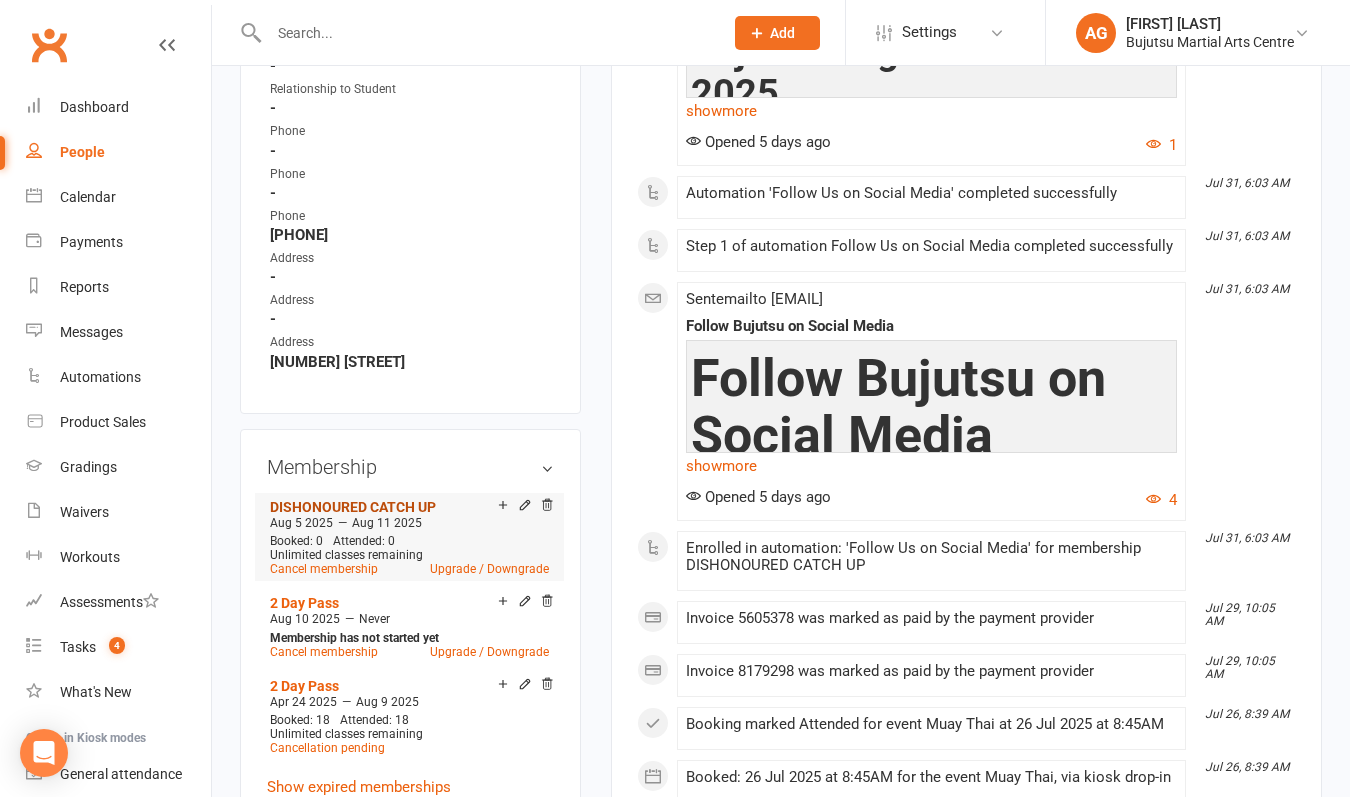click on "DISHONOURED CATCH UP" at bounding box center [353, 507] 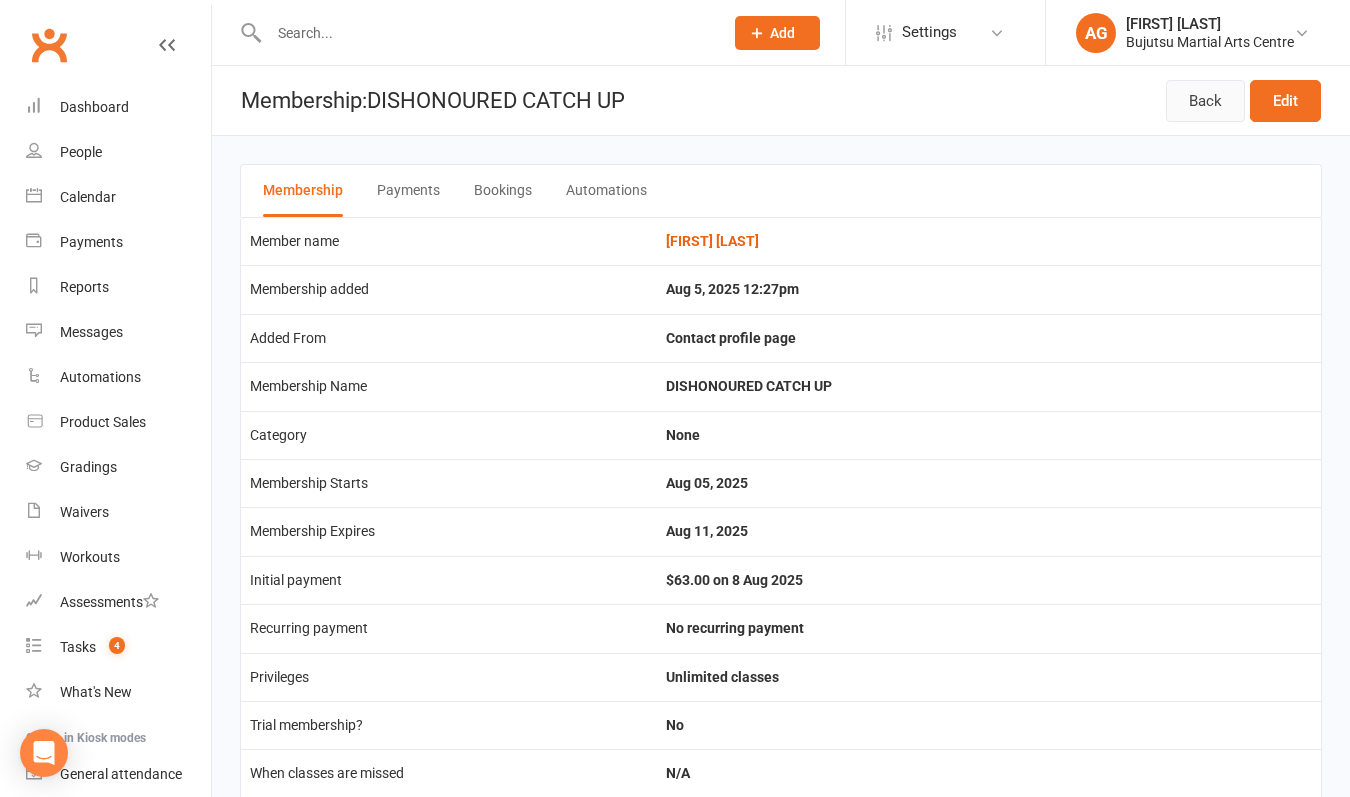 click on "Back" at bounding box center [1205, 101] 